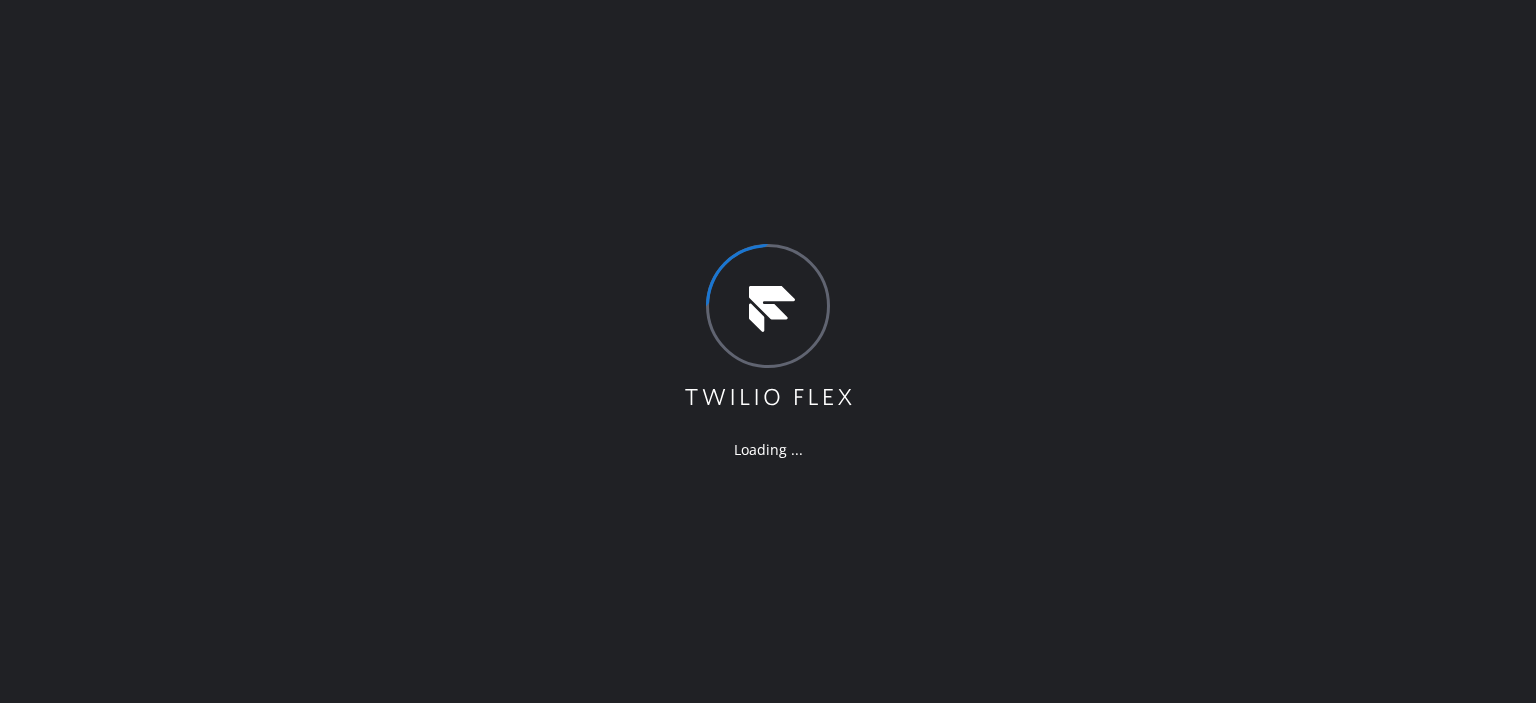 scroll, scrollTop: 0, scrollLeft: 0, axis: both 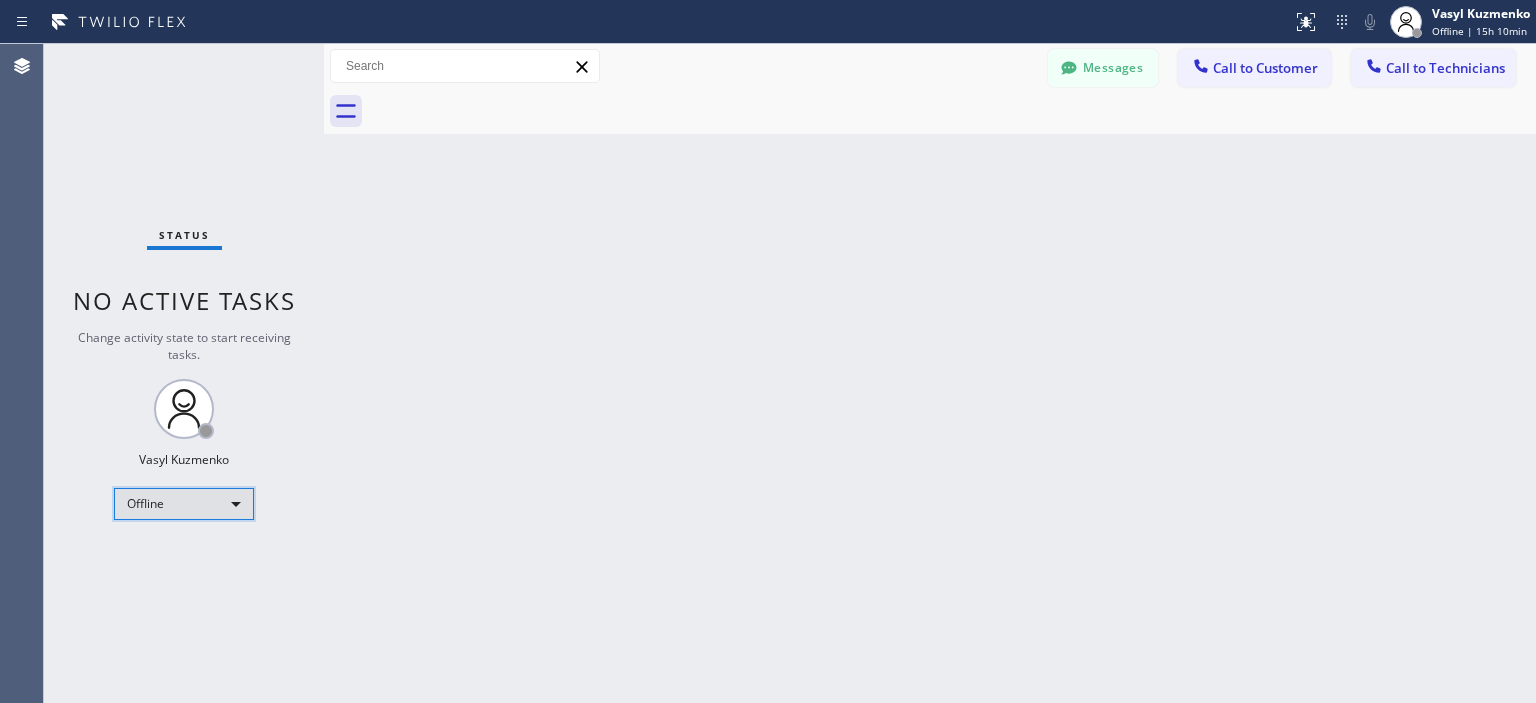 click on "Offline" at bounding box center (184, 504) 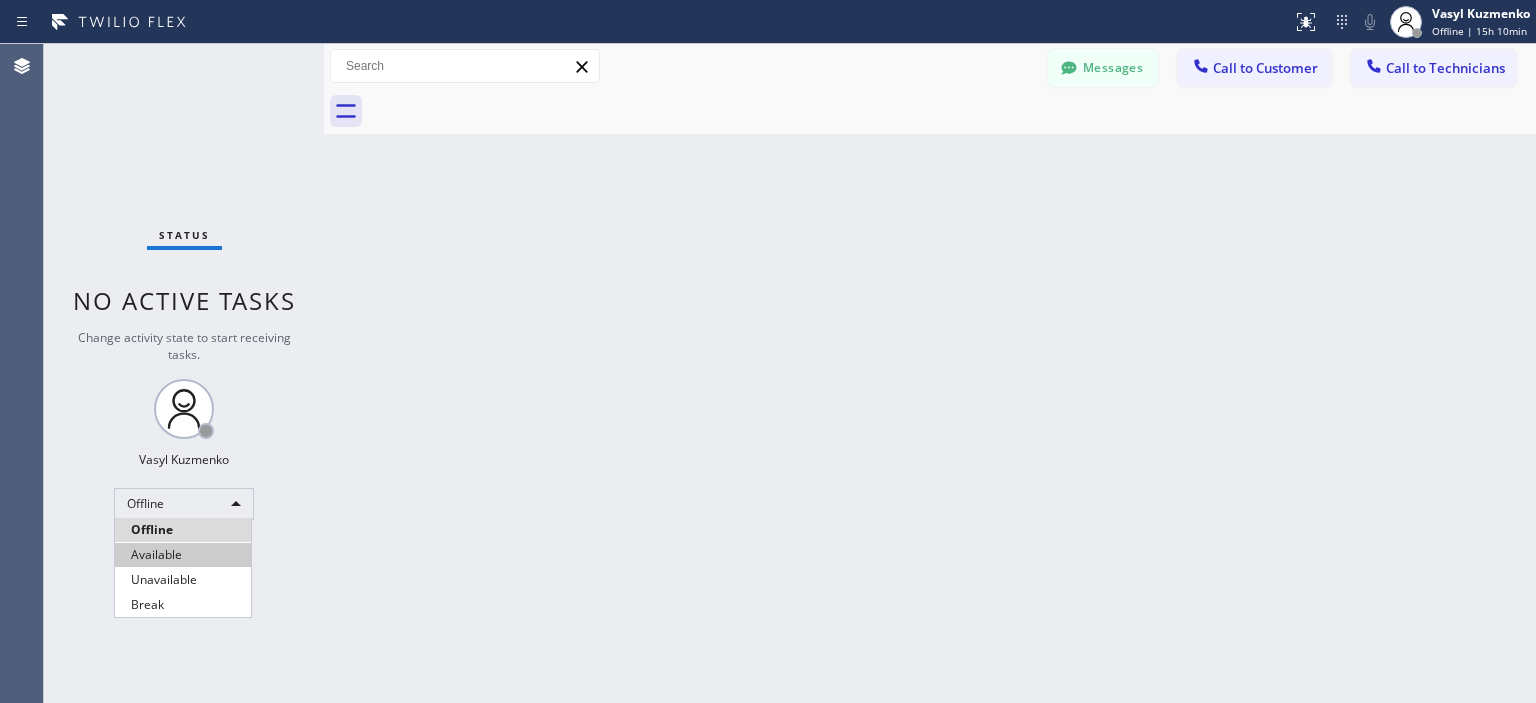 click on "Available" at bounding box center [183, 555] 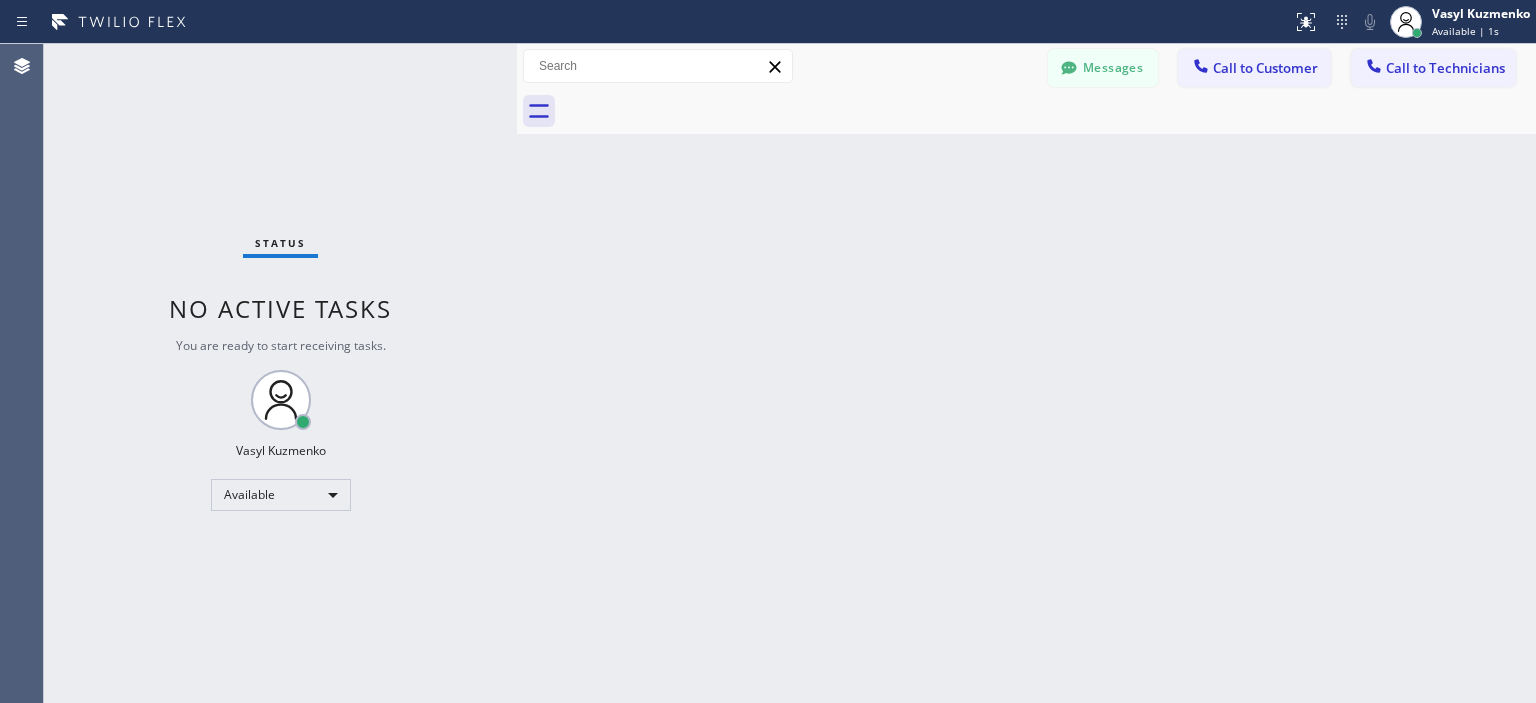 drag, startPoint x: 325, startPoint y: 142, endPoint x: 518, endPoint y: 151, distance: 193.20973 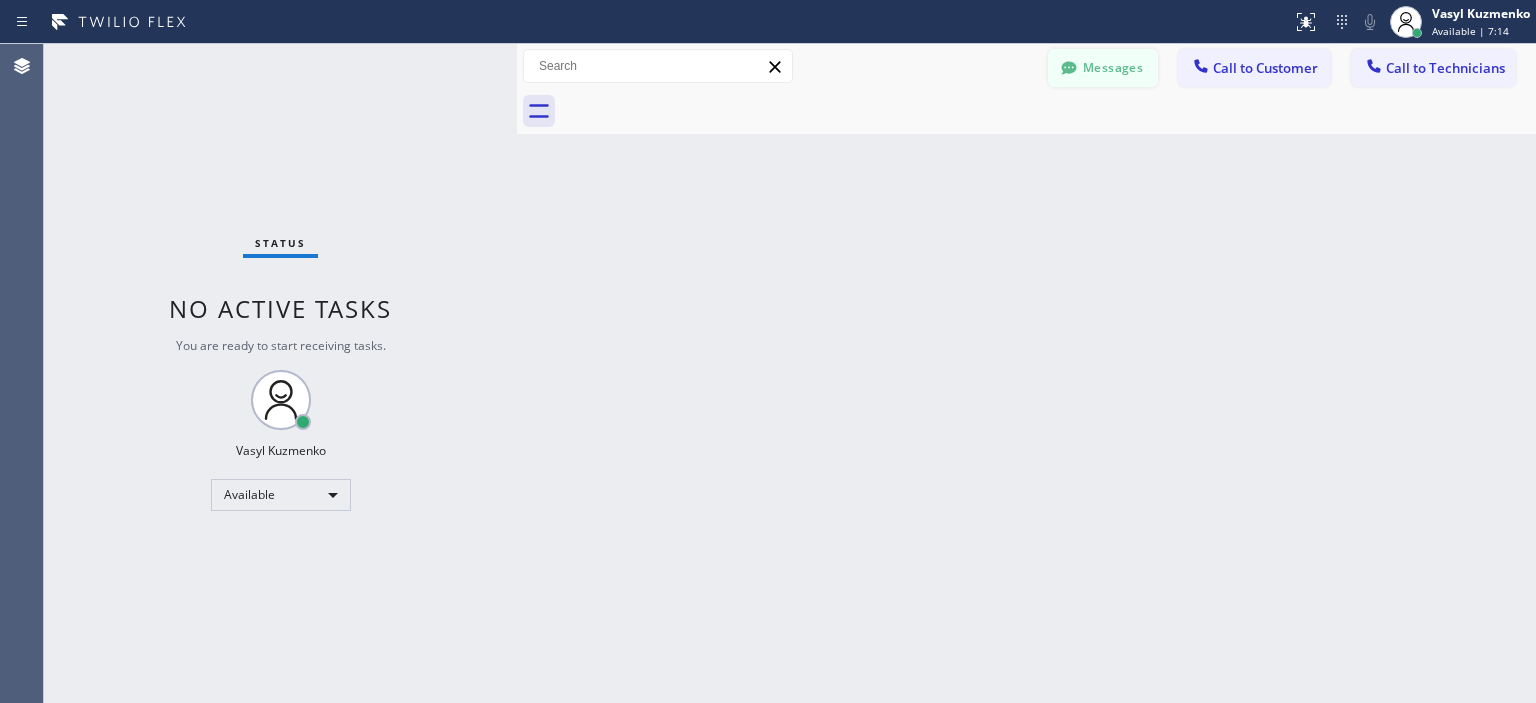 click on "Messages" at bounding box center [1103, 68] 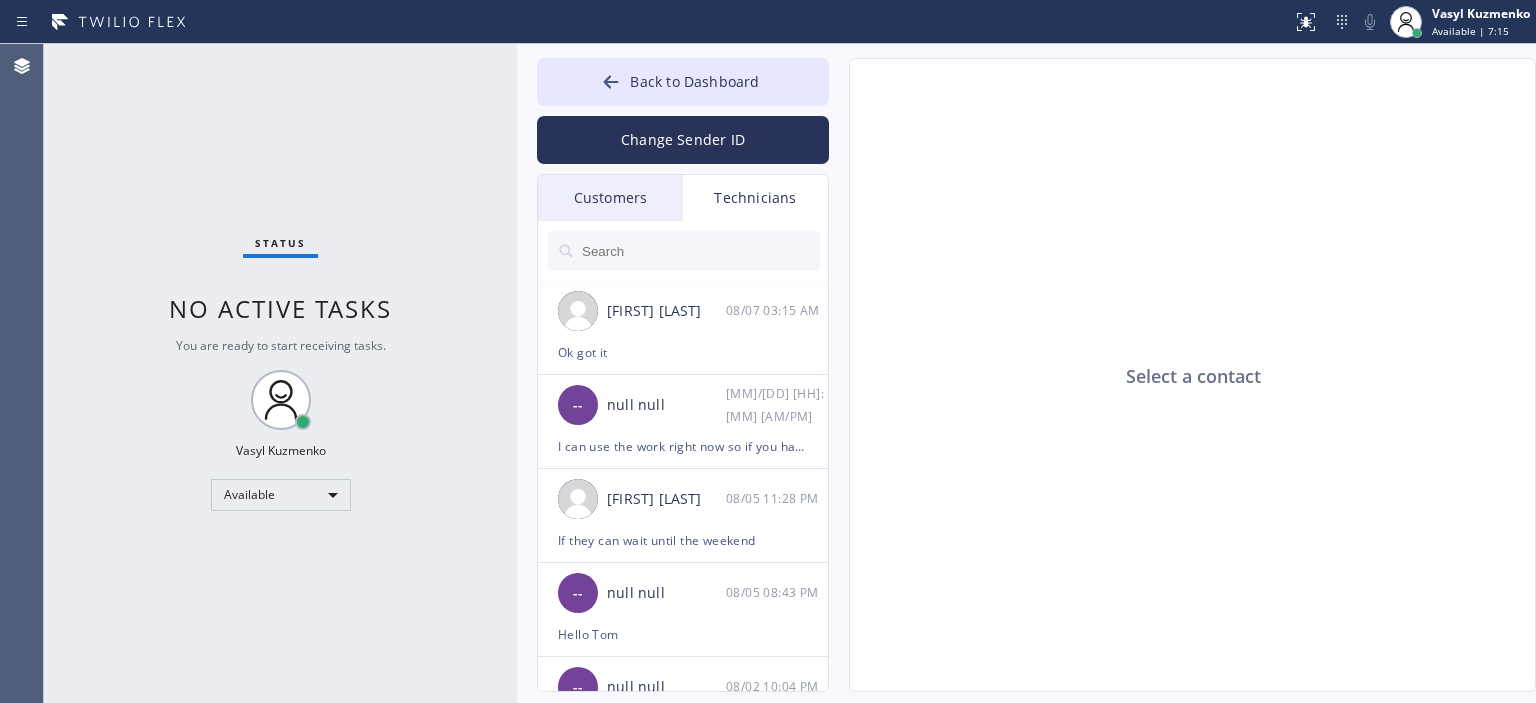 click on "Customers" at bounding box center (610, 198) 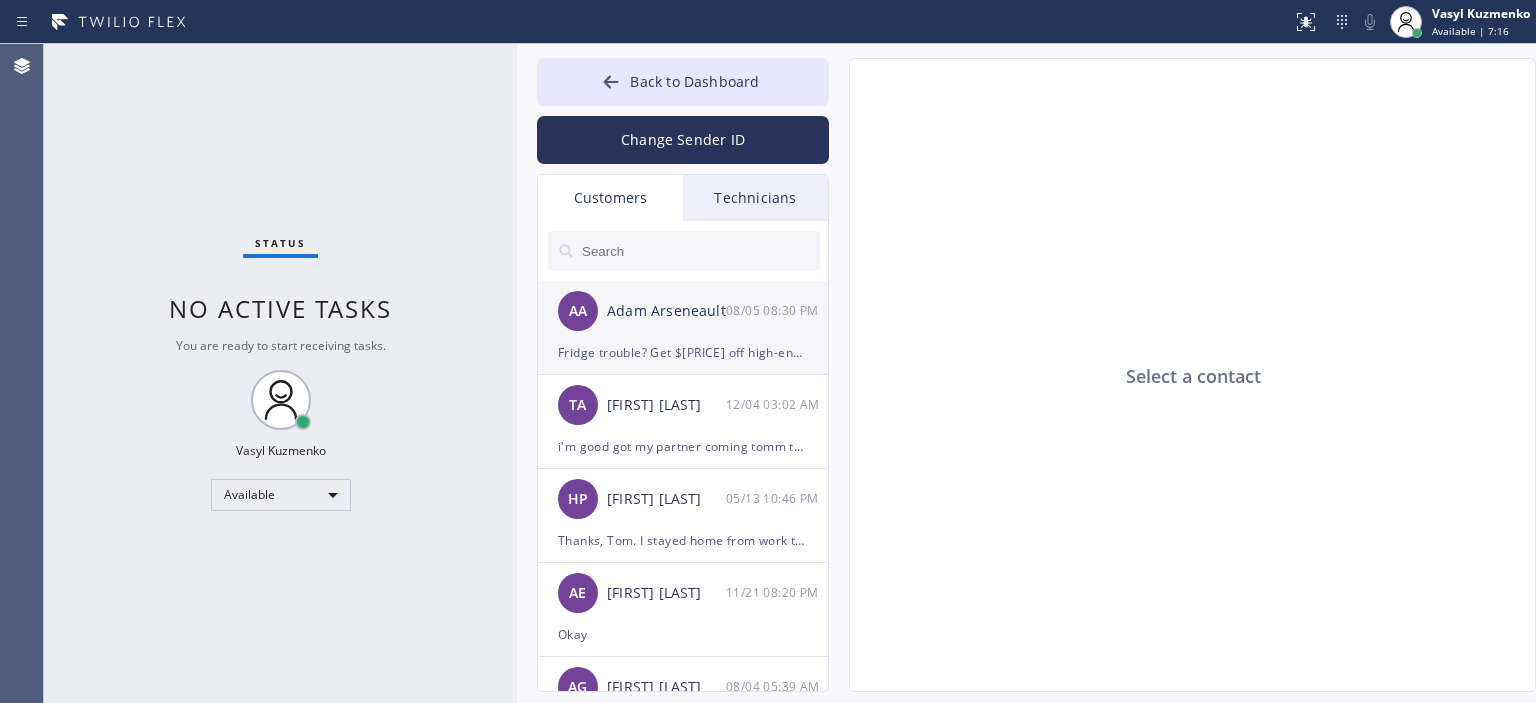 click on "Adam Arseneault" at bounding box center (666, 311) 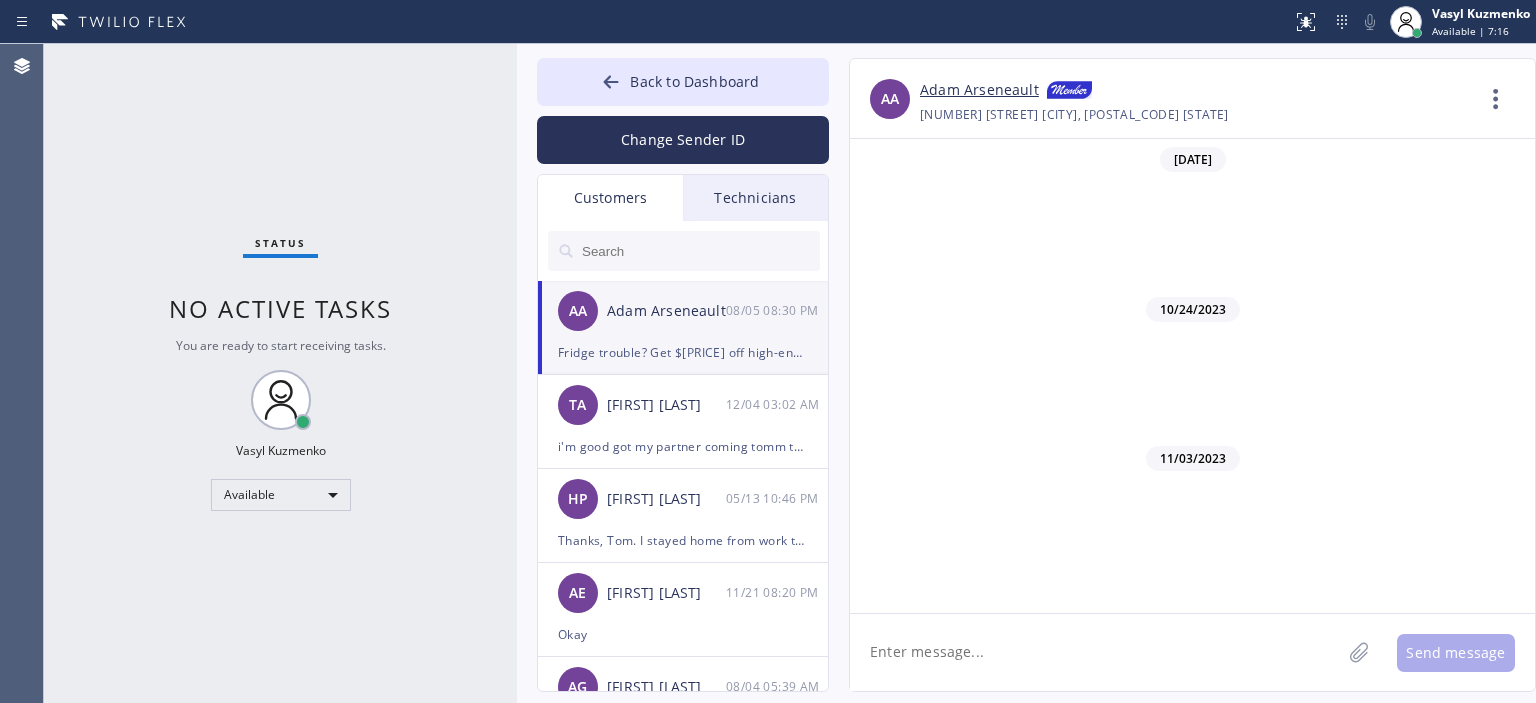 scroll, scrollTop: 16272, scrollLeft: 0, axis: vertical 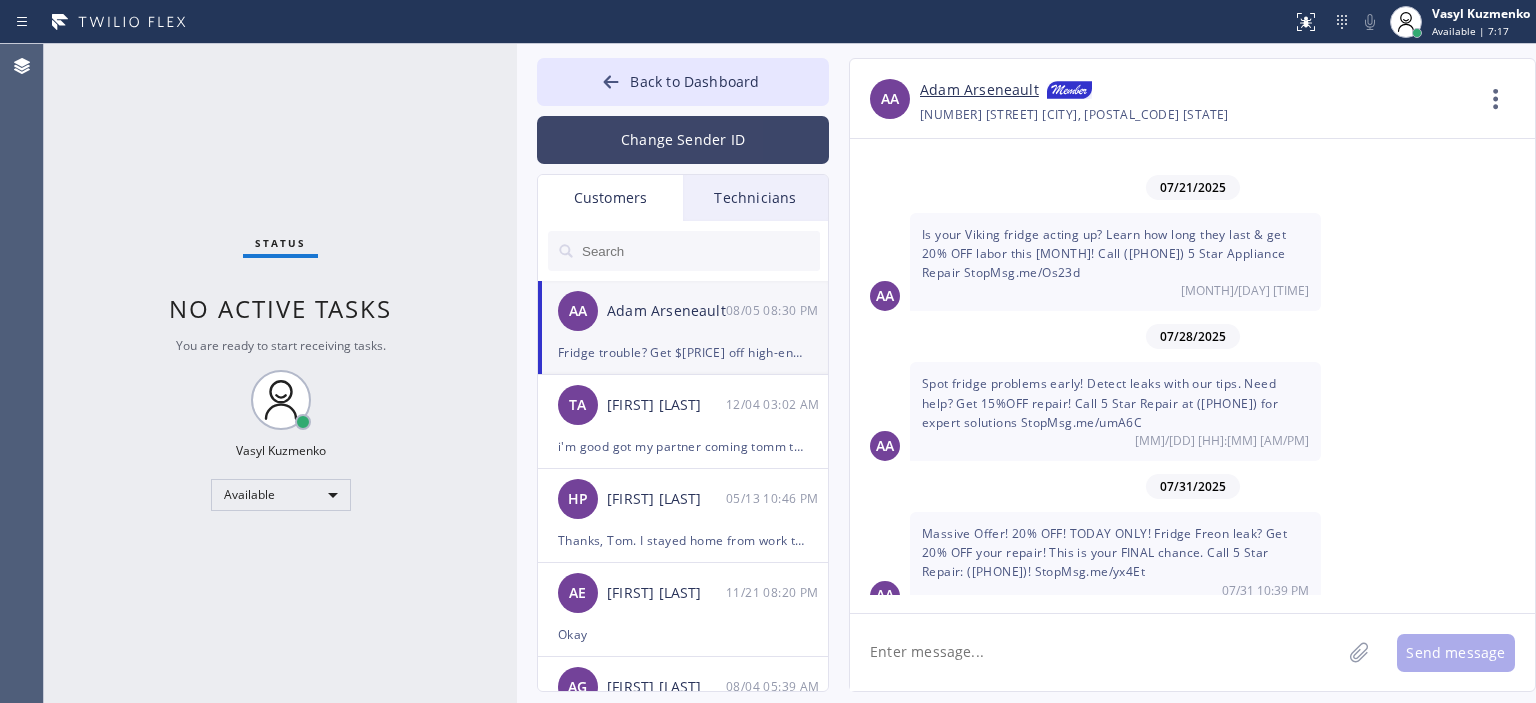 click on "Change Sender ID" at bounding box center (683, 140) 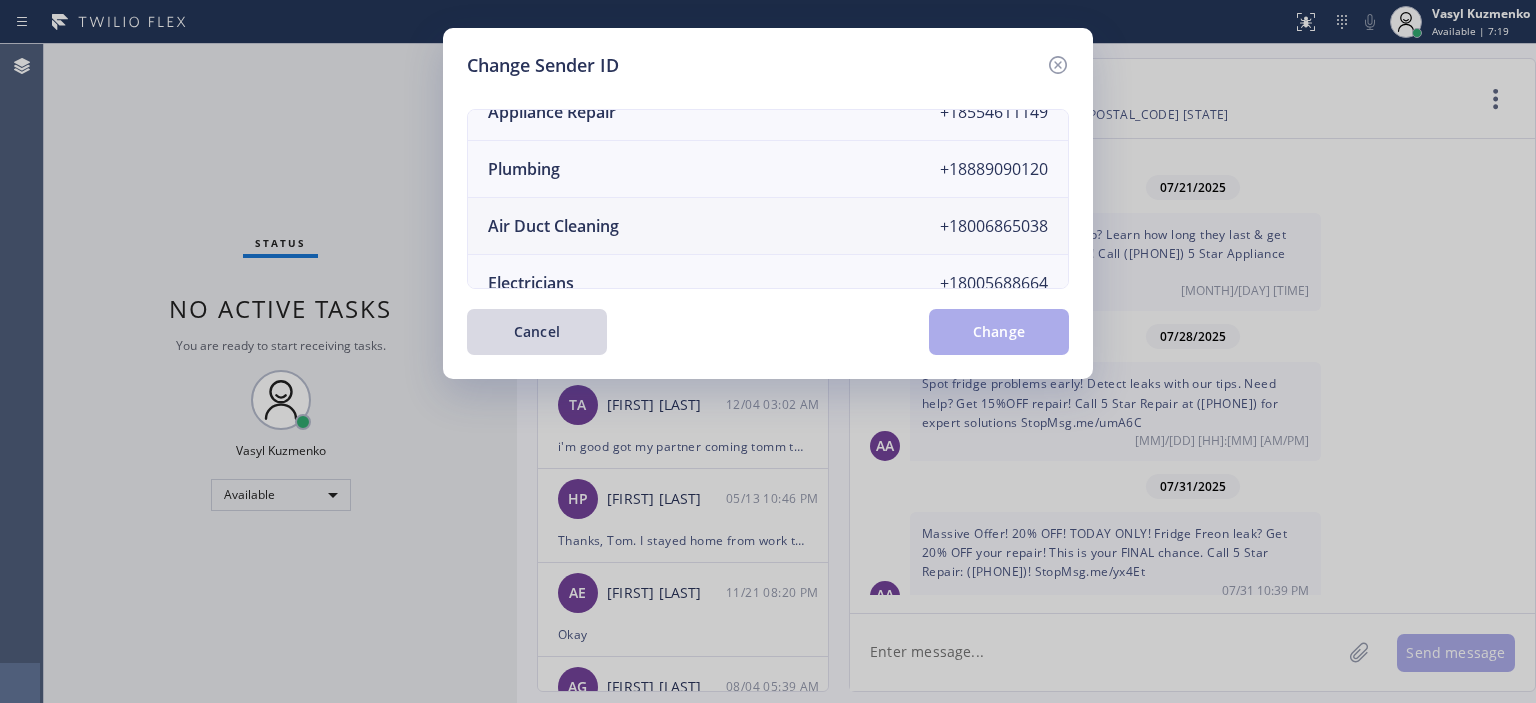 scroll, scrollTop: 198, scrollLeft: 0, axis: vertical 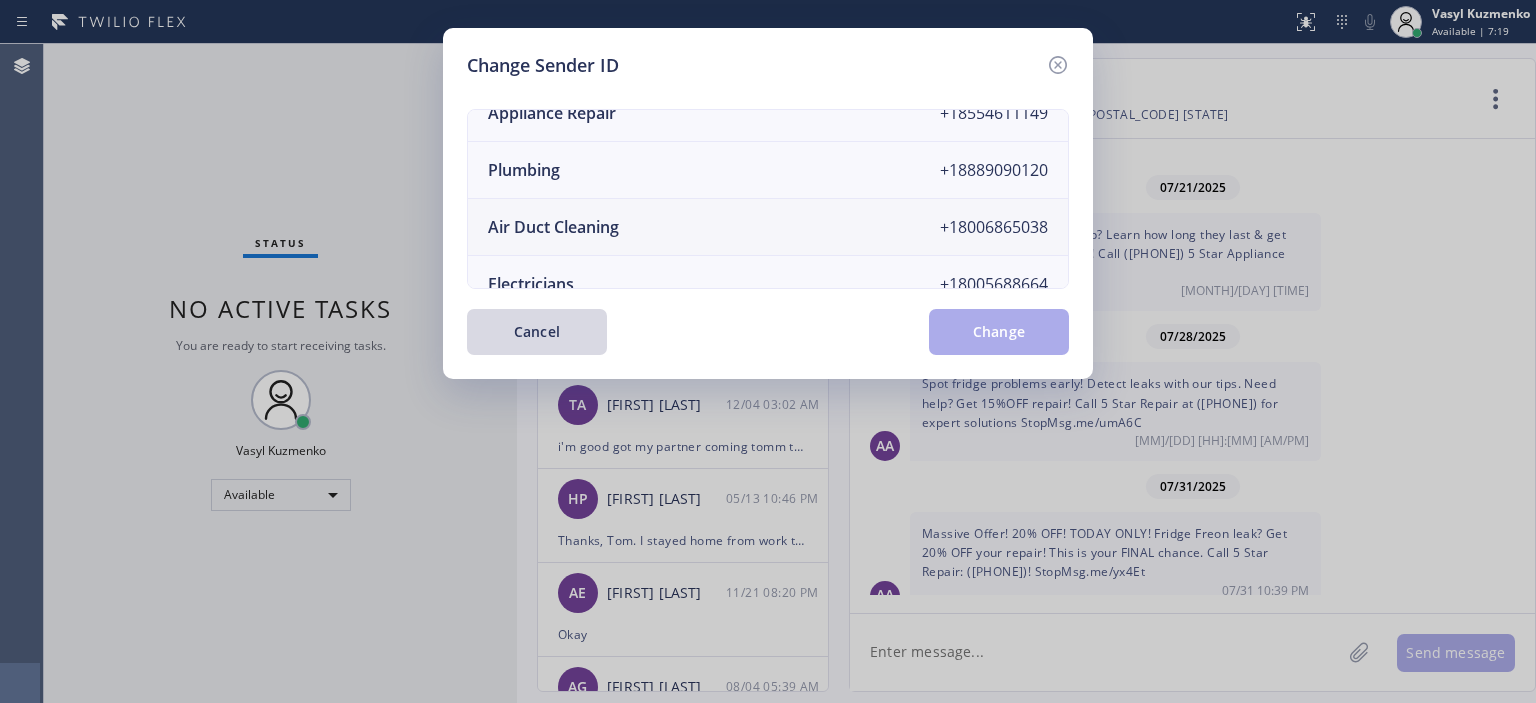 click on "Air Duct Cleaning +18006865038" at bounding box center (768, 227) 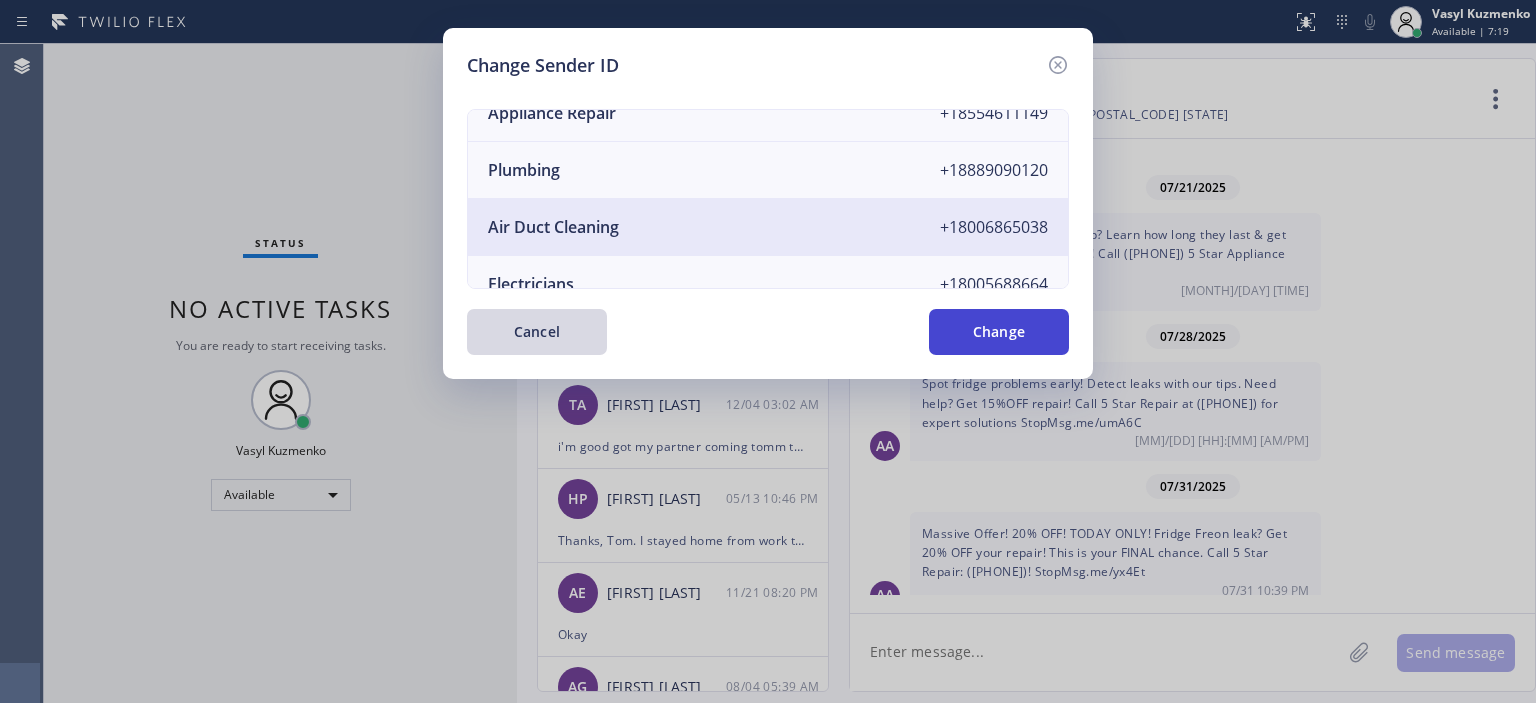 click on "Change" at bounding box center [999, 332] 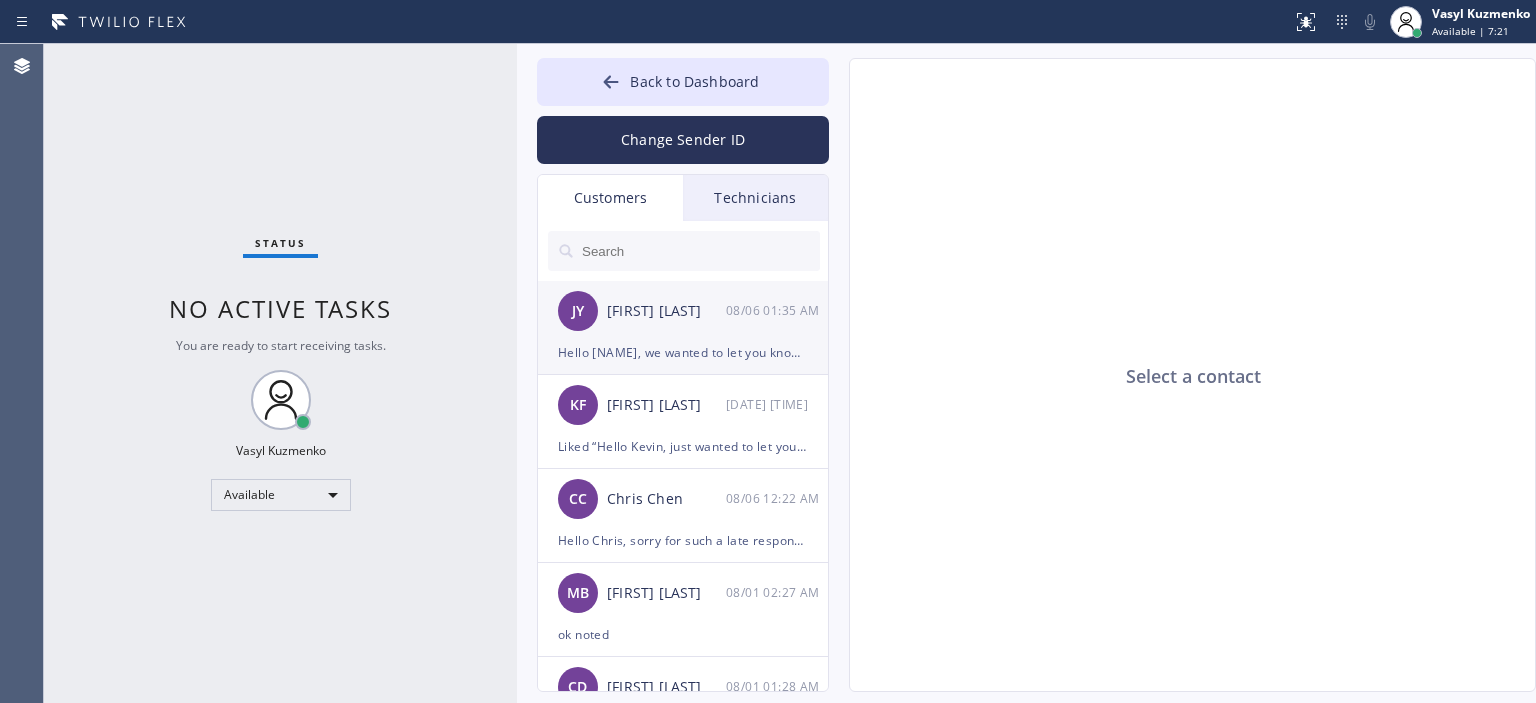click on "[FIRST] [LAST]" at bounding box center [666, 311] 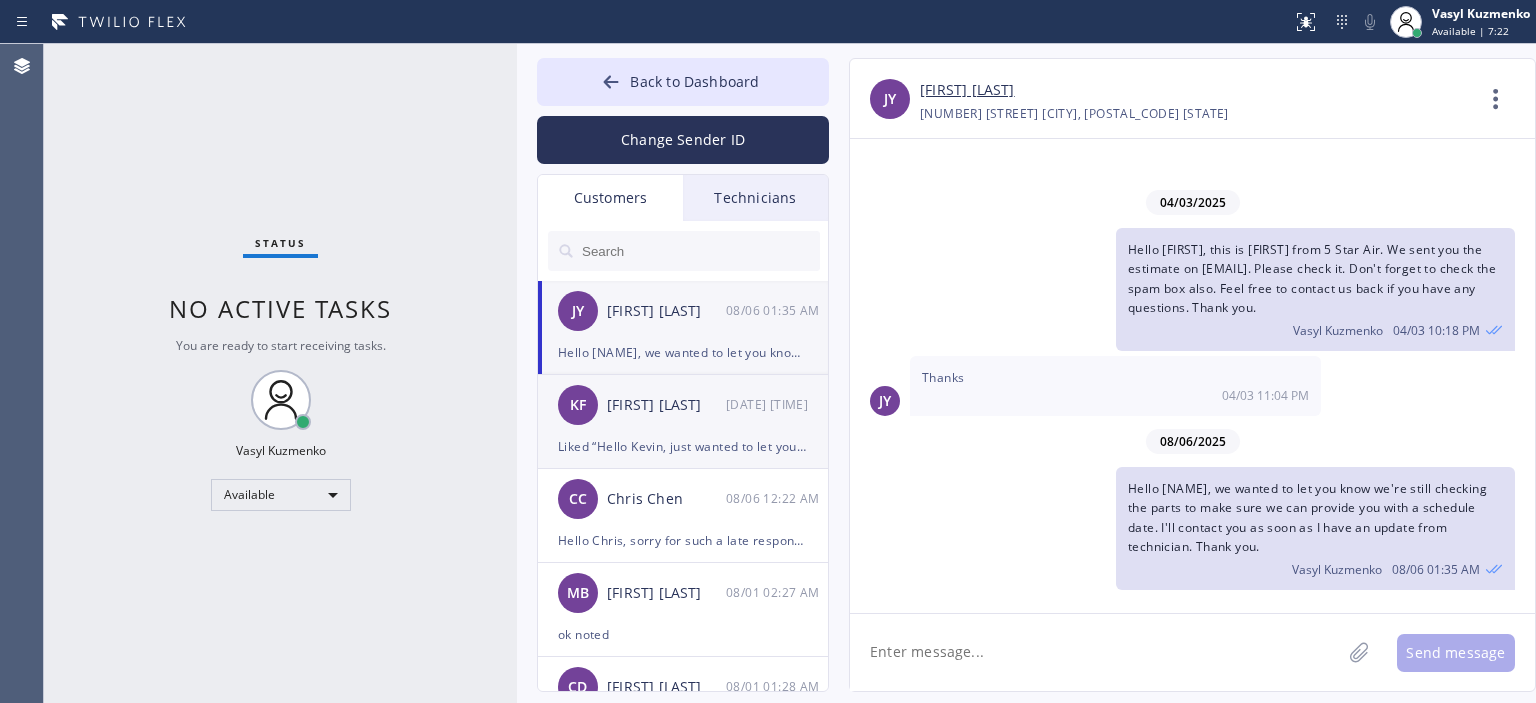 click on "[DATE] [TIME] [FIRST] [LAST]" at bounding box center [684, 405] 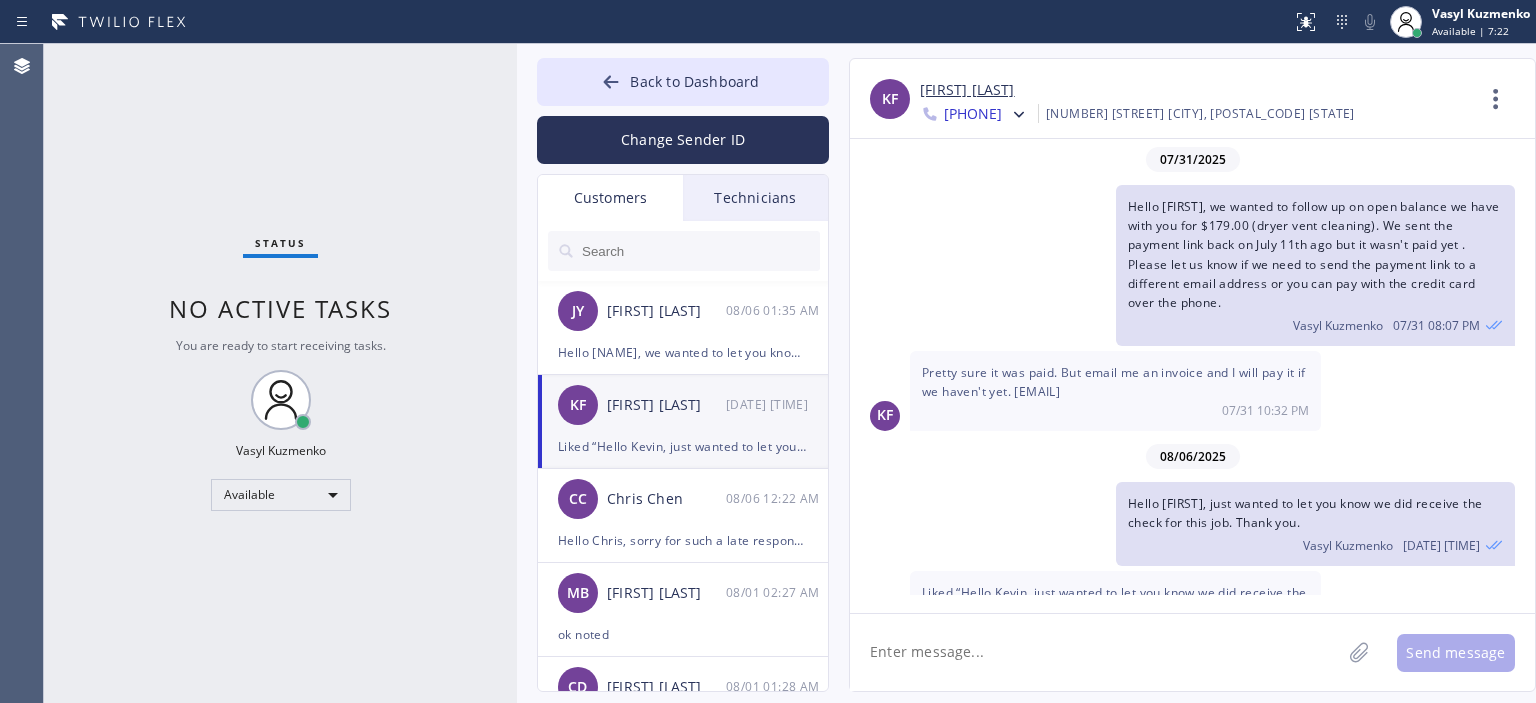 scroll, scrollTop: 54, scrollLeft: 0, axis: vertical 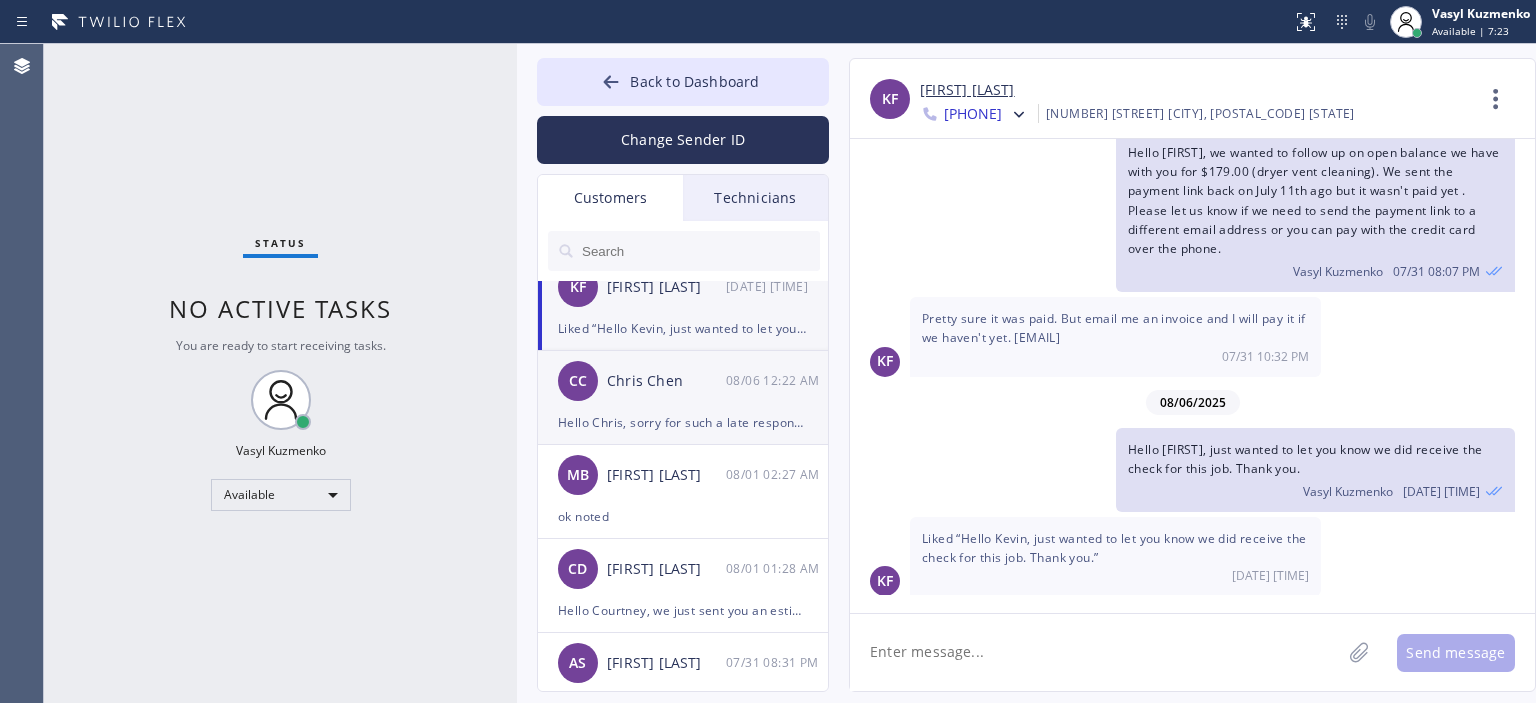 click on "CC [PERSON] [DATE]" at bounding box center (684, 381) 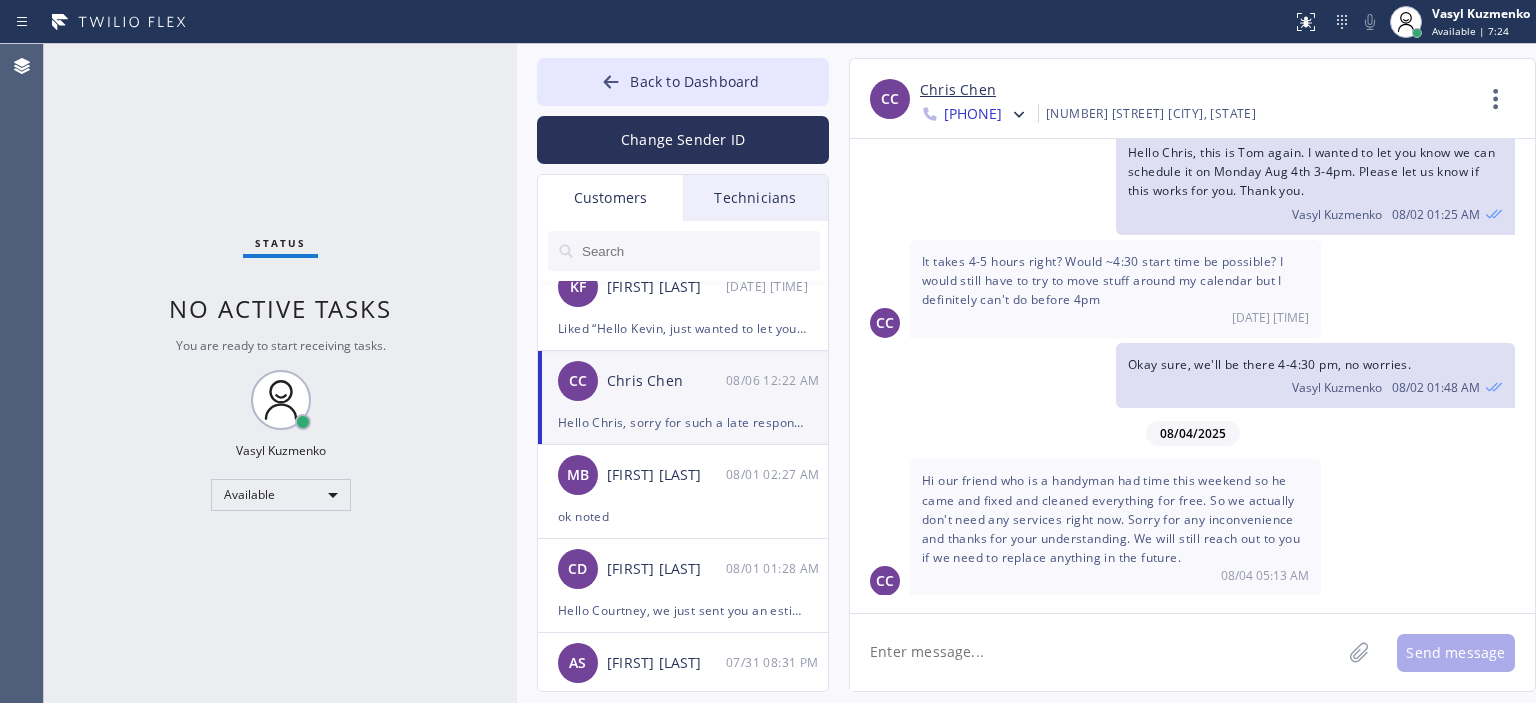 scroll, scrollTop: 226, scrollLeft: 0, axis: vertical 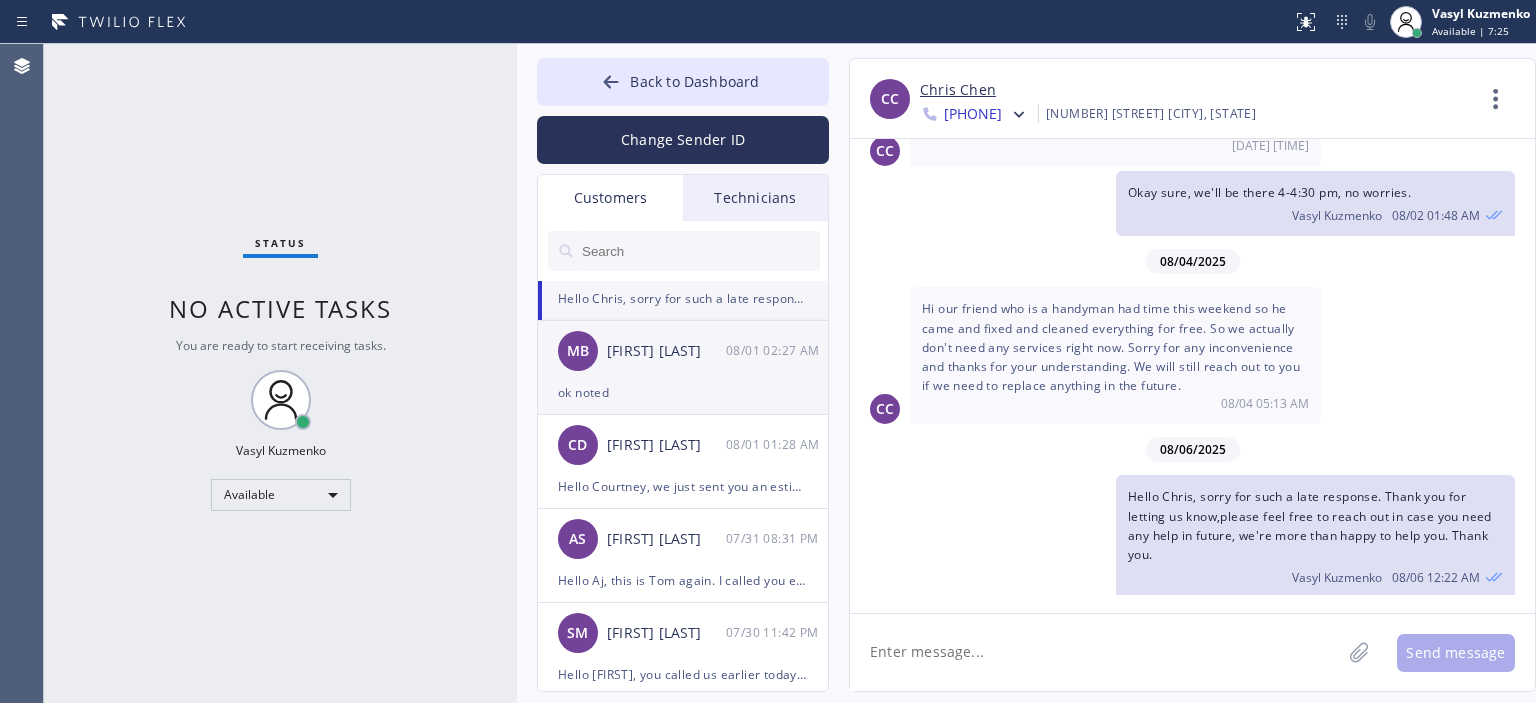 click on "ok noted" at bounding box center [683, 392] 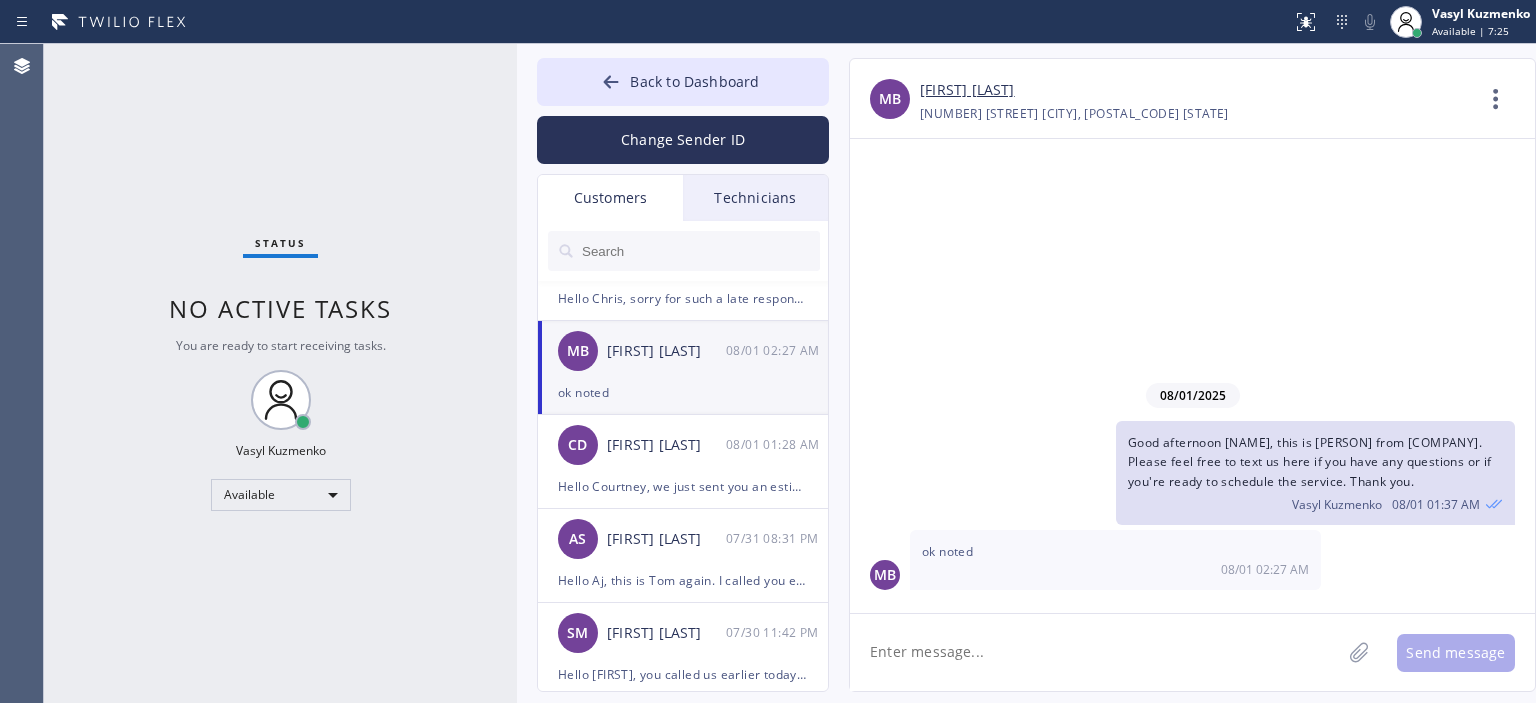 scroll, scrollTop: 0, scrollLeft: 0, axis: both 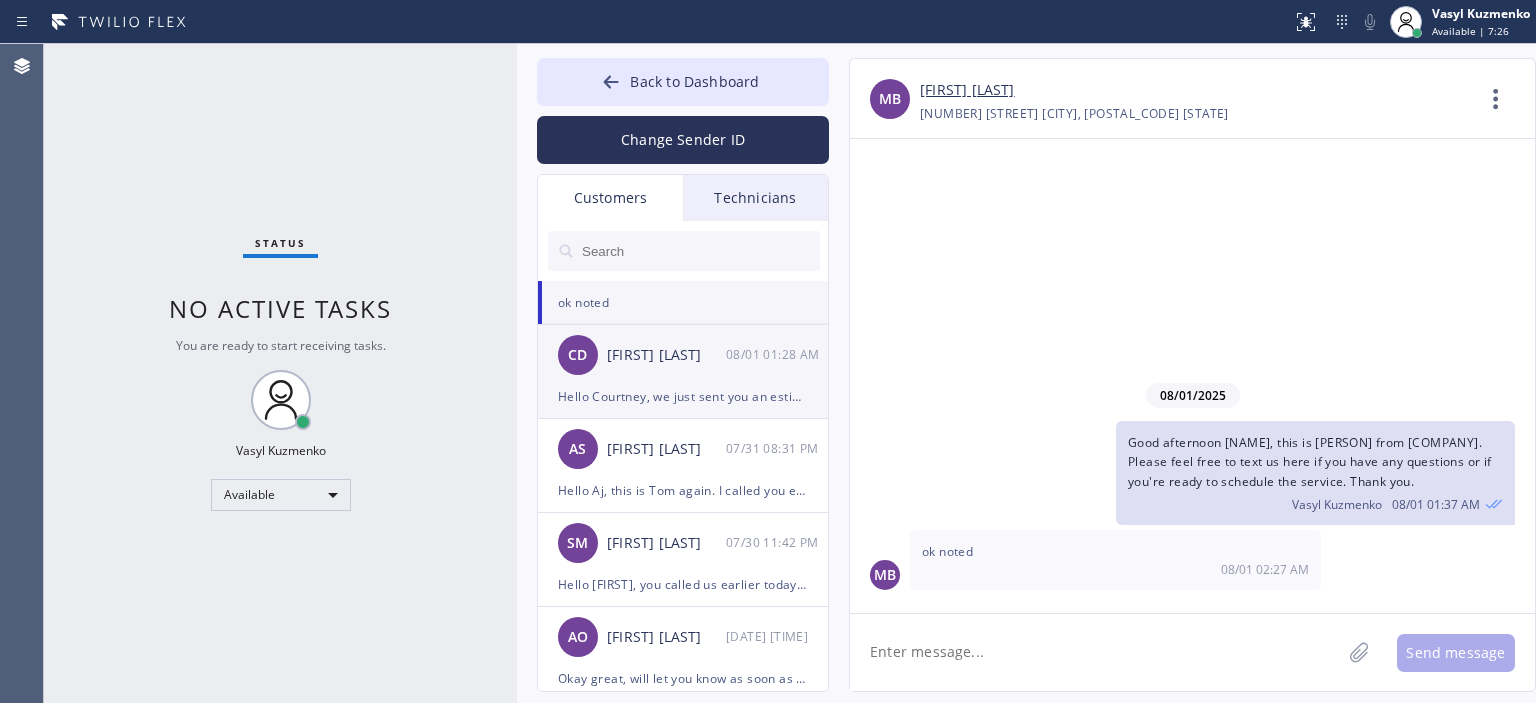 click on "Hello Courtney, we just sent you an estimate for dryer vent installation on this email courtney.duncan@icloud.com. Please check it, don't forget to check the spambox just in case. Feel free to contact us back if you have any questions or concerns. Thank you." at bounding box center [683, 396] 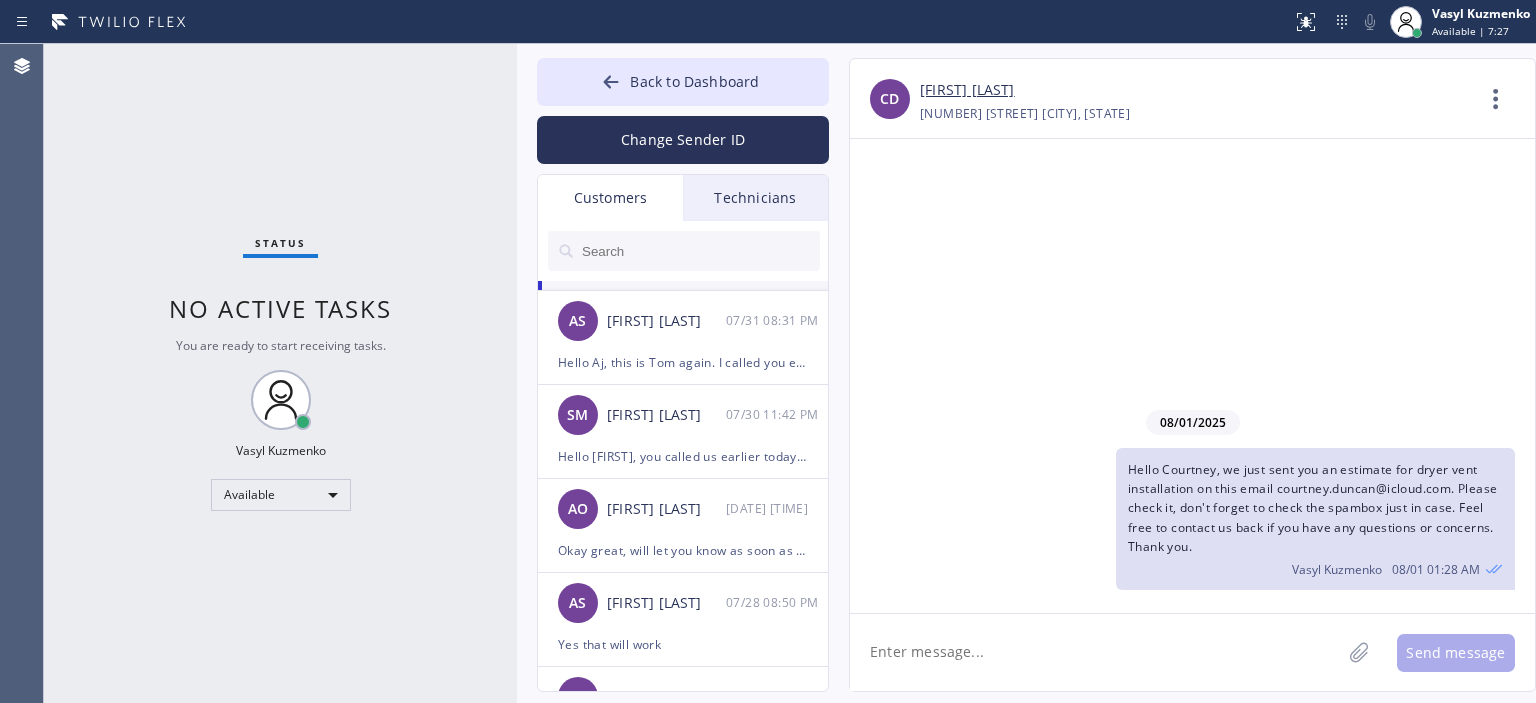 scroll, scrollTop: 460, scrollLeft: 0, axis: vertical 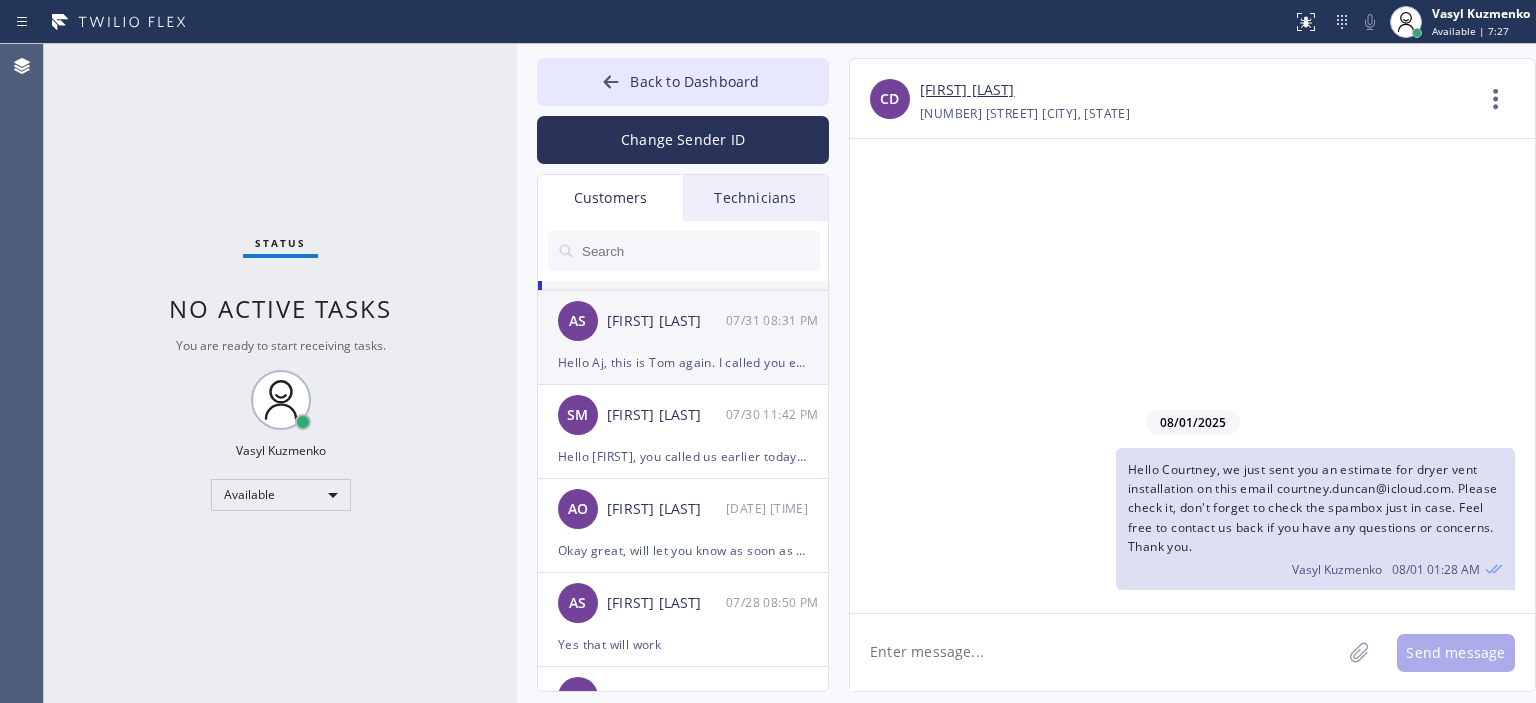 click on "Hello Aj, this is Tom again. I called you earlier today to follow up on our technician's visit yesterday for dryer vent estimate. His name is Christopher Caylan. Please let us know if you have any questions or concerns on the estimate. I do apologize for bothering, feel free to contact us back at any convenient for you time. Thank you." at bounding box center (683, 362) 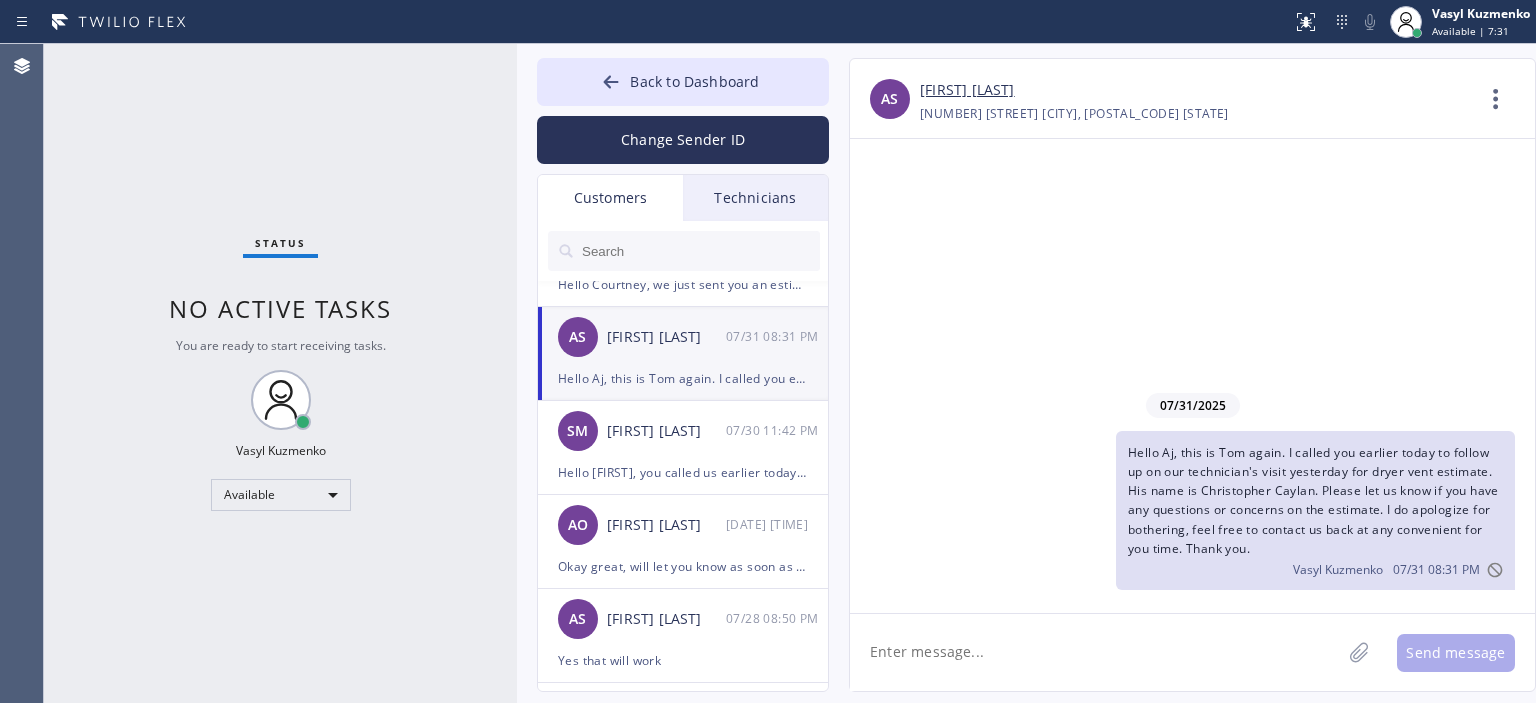 scroll, scrollTop: 444, scrollLeft: 0, axis: vertical 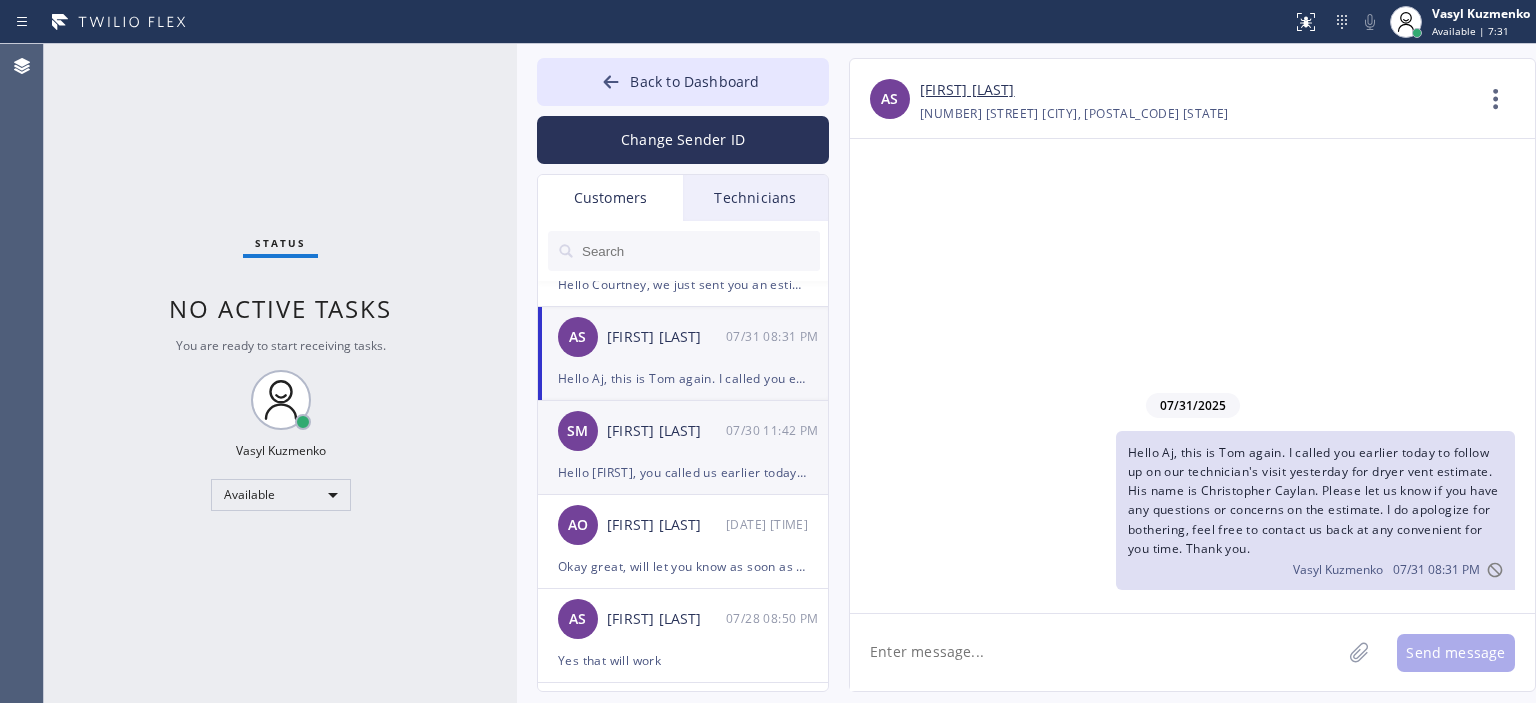 click on "SM [LAST] [DATE] [TIME]" at bounding box center [684, 431] 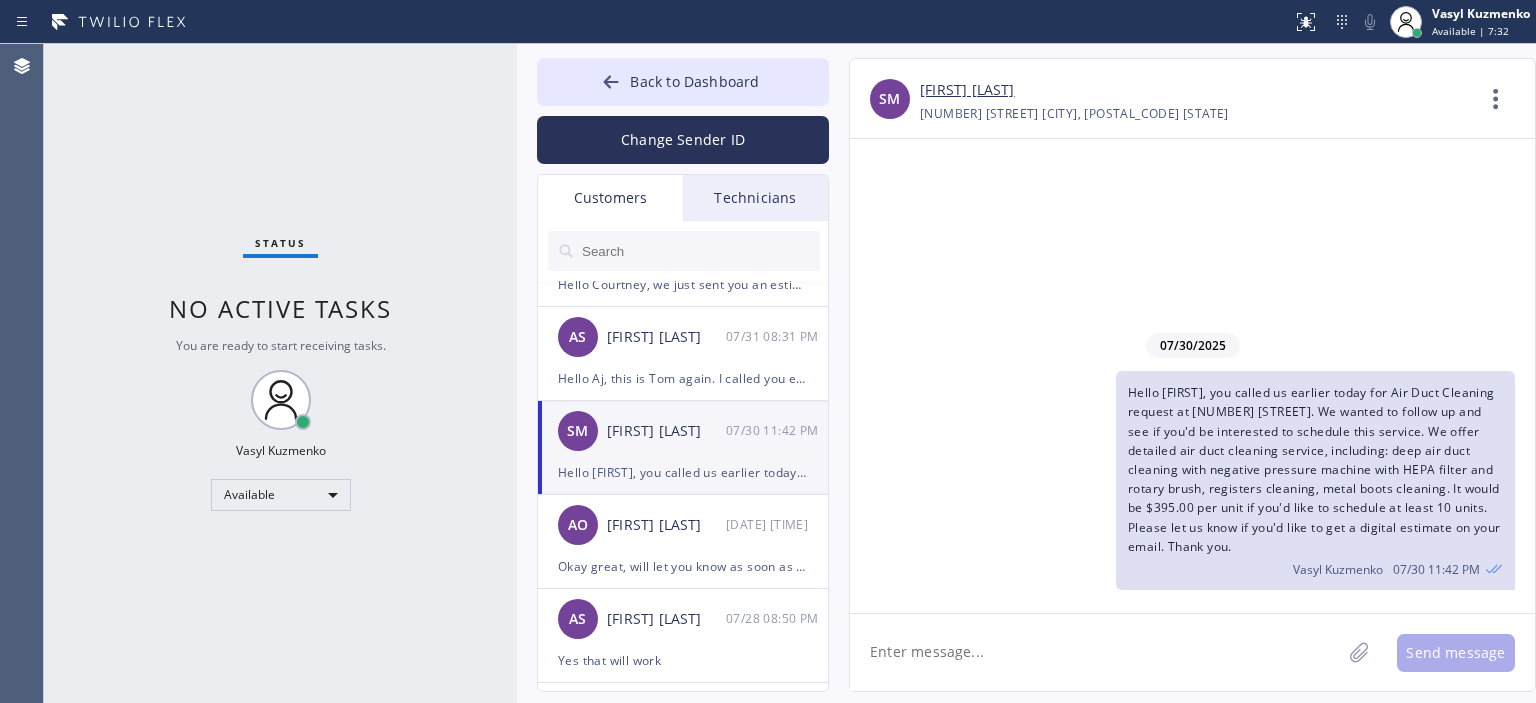 scroll, scrollTop: 506, scrollLeft: 0, axis: vertical 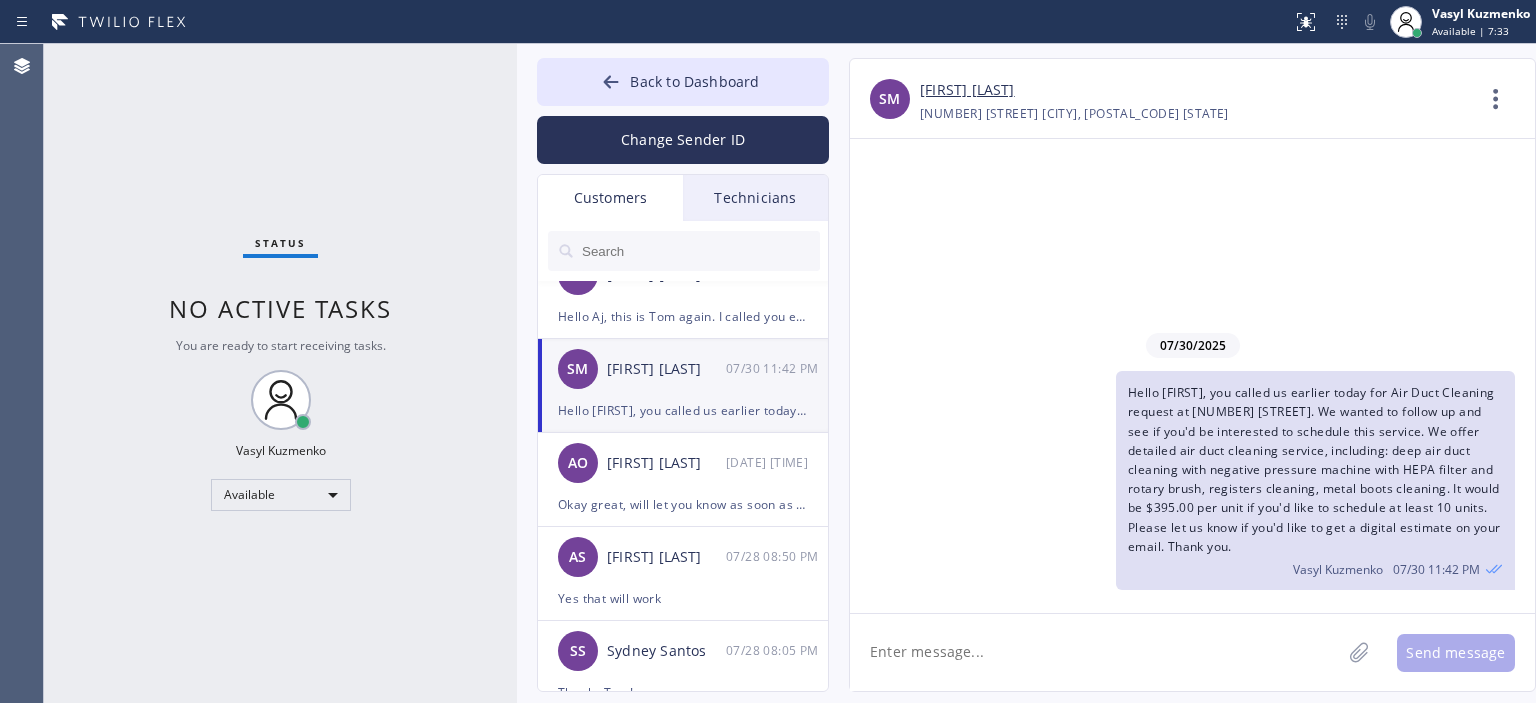 click on "[INITIALS] [FIRST] [LAST] [DATE] [TIME]" at bounding box center (684, 463) 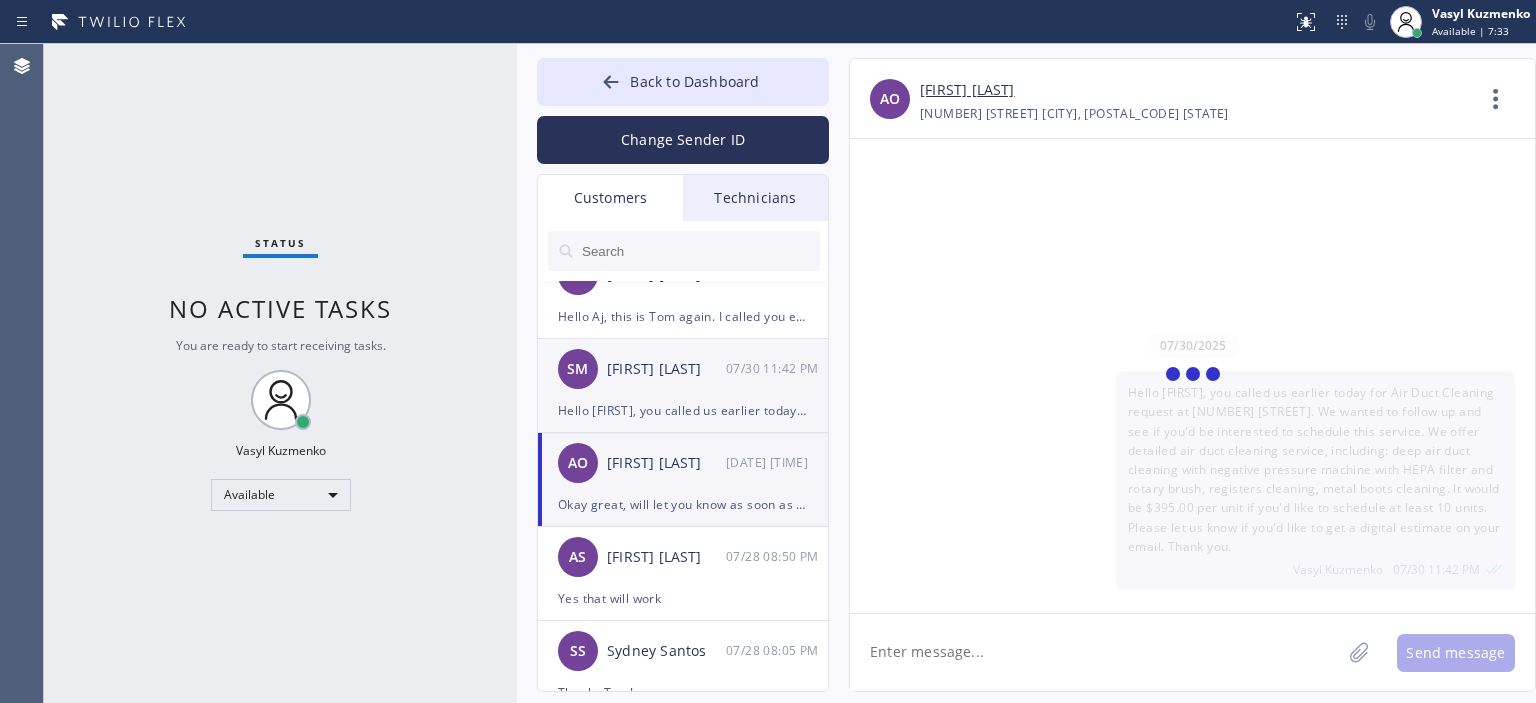 scroll, scrollTop: 440, scrollLeft: 0, axis: vertical 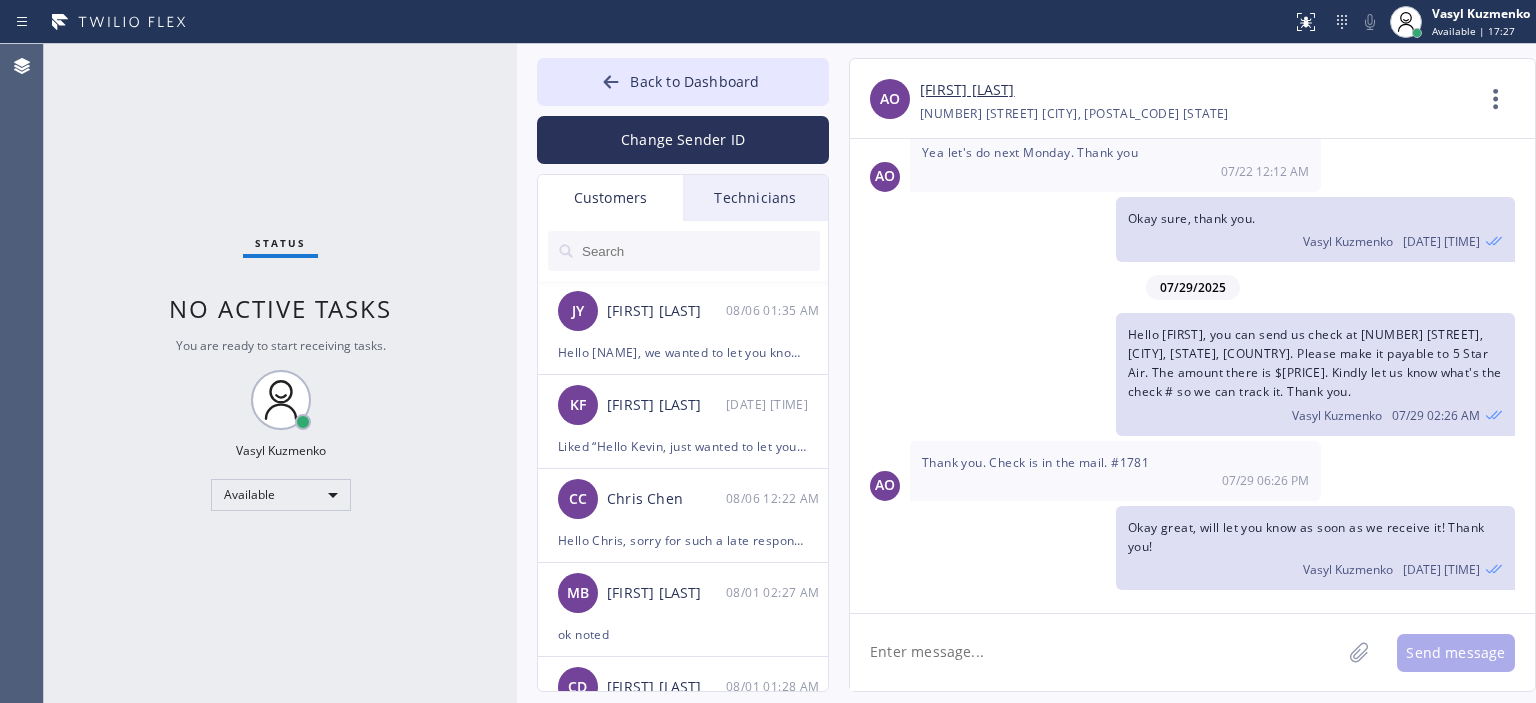 click at bounding box center (700, 251) 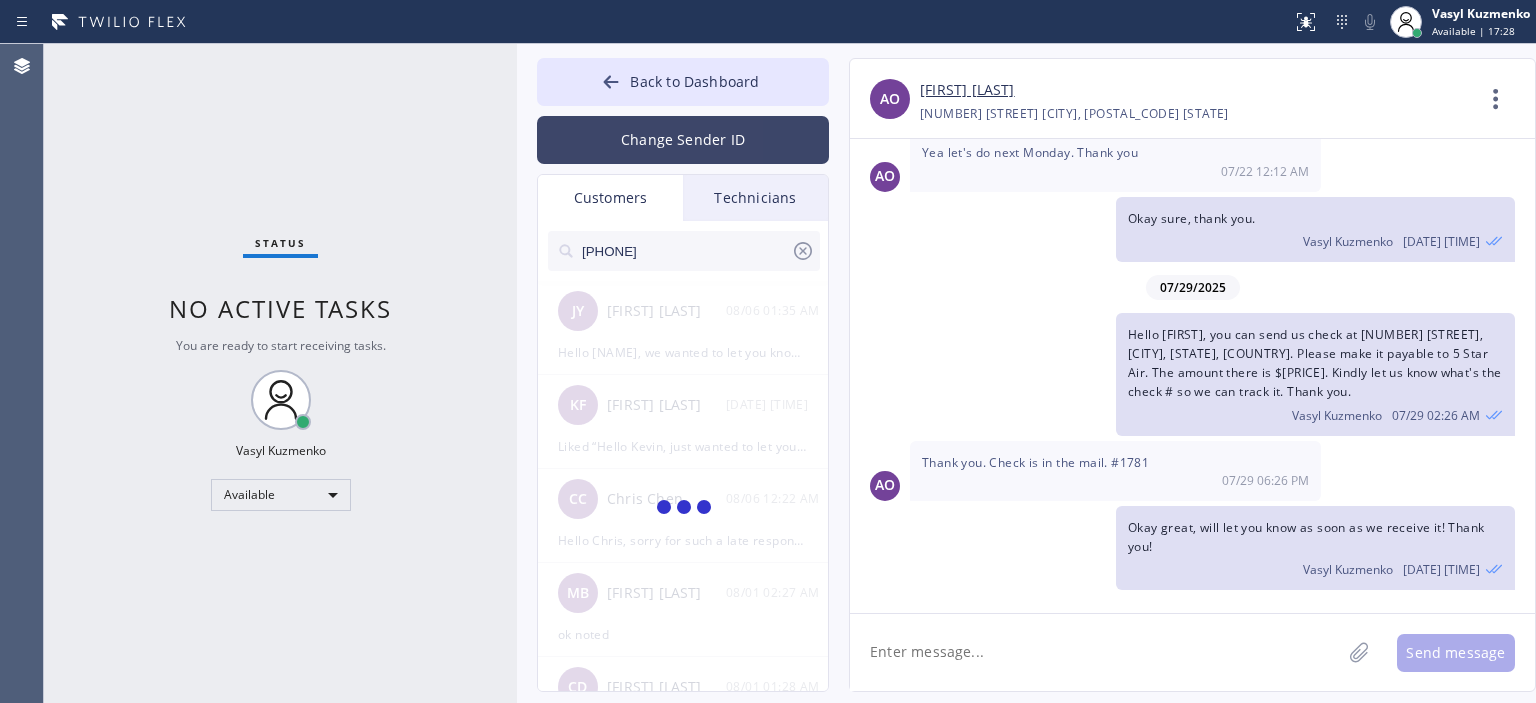 click on "Change Sender ID" at bounding box center (683, 140) 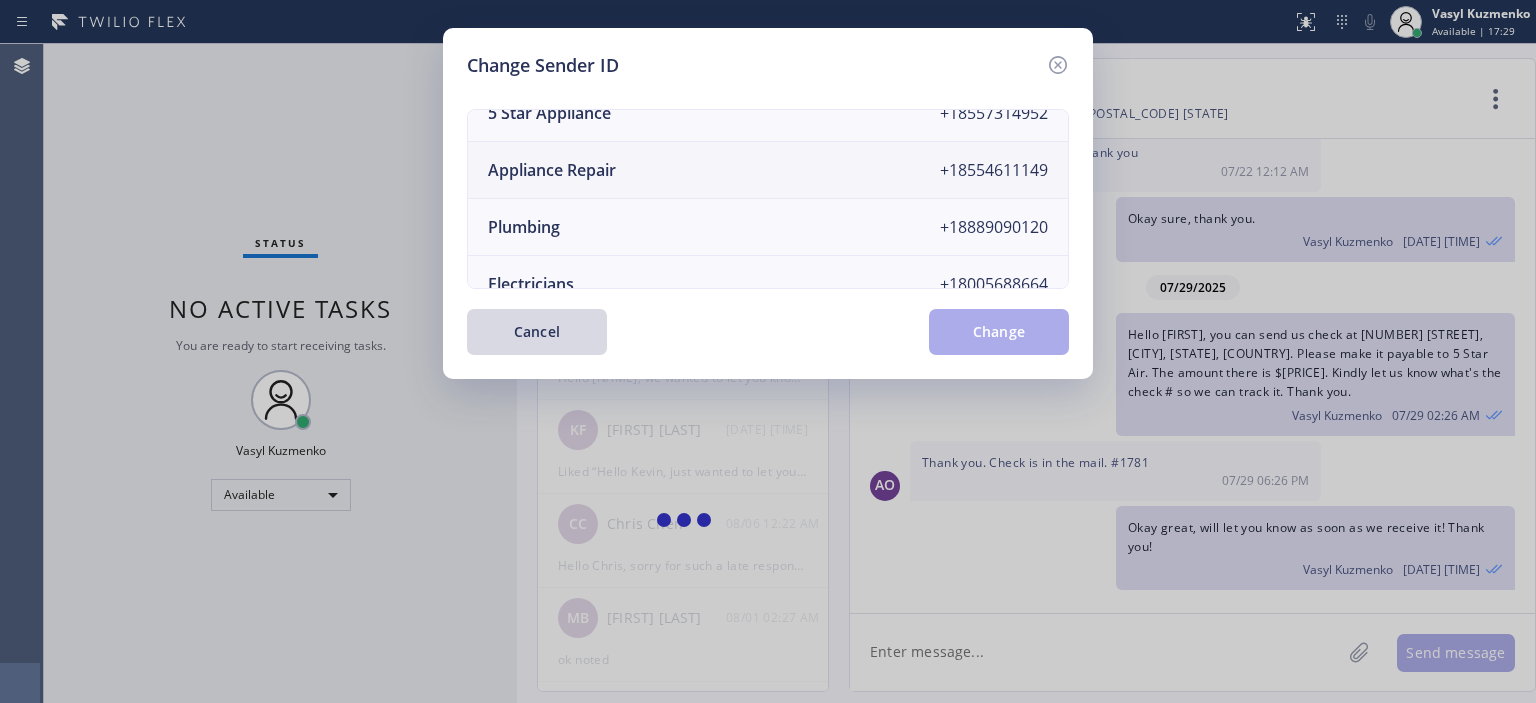 scroll, scrollTop: 0, scrollLeft: 0, axis: both 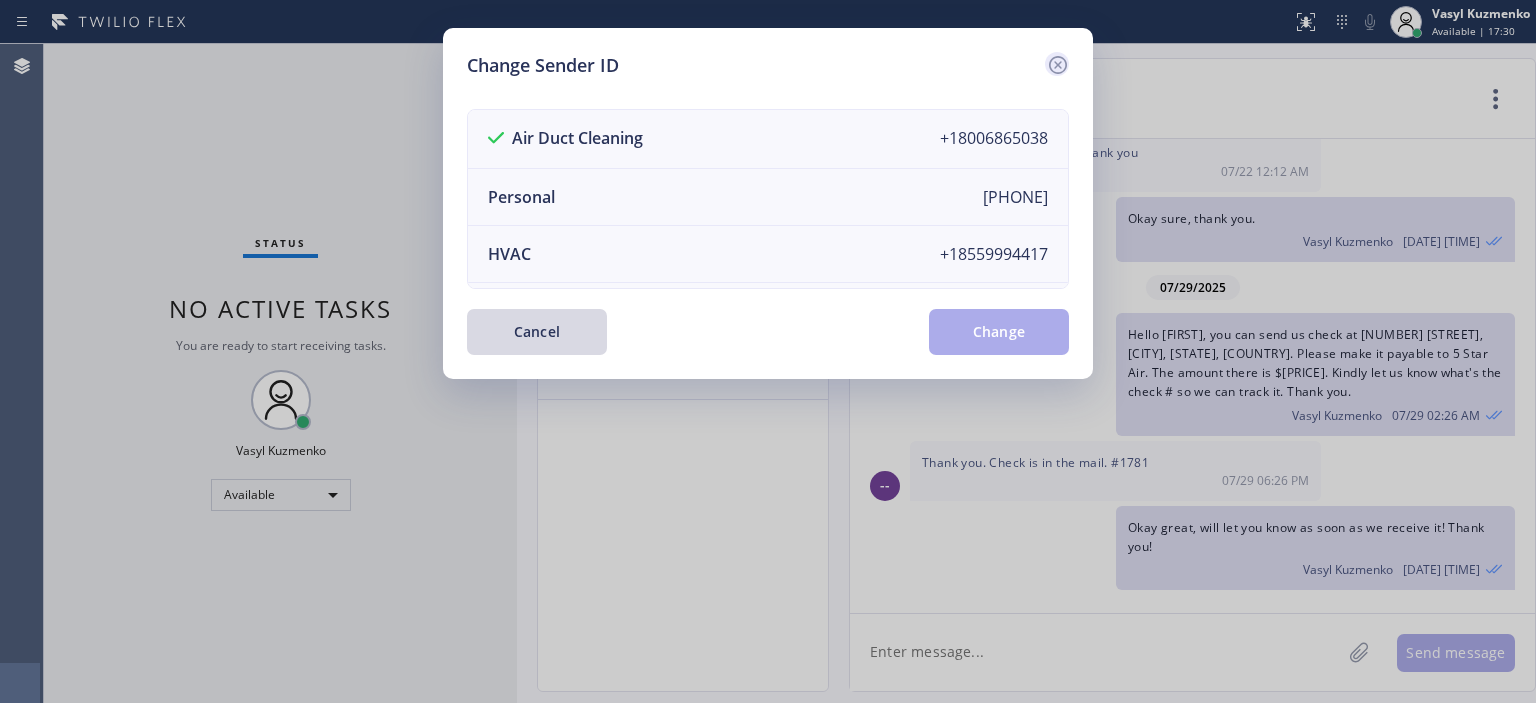 click 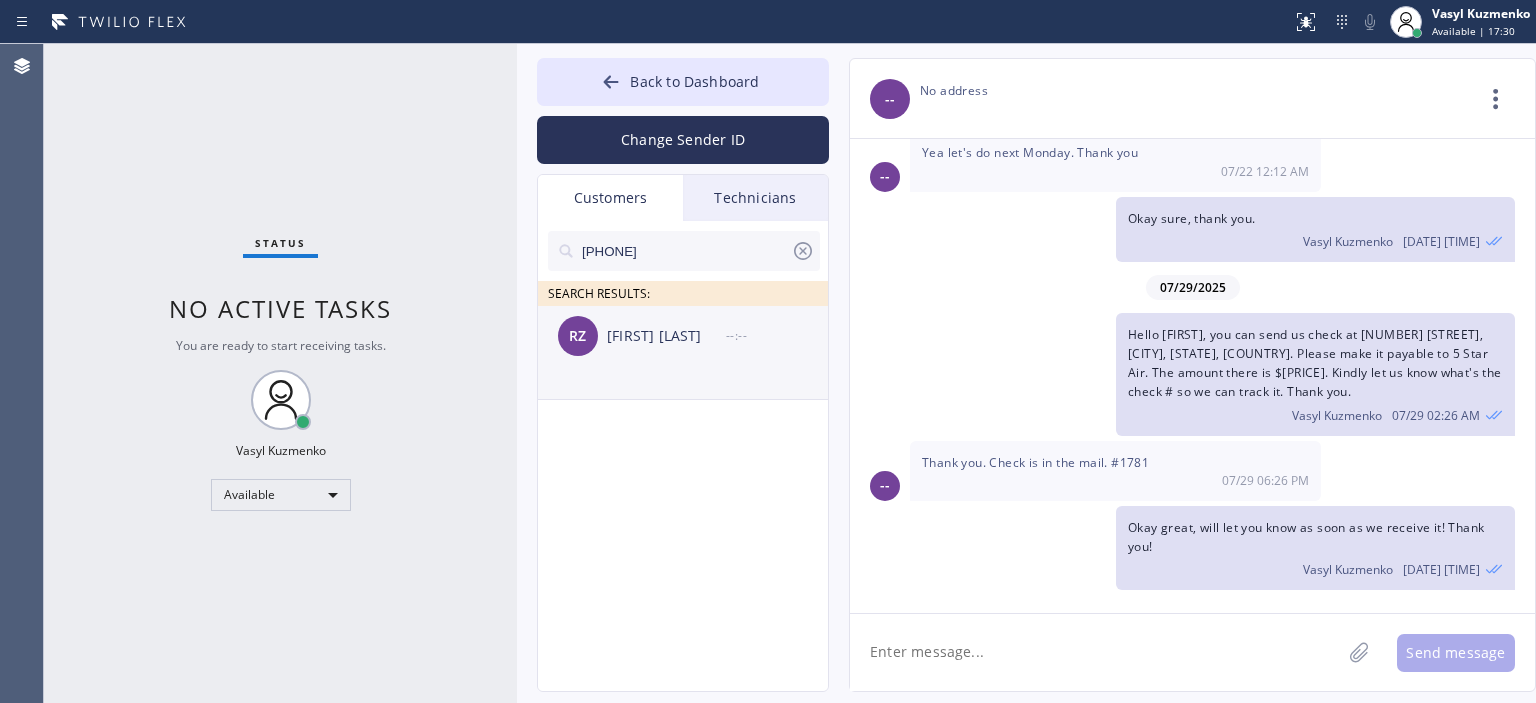 click on "[FIRST] [LAST]" at bounding box center (666, 336) 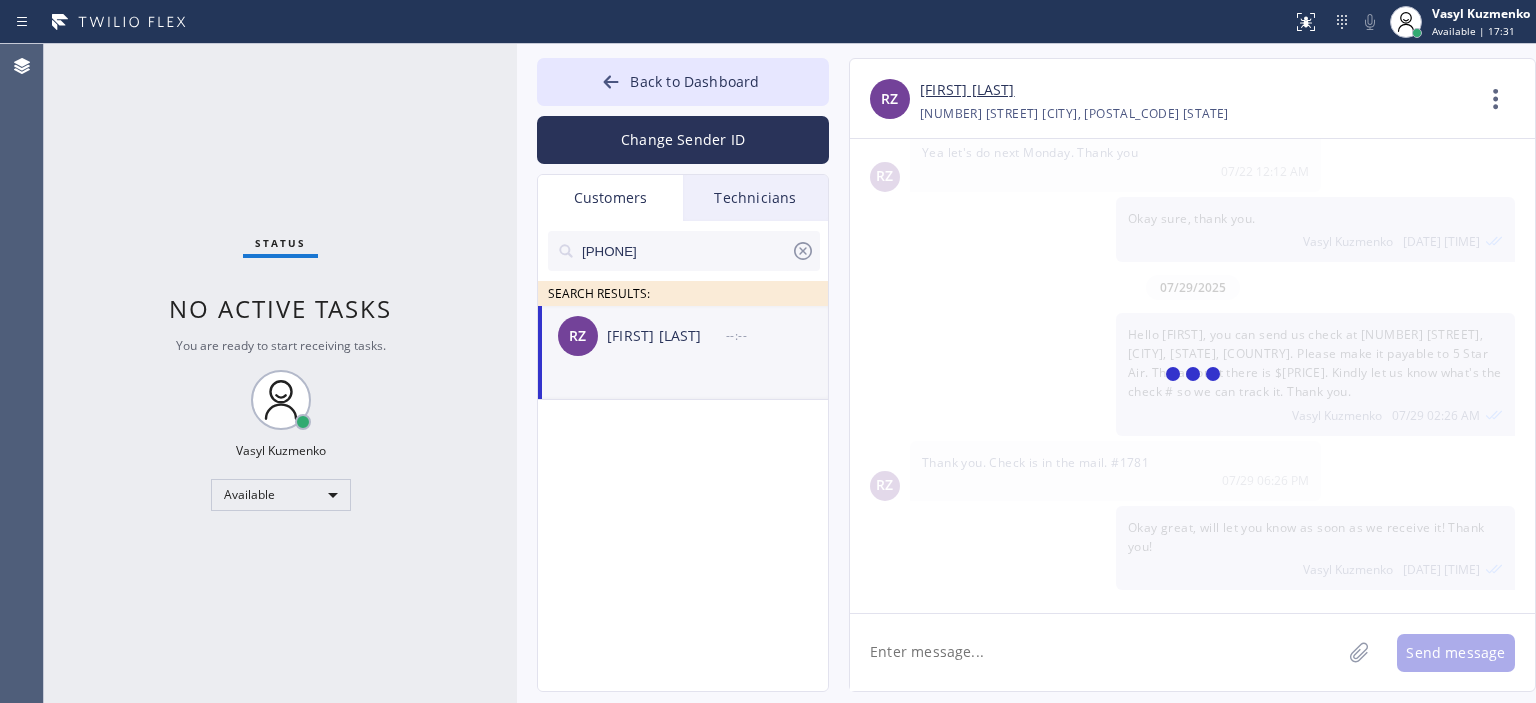 scroll, scrollTop: 0, scrollLeft: 0, axis: both 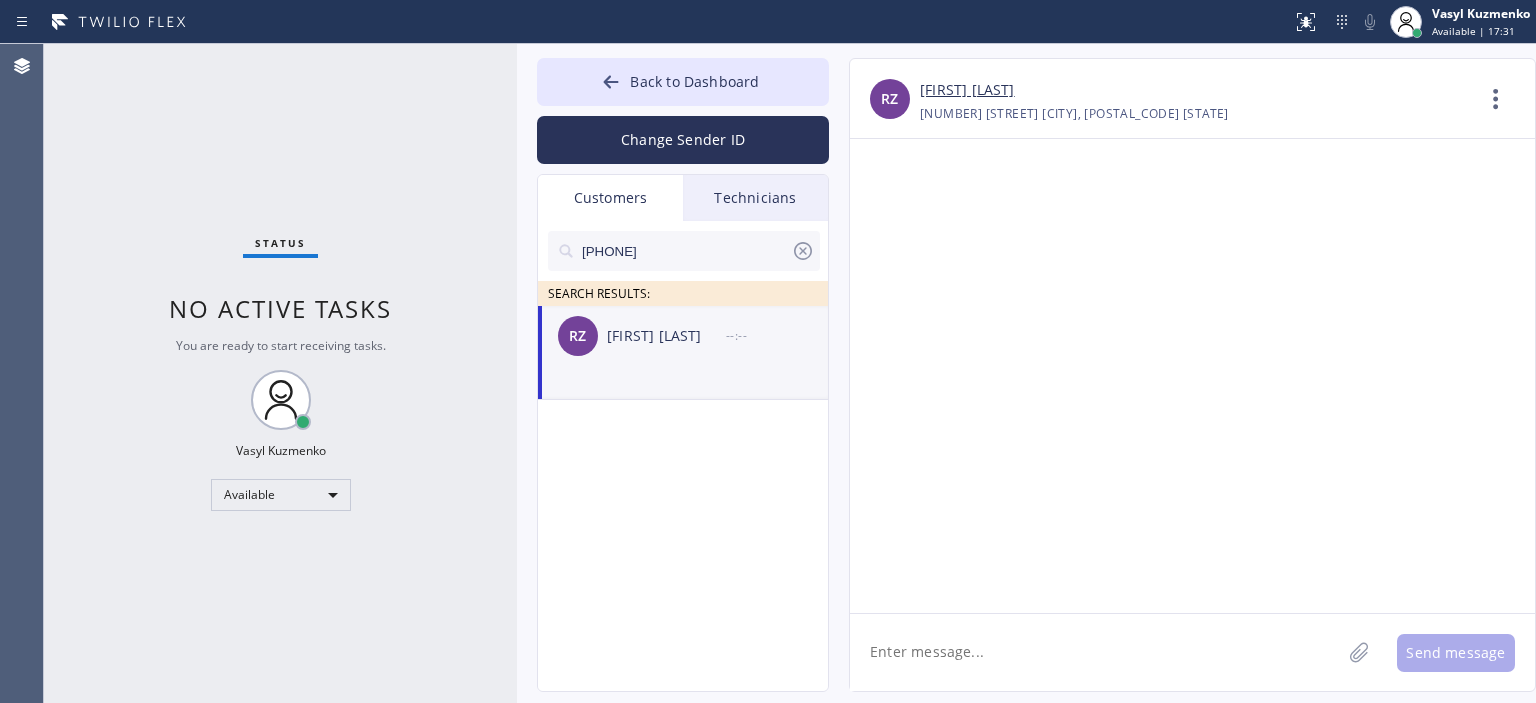 click 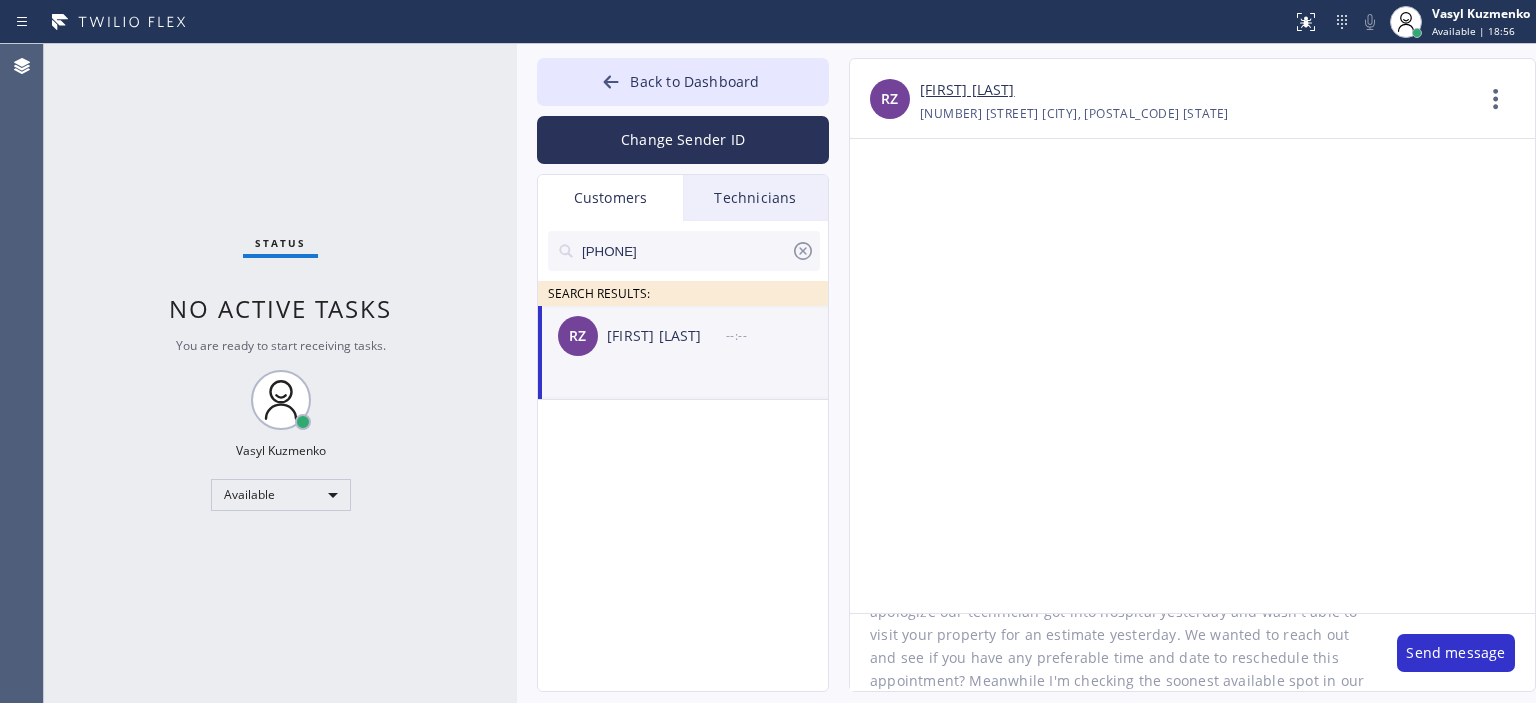scroll, scrollTop: 85, scrollLeft: 0, axis: vertical 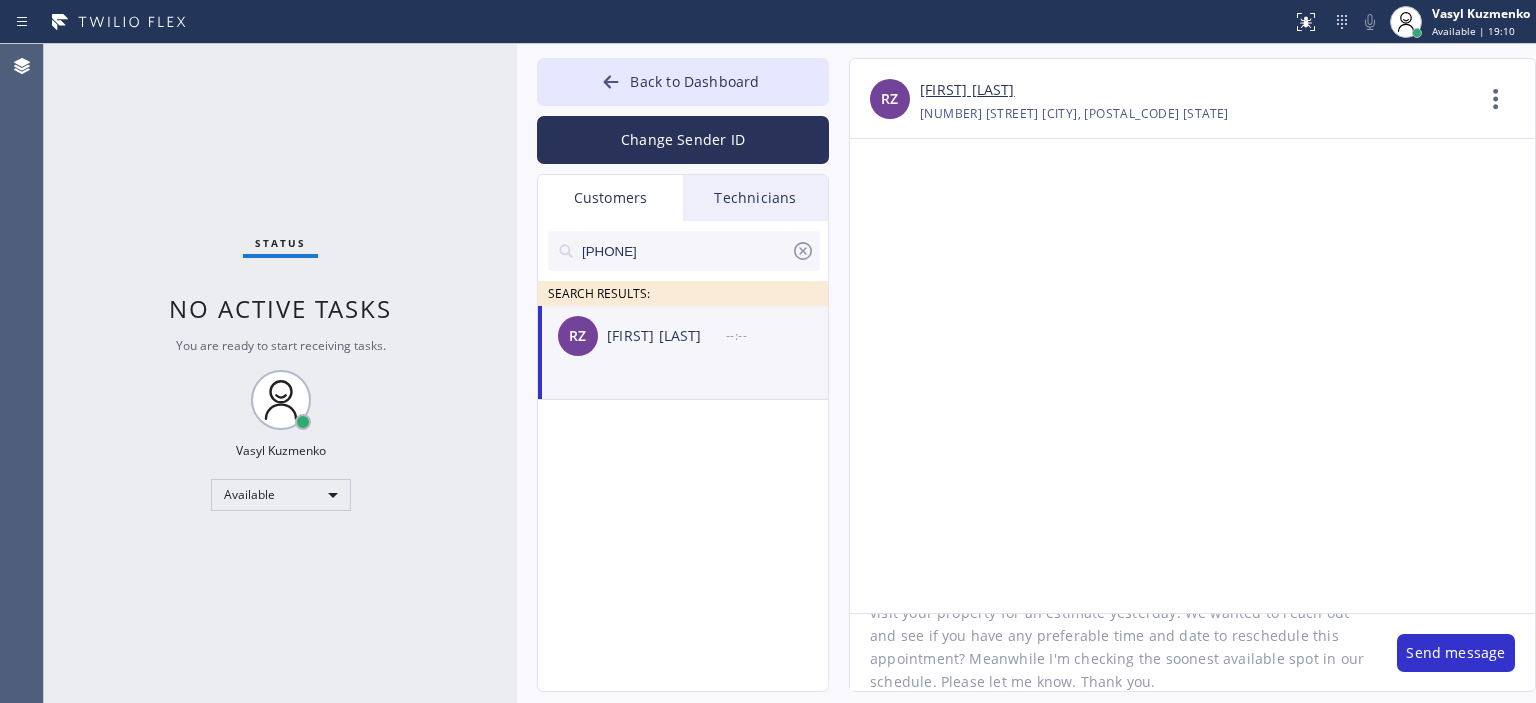 type on "Hello [FIRST]! This is [FIRST] from Air Duct Cleaning. We wanted to apologize our technician got into hospital yesterday and wasn't able to visit your property for an estimate yesterday. We wanted to reach out and see if you have any preferable time and date to reschedule this appointment? Meanwhile I'm checking the soonest available spot in our schedule. Please let me know. Thank you." 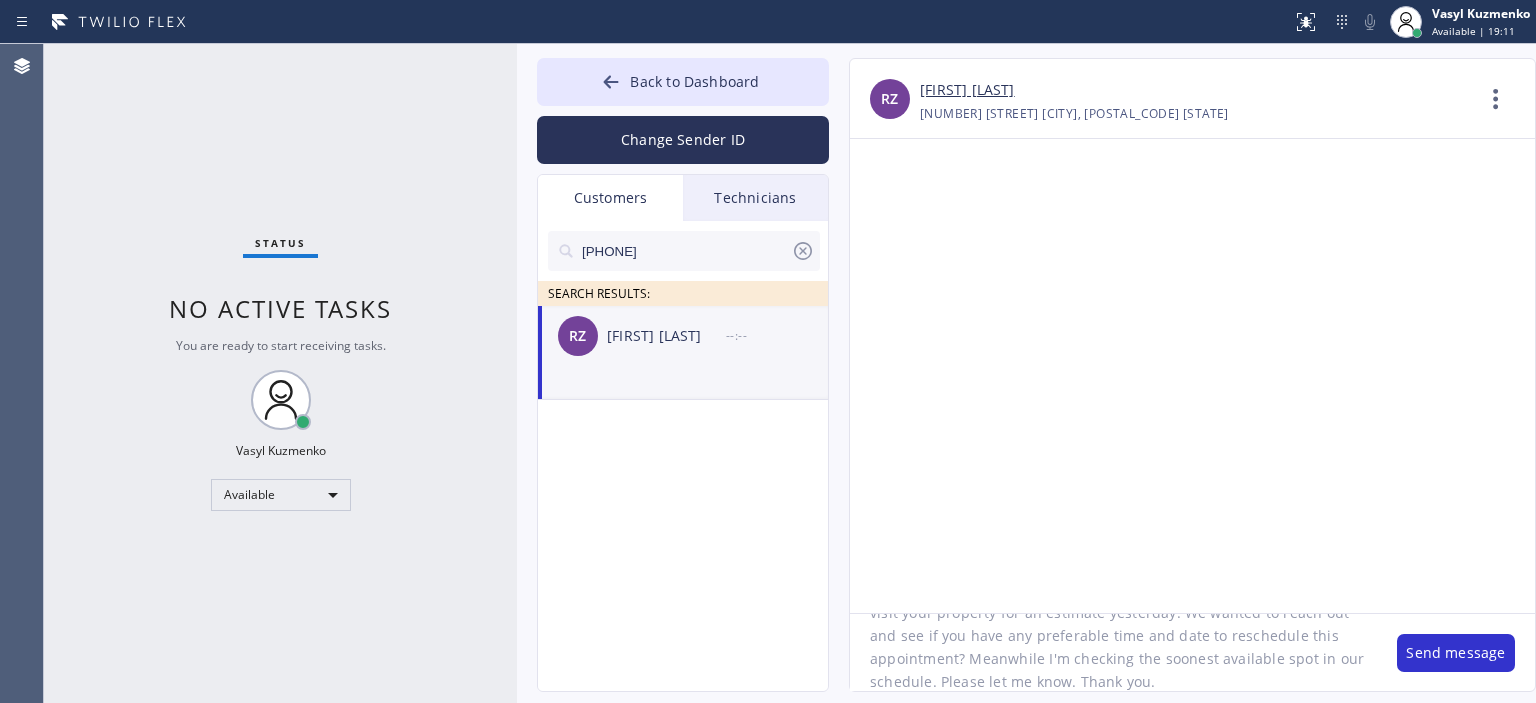click on "Hello [FIRST]! This is [FIRST] from Air Duct Cleaning. We wanted to apologize our technician got into hospital yesterday and wasn't able to visit your property for an estimate yesterday. We wanted to reach out and see if you have any preferable time and date to reschedule this appointment? Meanwhile I'm checking the soonest available spot in our schedule. Please let me know. Thank you." 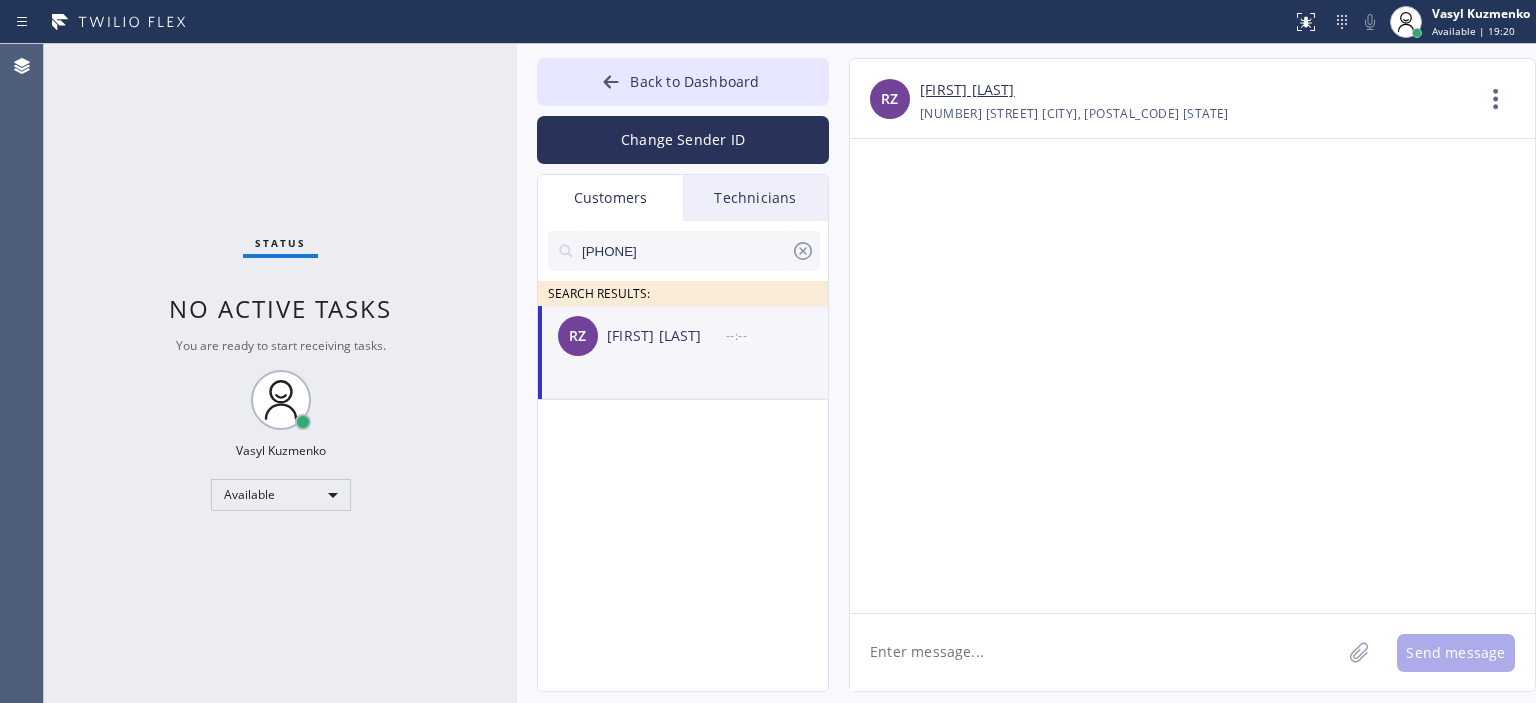scroll, scrollTop: 0, scrollLeft: 0, axis: both 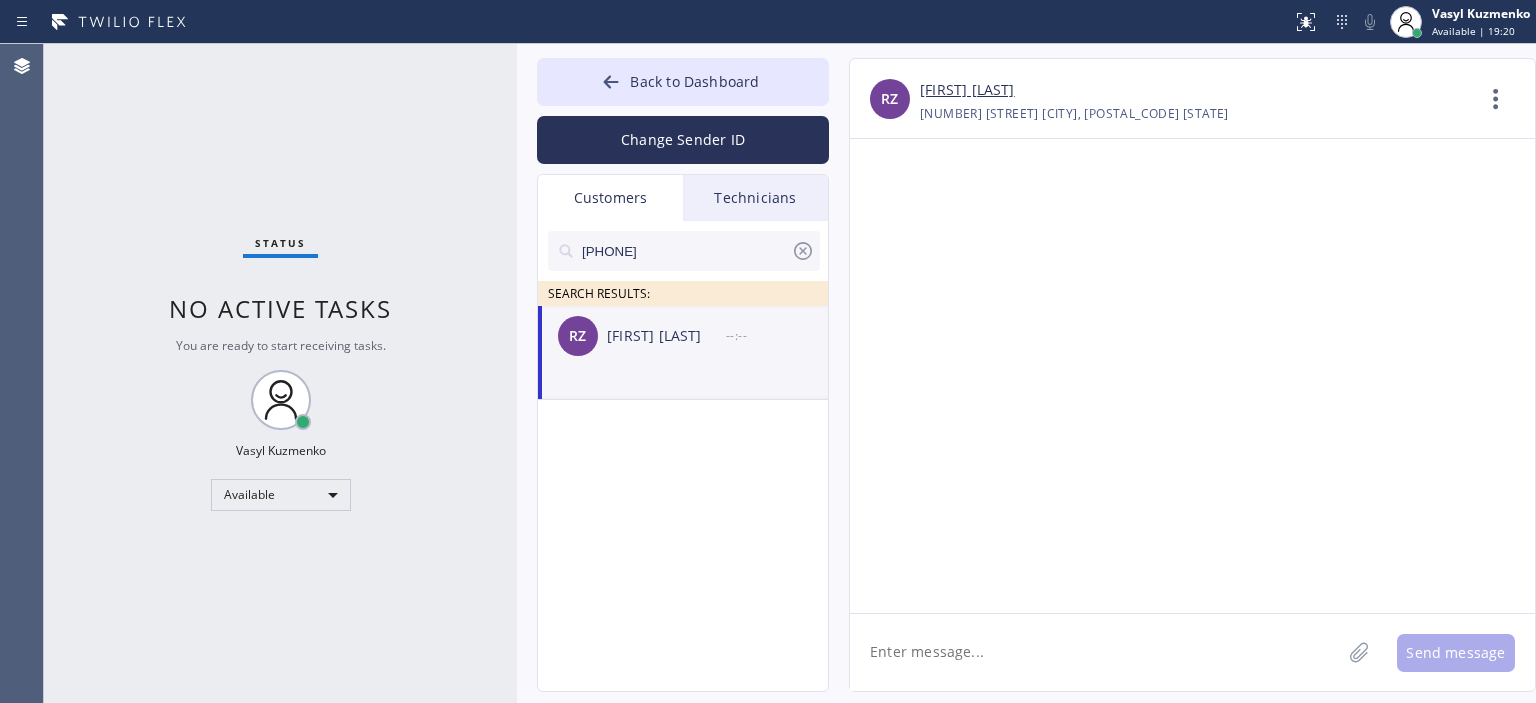 paste on "Hello [FIRST]! This is [FIRST] from Air Duct Cleaning. We wanted to apologize our technician got into hospital yesterday and wasn't able to visit your property for an estimate yesterday. We wanted to reach out and see if you have any preferable time and date to reschedule this appointment? Meanwhile I'm checking the soonest available spot in our schedule. Please let me know. Thank you." 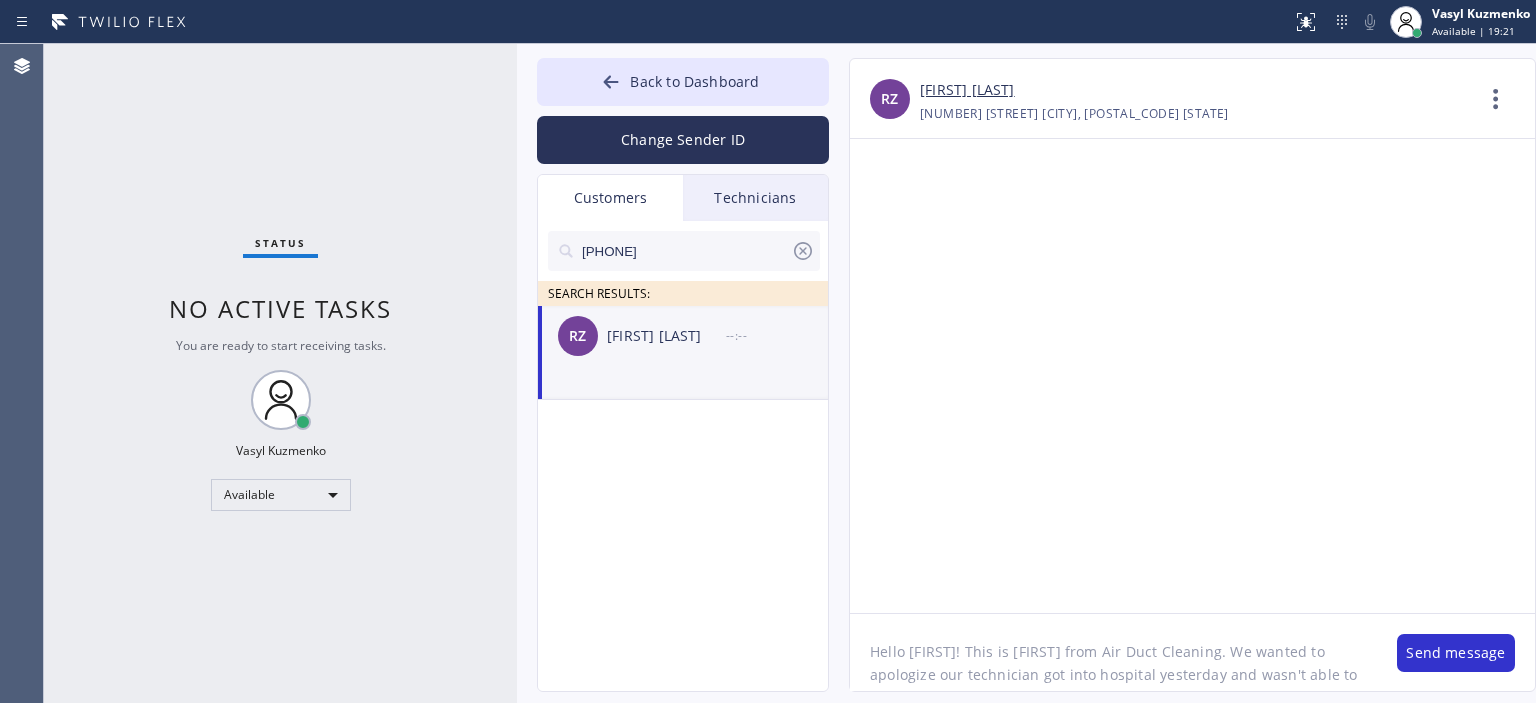 scroll, scrollTop: 85, scrollLeft: 0, axis: vertical 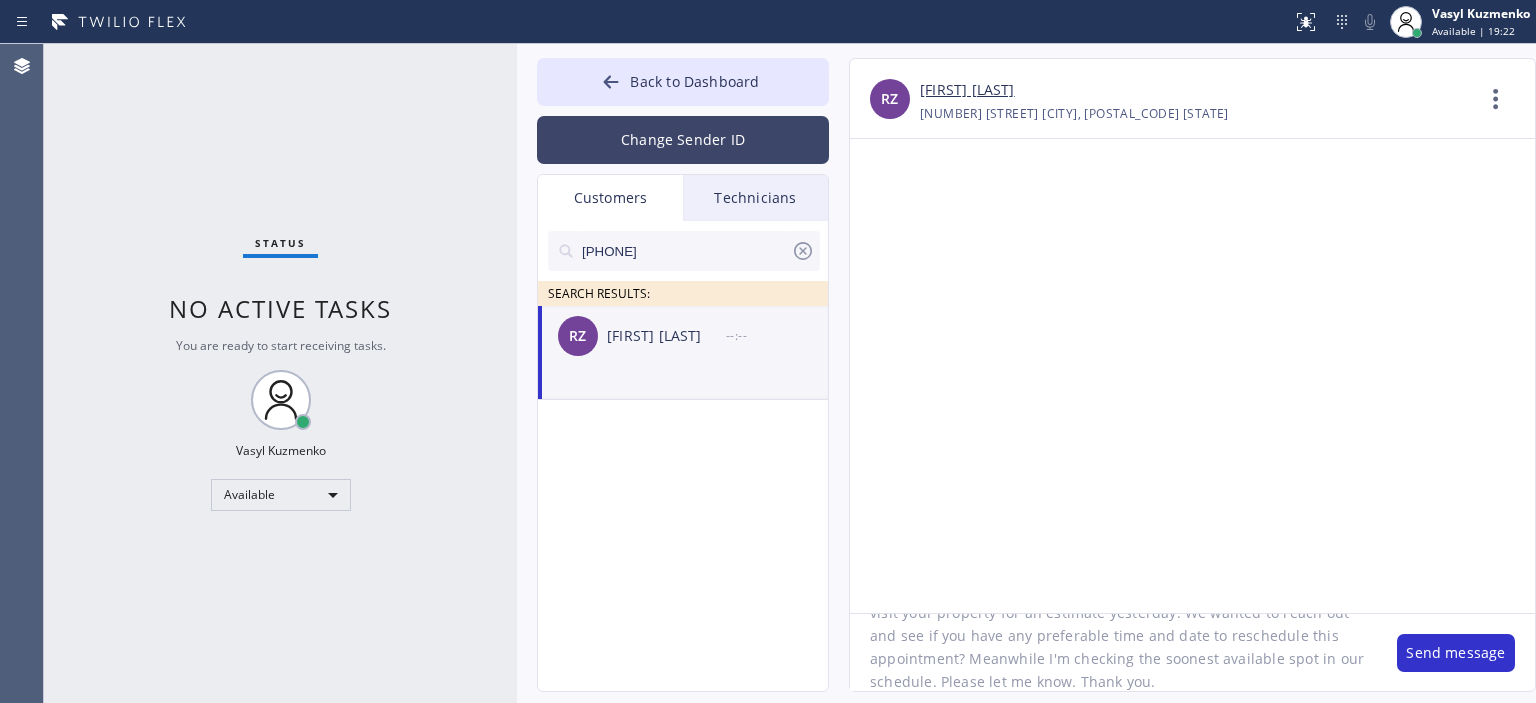 click on "Change Sender ID" at bounding box center [683, 140] 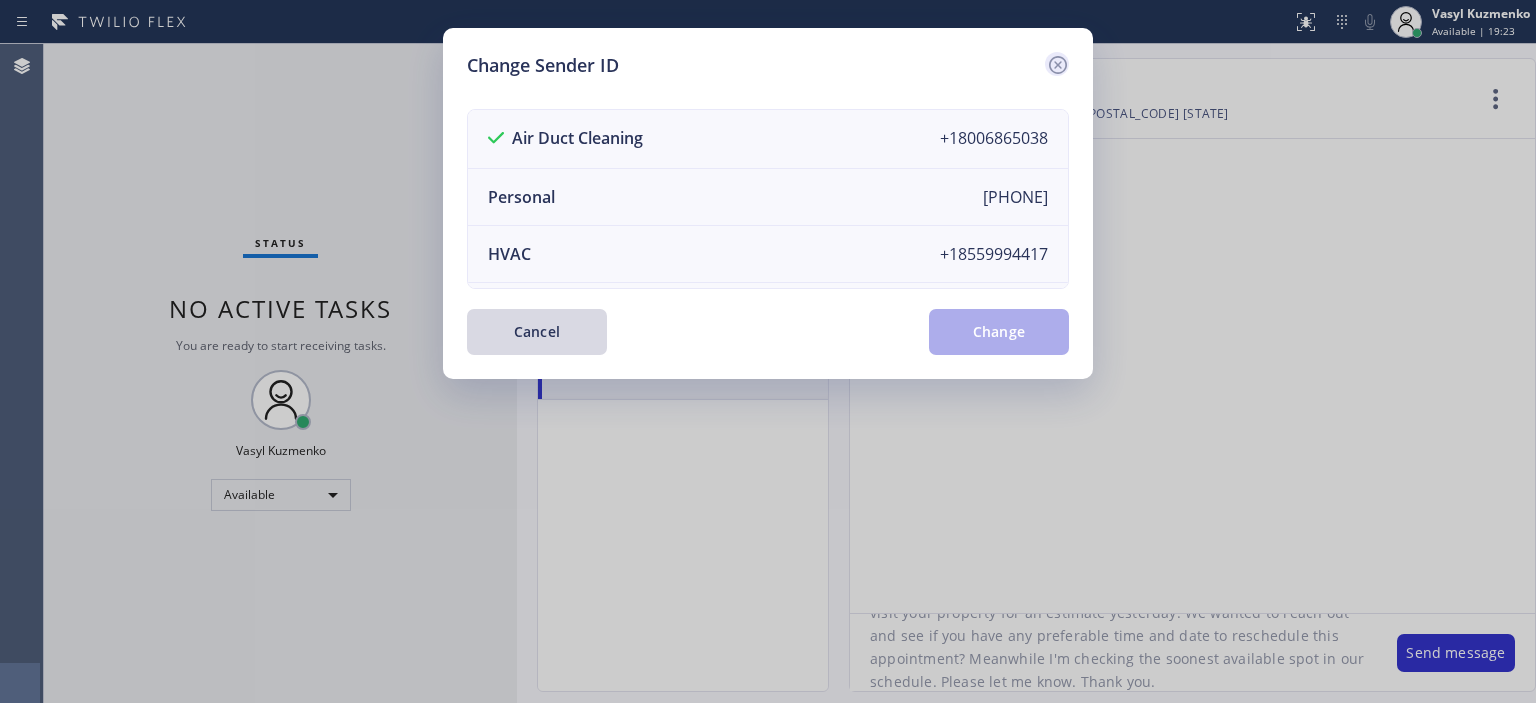 click 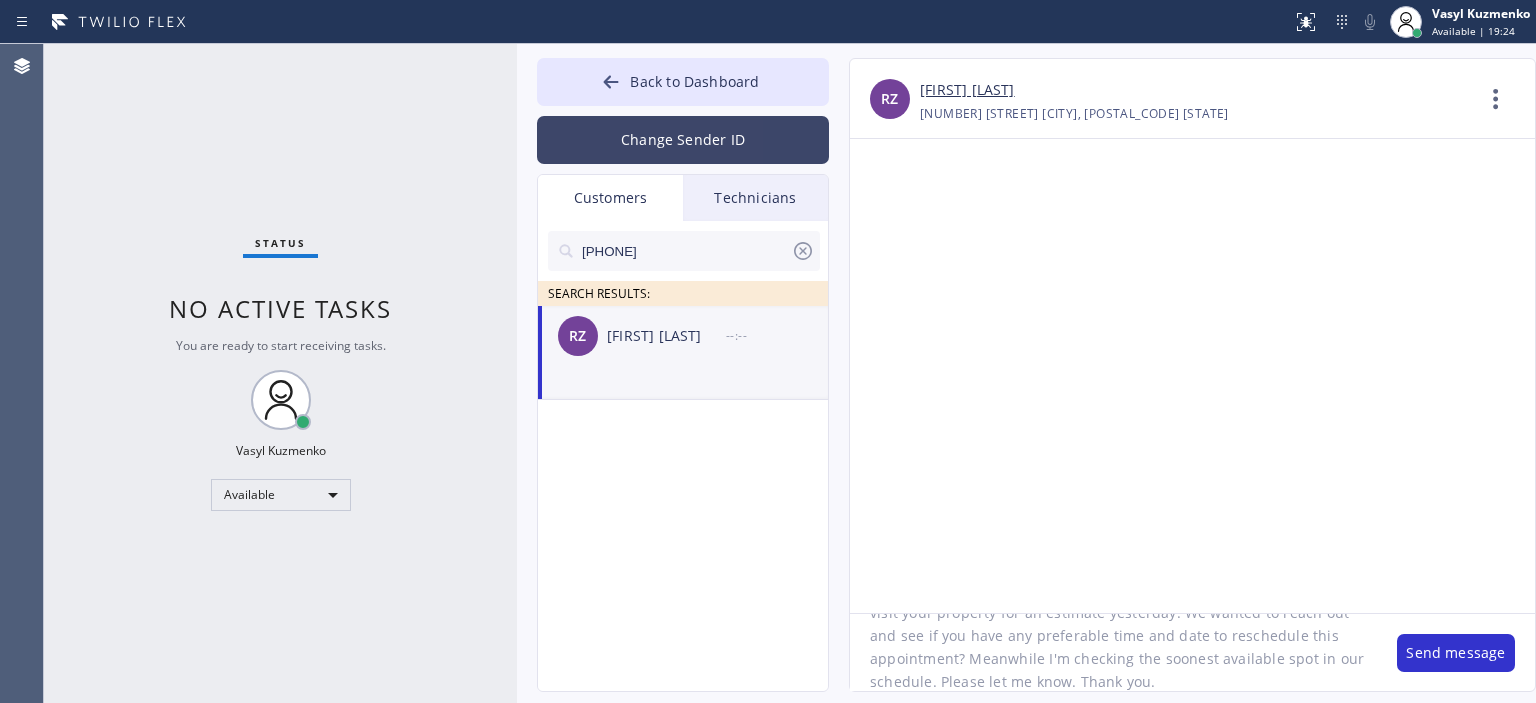 click on "Change Sender ID" at bounding box center (683, 140) 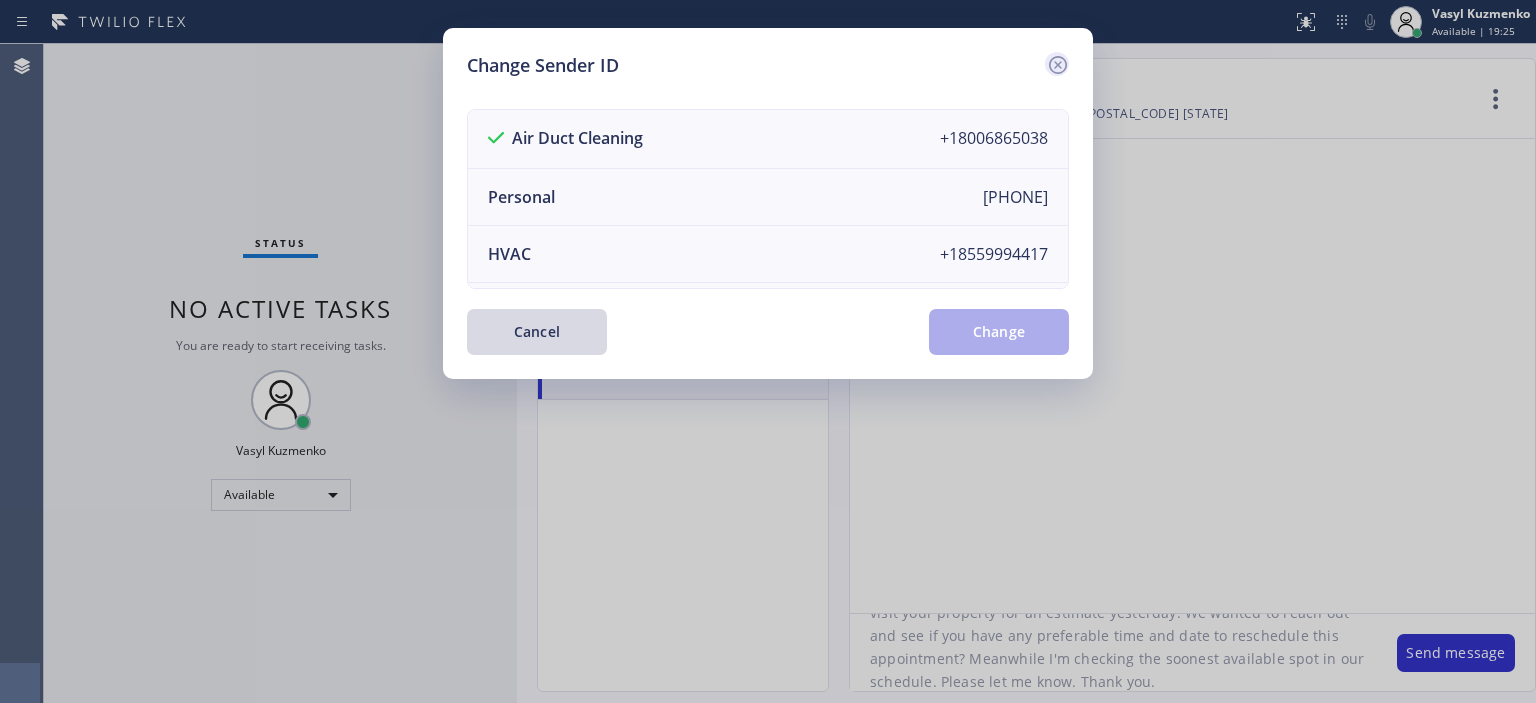 click 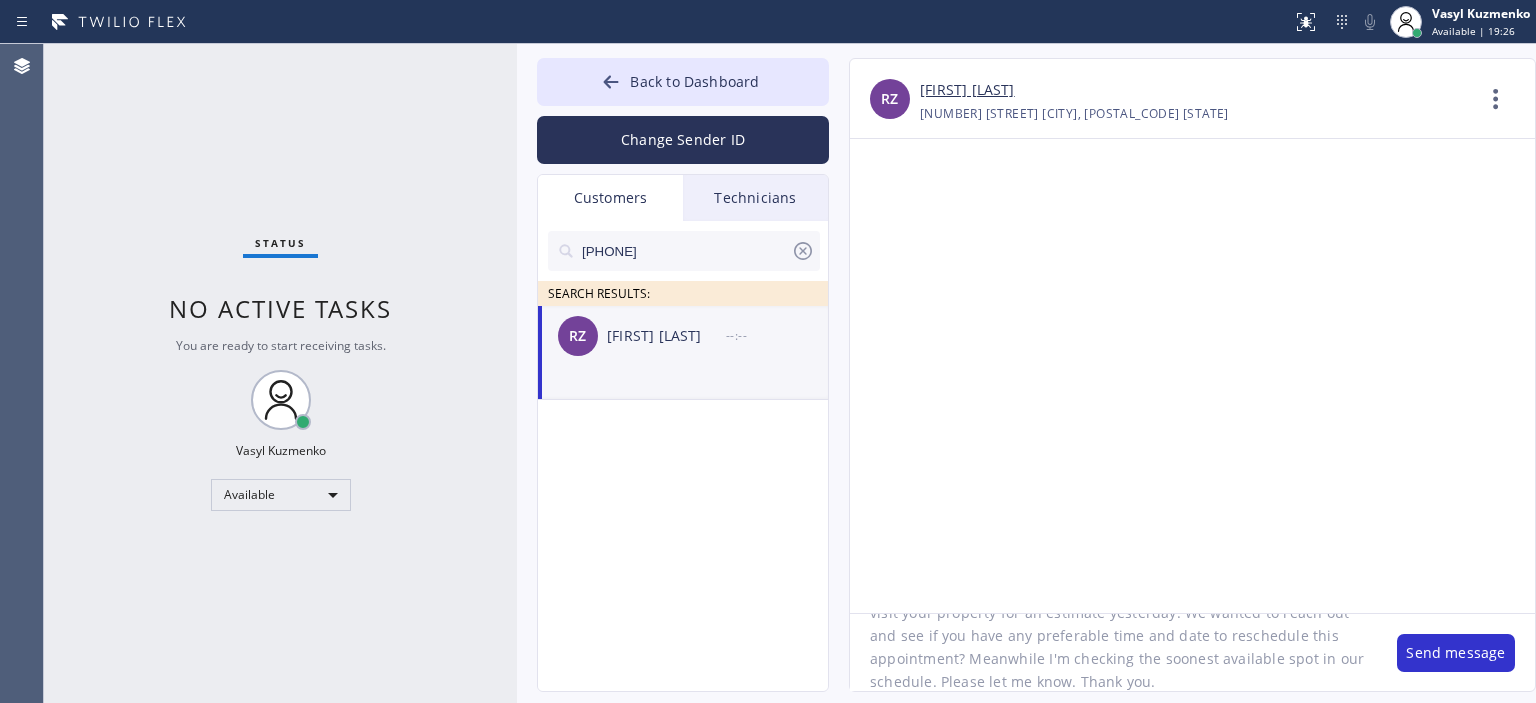scroll, scrollTop: 0, scrollLeft: 0, axis: both 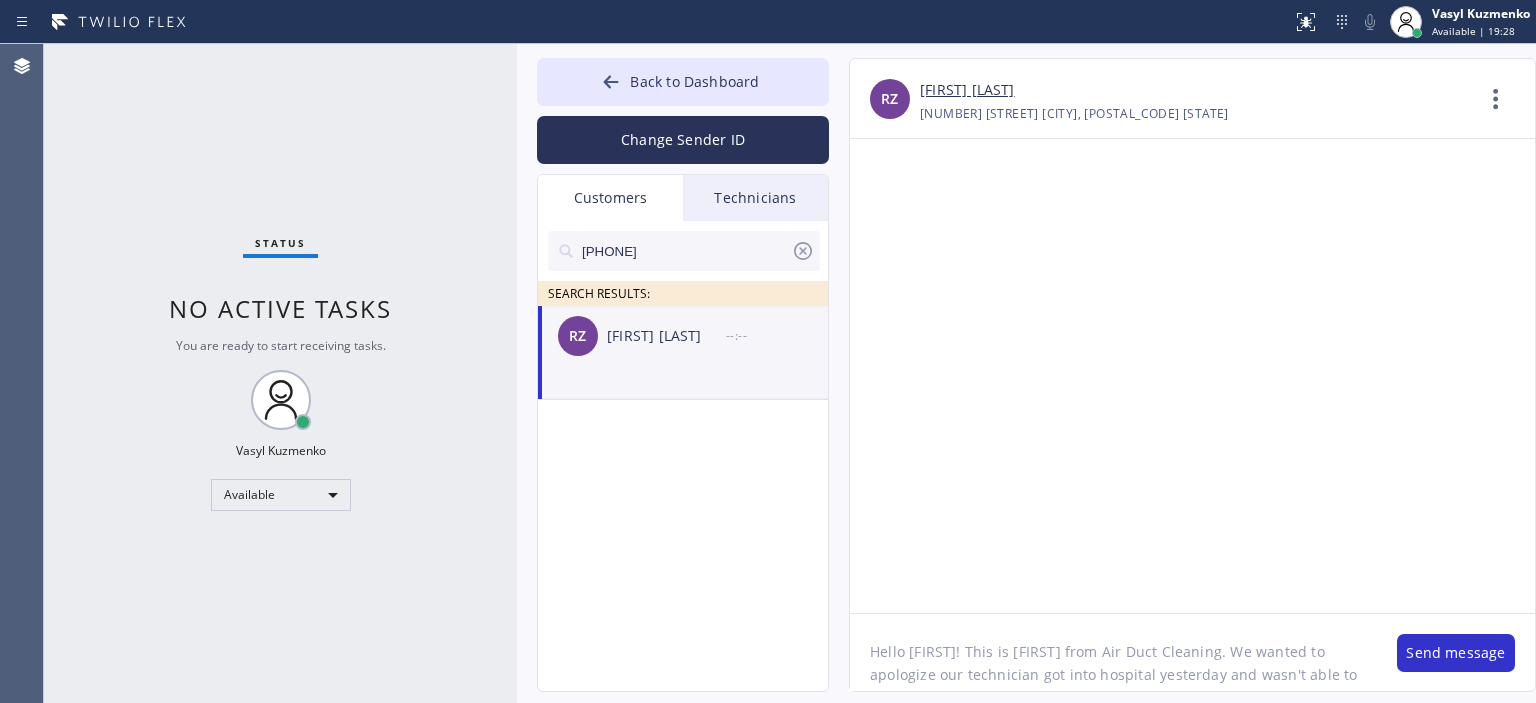 click on "Hello [FIRST]! This is [FIRST] from Air Duct Cleaning. We wanted to apologize our technician got into hospital yesterday and wasn't able to visit your property for an estimate yesterday. We wanted to reach out and see if you have any preferable time and date to reschedule this appointment? Meanwhile I'm checking the soonest available spot in our schedule. Please let me know. Thank you." 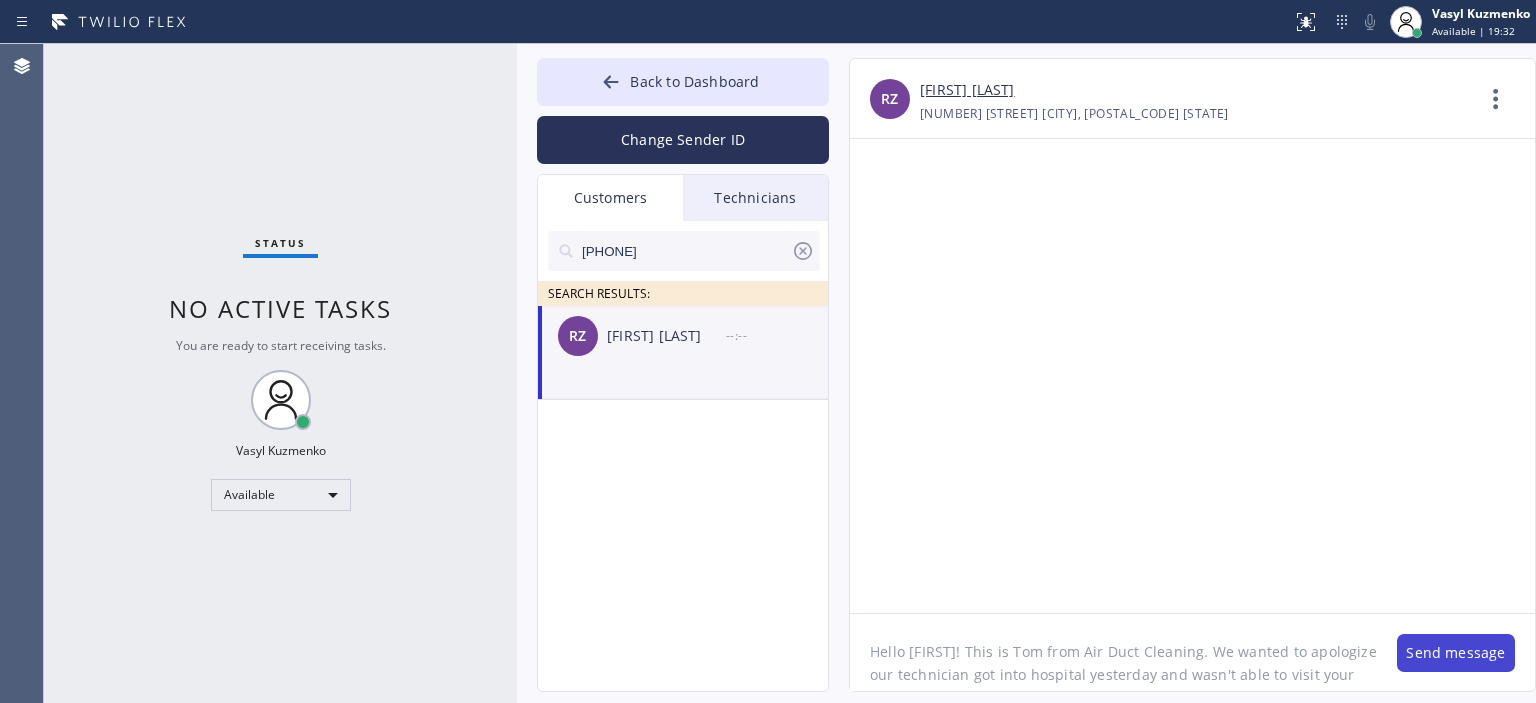 type on "Hello [FIRST]! This is Tom from Air Duct Cleaning. We wanted to apologize our technician got into hospital yesterday and wasn't able to visit your property for an estimate yesterday. We wanted to reach out and see if you have any preferable time and date to reschedule this appointment? Meanwhile I'm checking the soonest available spot in our schedule. Please let me know. Thank you." 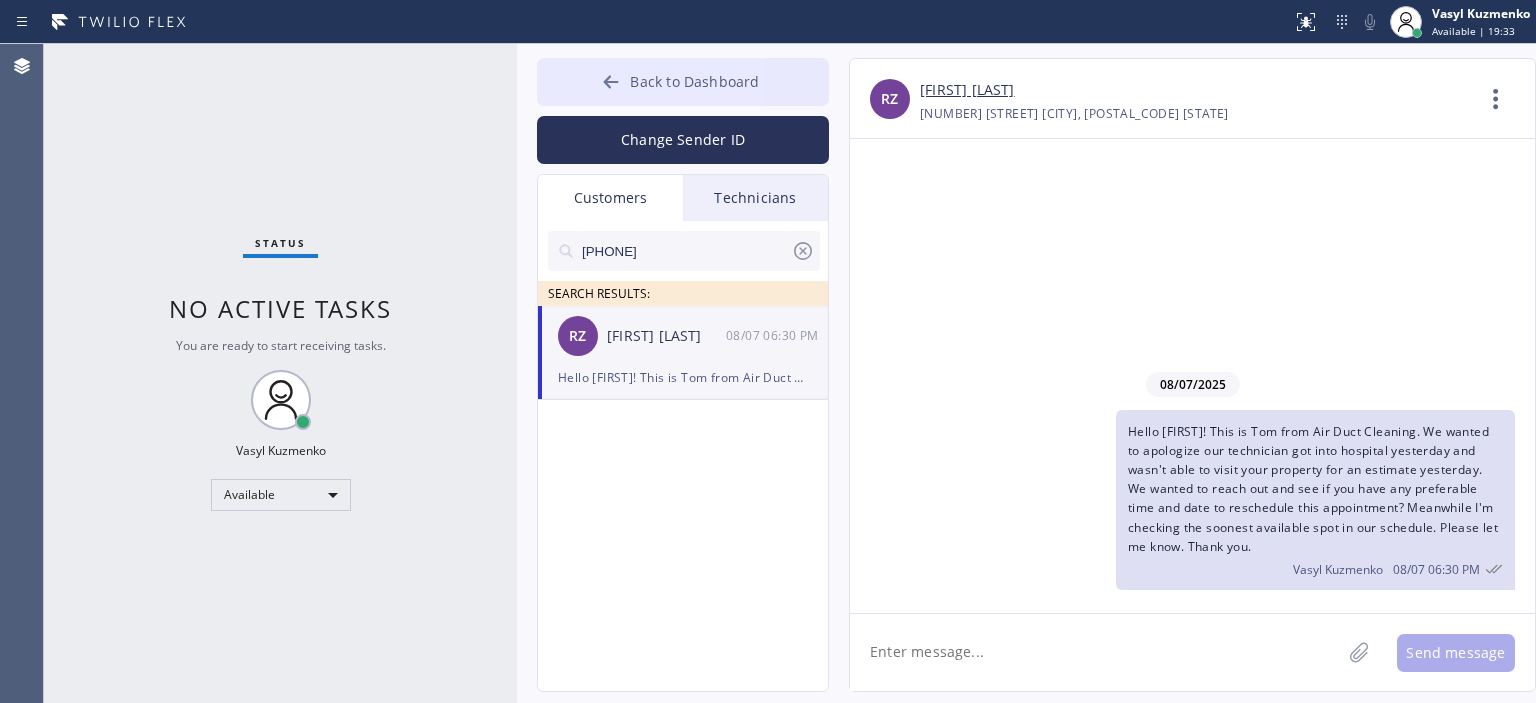 click on "Back to Dashboard" at bounding box center [683, 82] 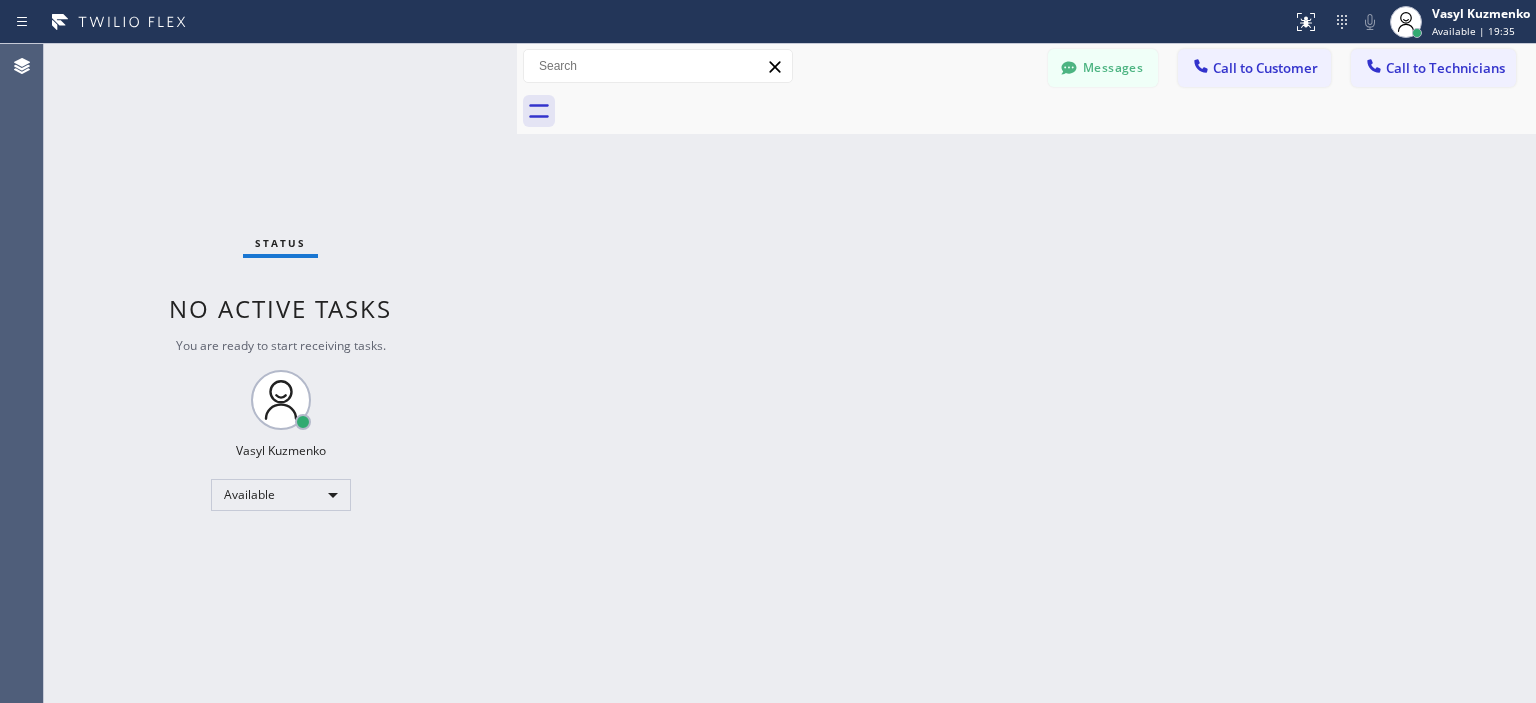 click on "Back to Dashboard Change Sender ID Customers Technicians [PHONE] SEARCH RESULTS: [INITIALS] [FIRST] [LAST] [MONTH]/[DAY] [TIME] Hello [FIRST]! This is [FIRST] from Air Duct Cleaning. We wanted to apologize our technician got into hospital yesterday and wasn't able to visit your property for an estimate yesterday. We wanted to reach out and see if you have any preferable time and date to reschedule this appointment? Meanwhile I'm checking the soonest available spot in our schedule. Please let me know. Thank you. -- null null [MONTH]/[DAY] [TIME] Please confirm if you are still coming. if not, when can you go to this job?
https://erp.apollosoft.co/customer/737488#portlet_leads
FXI2G3
2 regular ceiling lights are blinking about 8 ft. ceiling high and give her recommendation for other electrical stuff since her home is old| 1130 Princess Ave[CITY], [STATE] [POSTAL CODE], USA(house , ho) -- null null [MONTH]/[DAY] [TIME] [FIRST] [LAST] [MONTH]/[DAY] [TIME] got it, thank you -- null null [MONTH]/[DAY] [TIME] -- null null [MONTH]/[DAY] [TIME] [FIRST] [LAST] Hi RZ Call" at bounding box center (1026, 373) 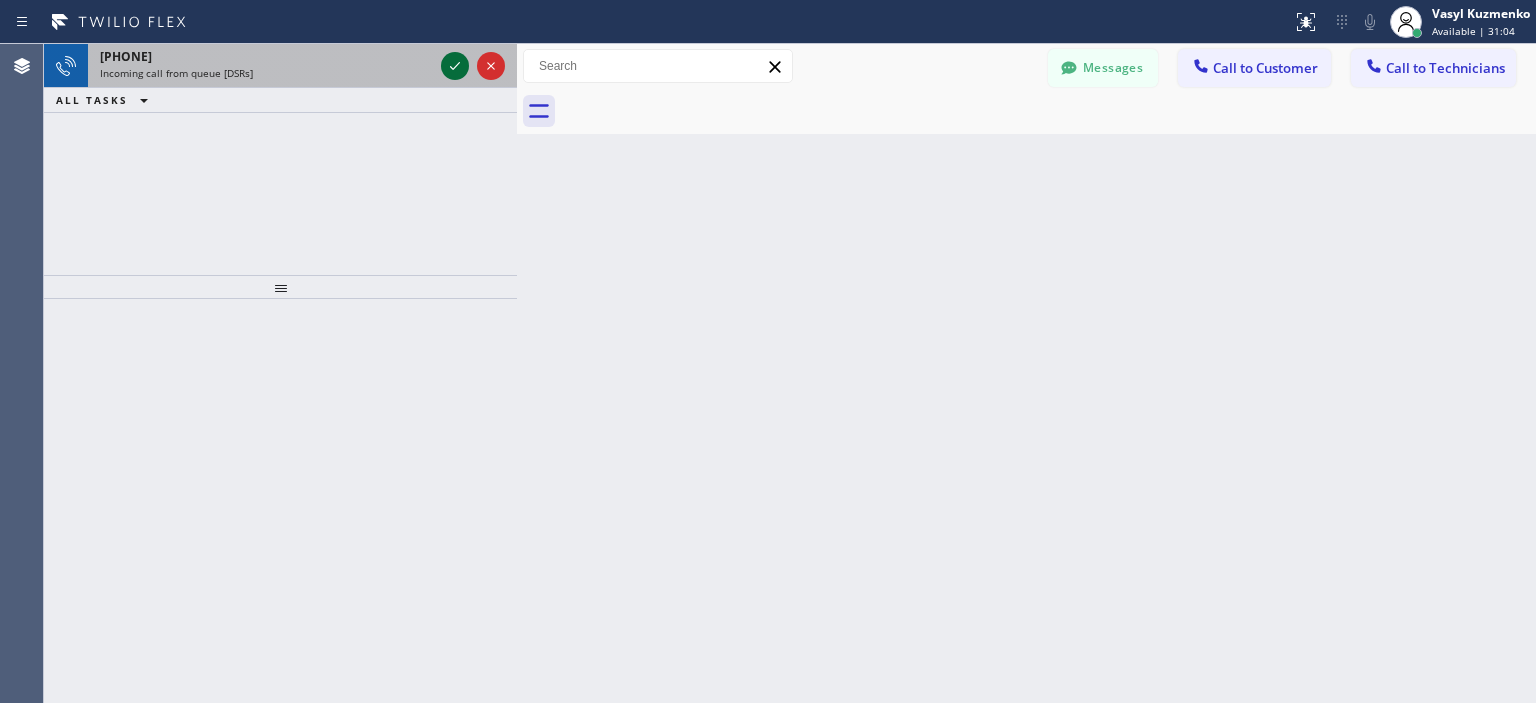 click 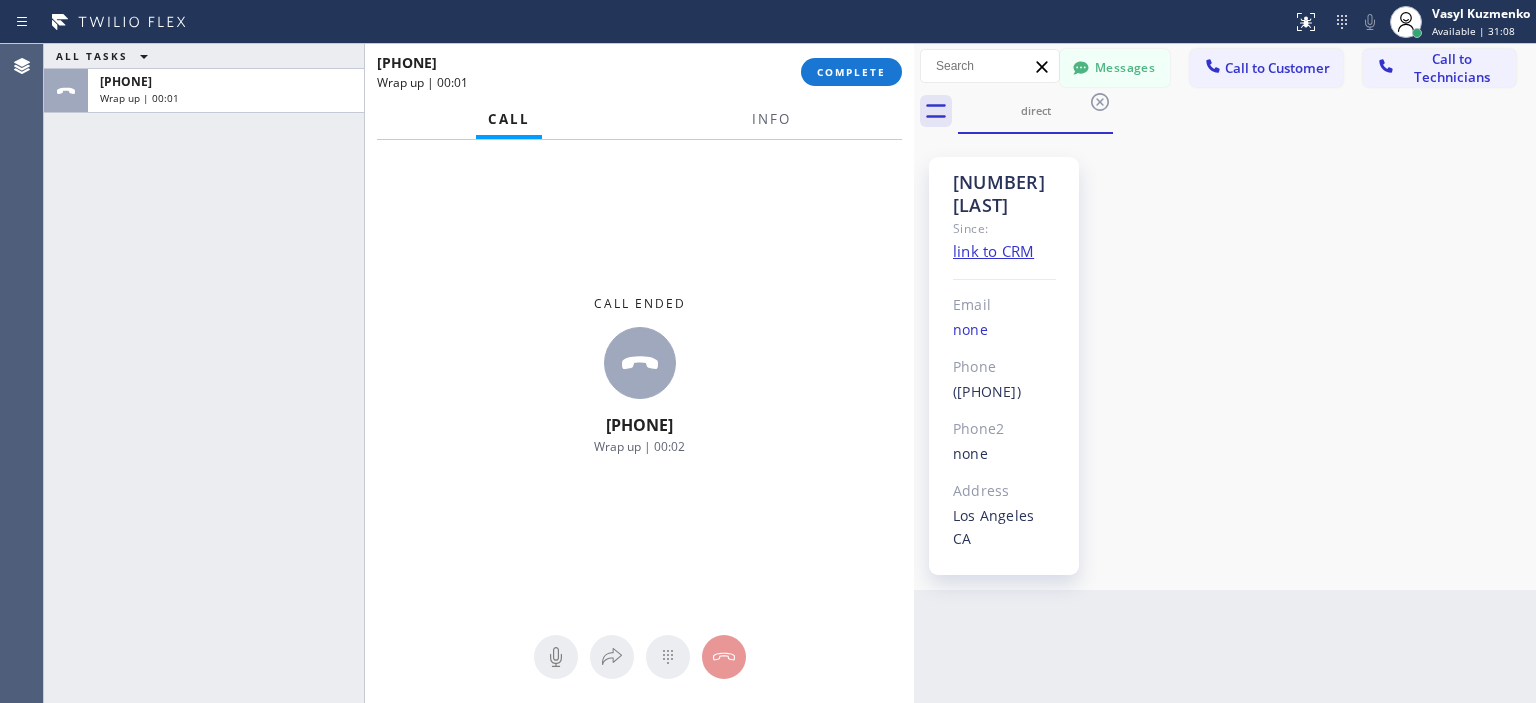 drag, startPoint x: 514, startPoint y: 81, endPoint x: 911, endPoint y: 153, distance: 403.47614 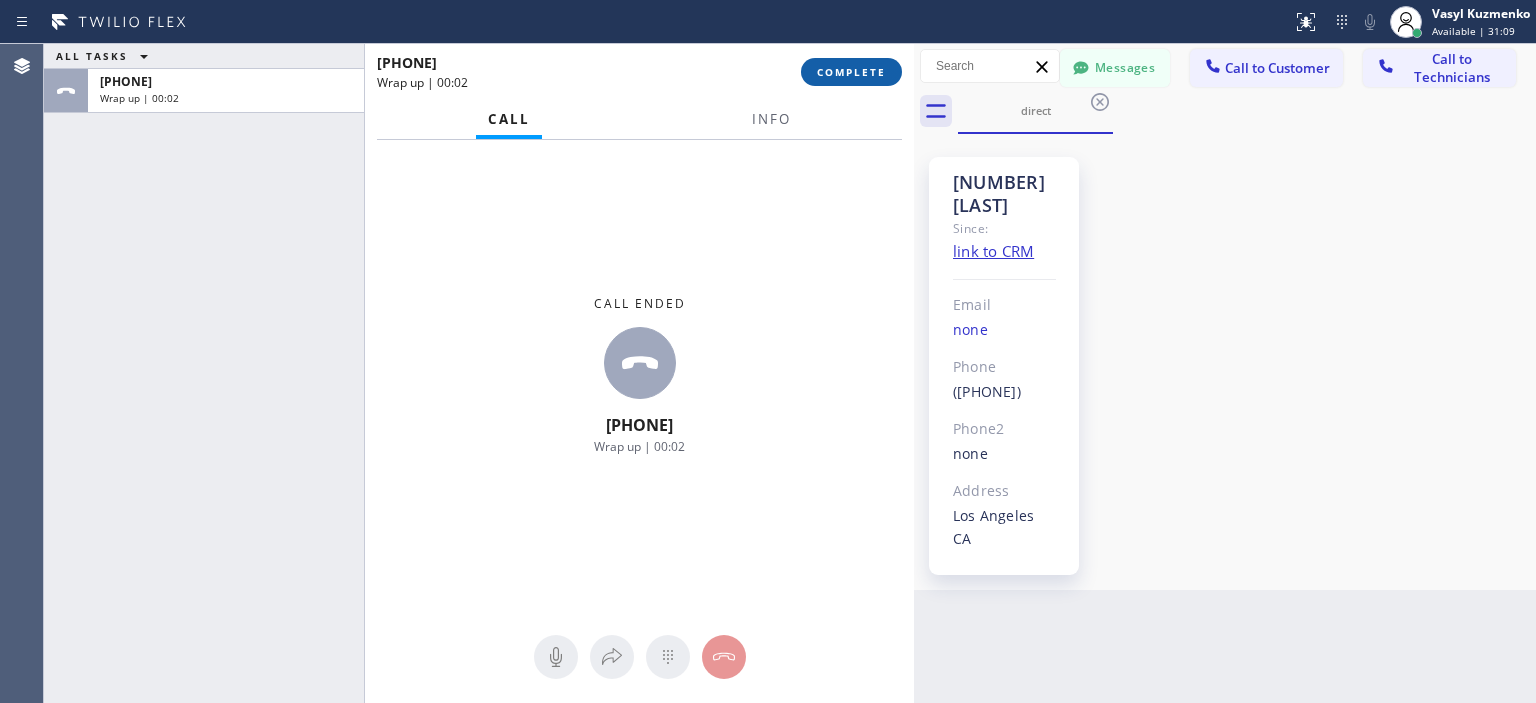 click on "COMPLETE" at bounding box center (851, 72) 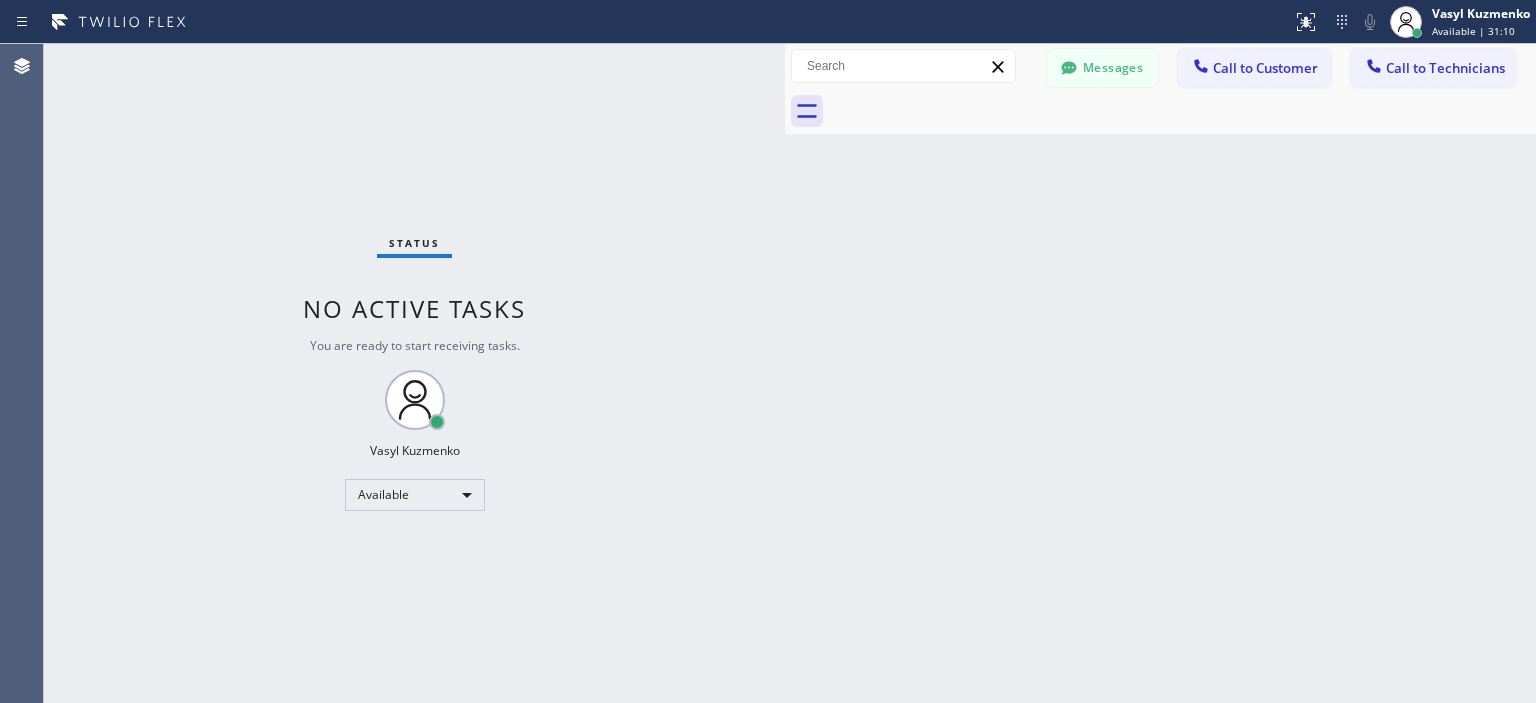 drag, startPoint x: 914, startPoint y: 81, endPoint x: 758, endPoint y: 122, distance: 161.29787 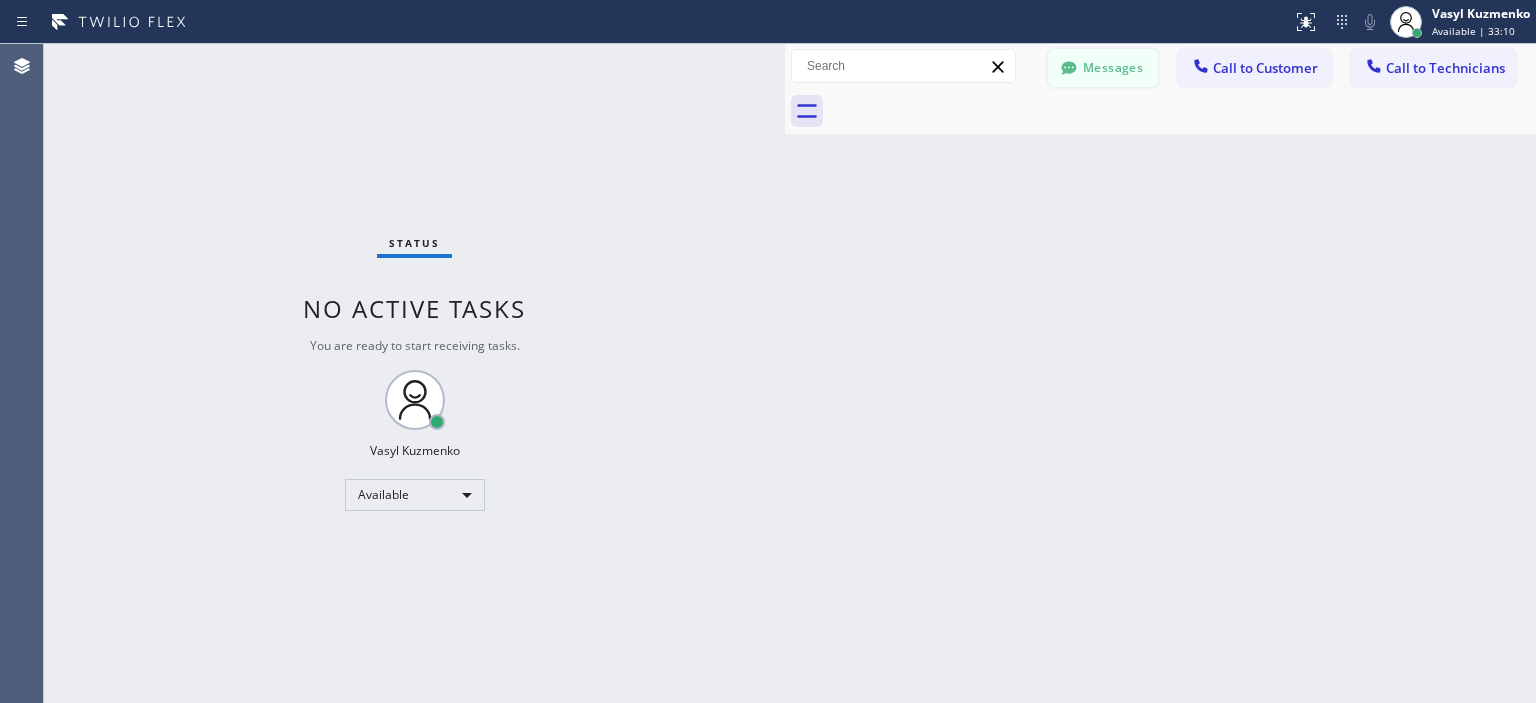 click on "Messages" at bounding box center (1103, 68) 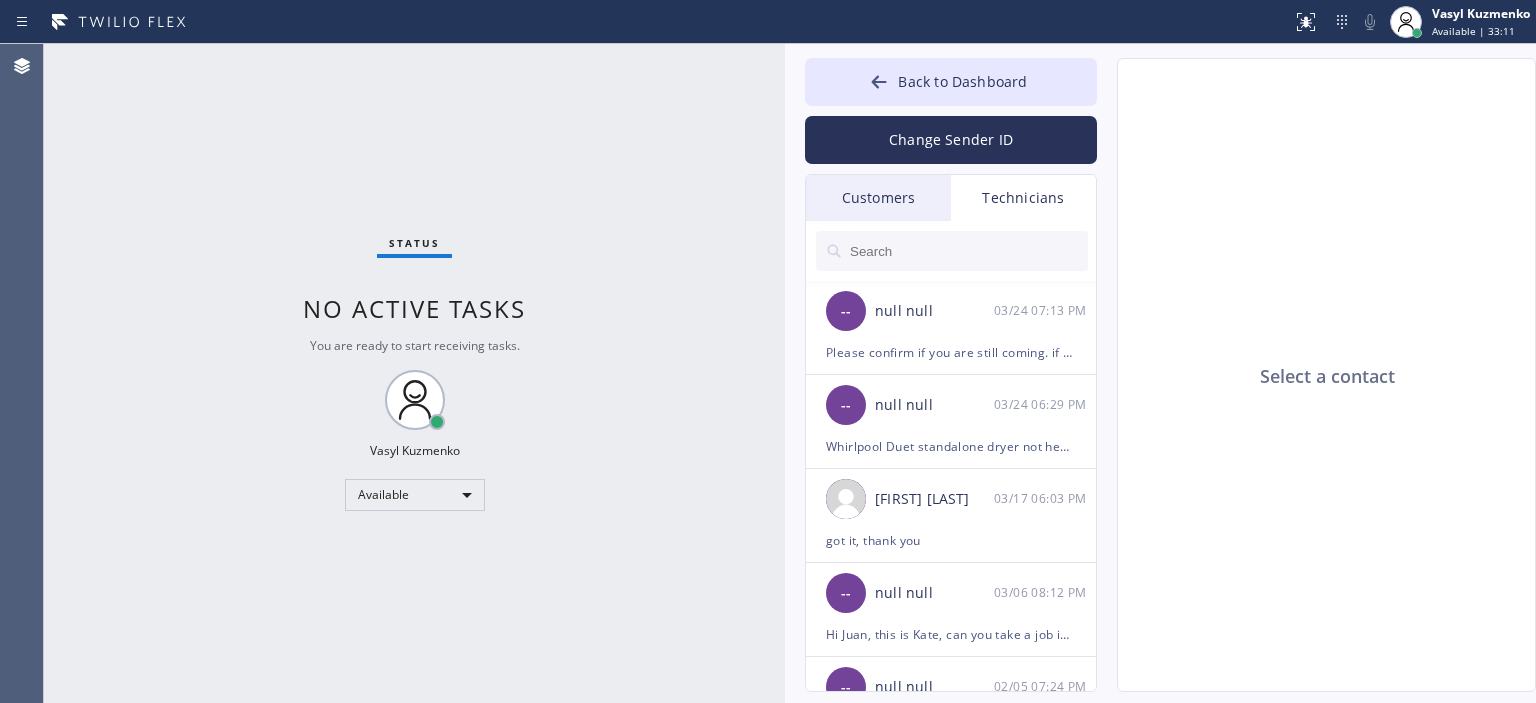 click on "Customers" at bounding box center (878, 198) 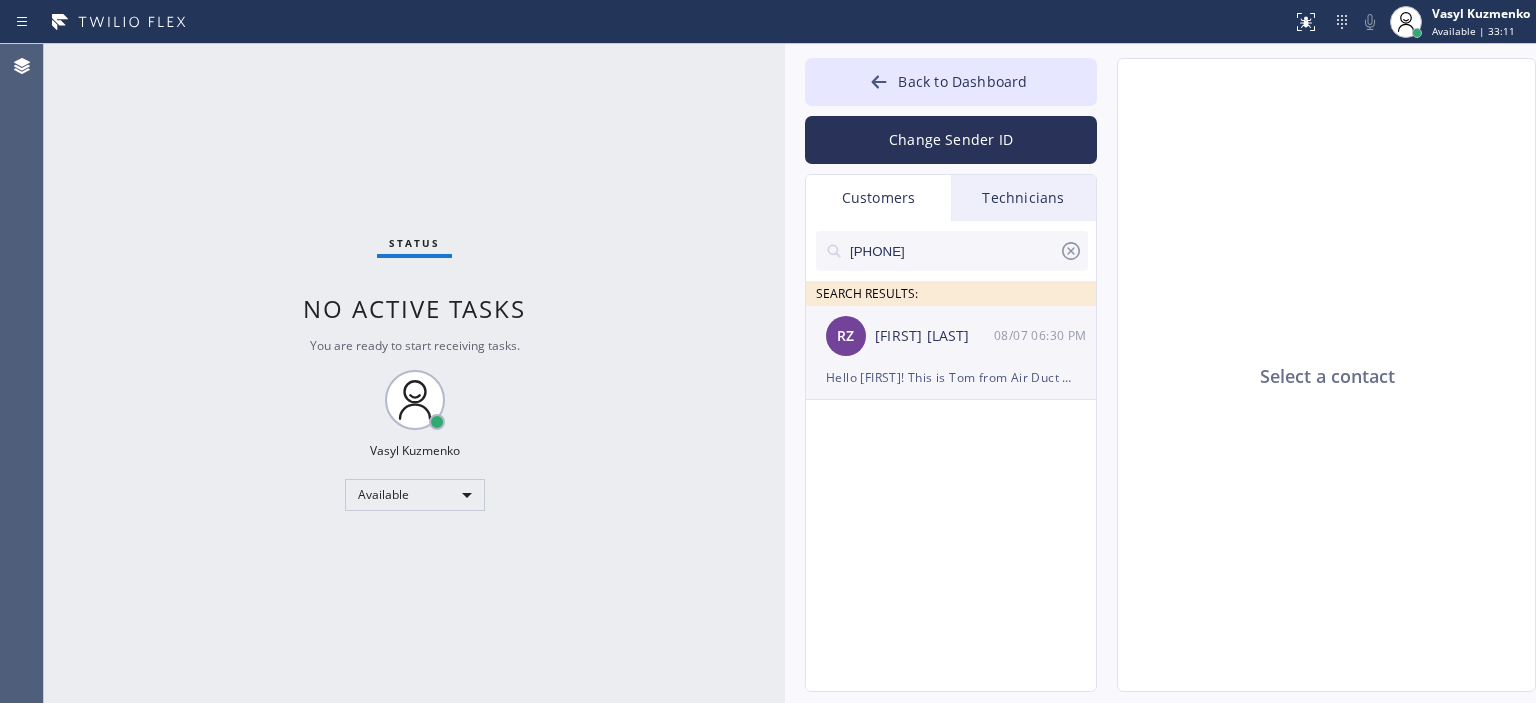 click on "[FIRST] [LAST]" at bounding box center [934, 336] 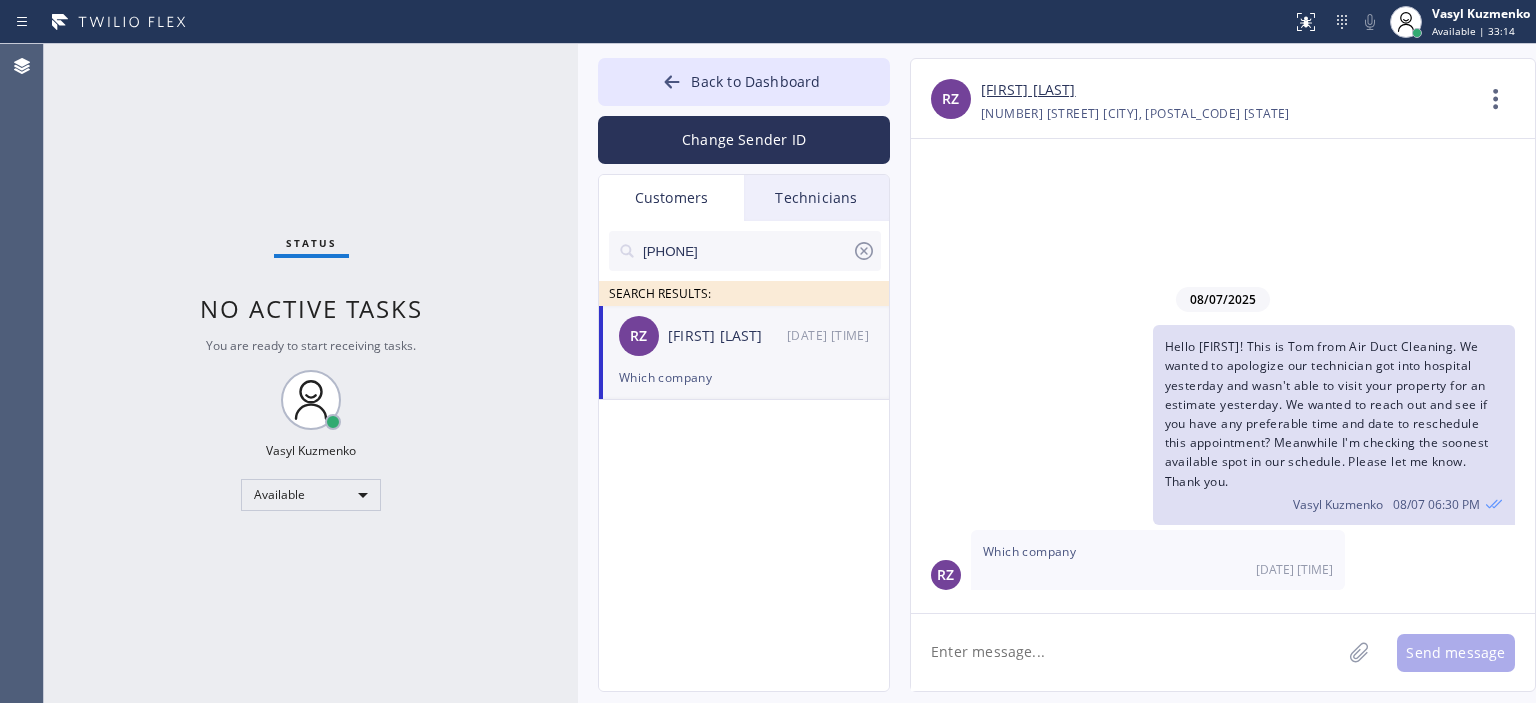 drag, startPoint x: 780, startPoint y: 121, endPoint x: 573, endPoint y: 122, distance: 207.00241 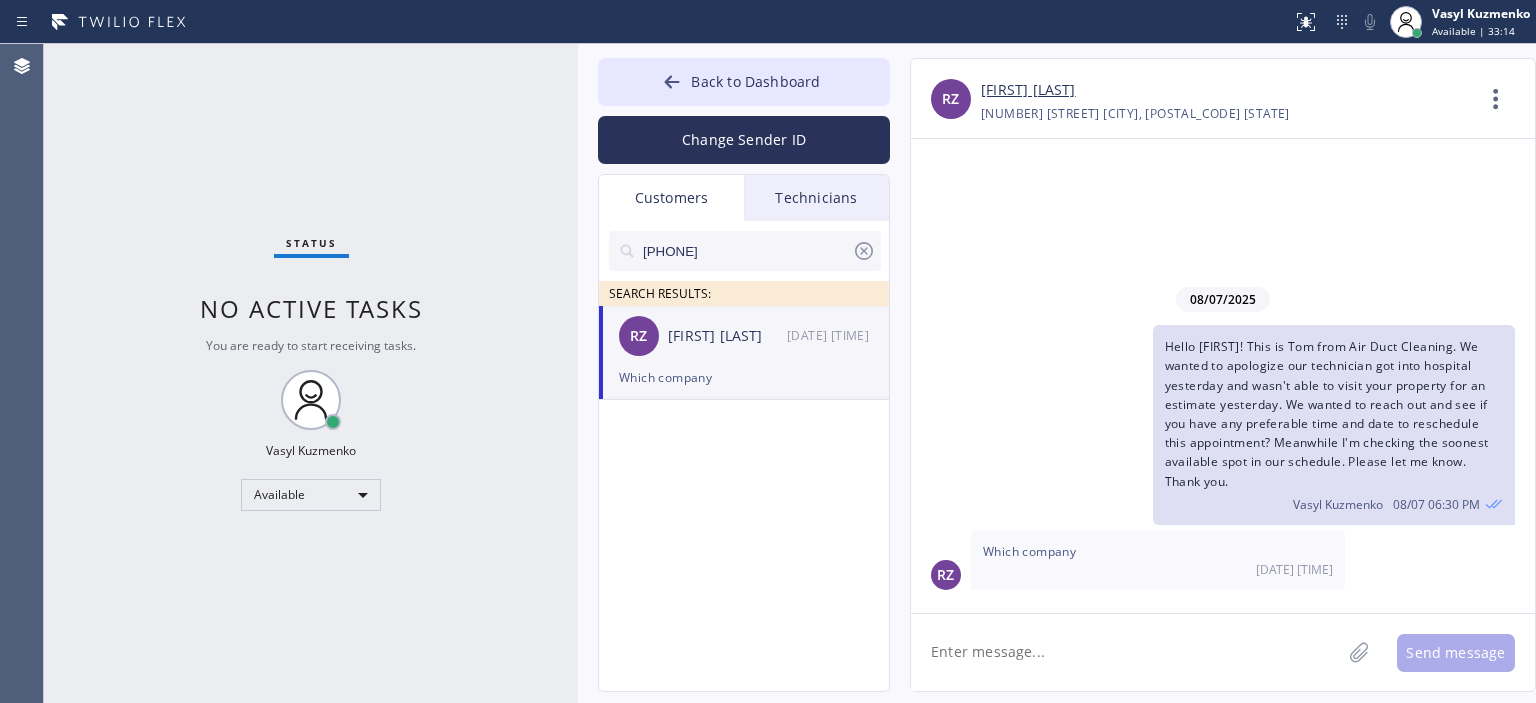 click at bounding box center [578, 373] 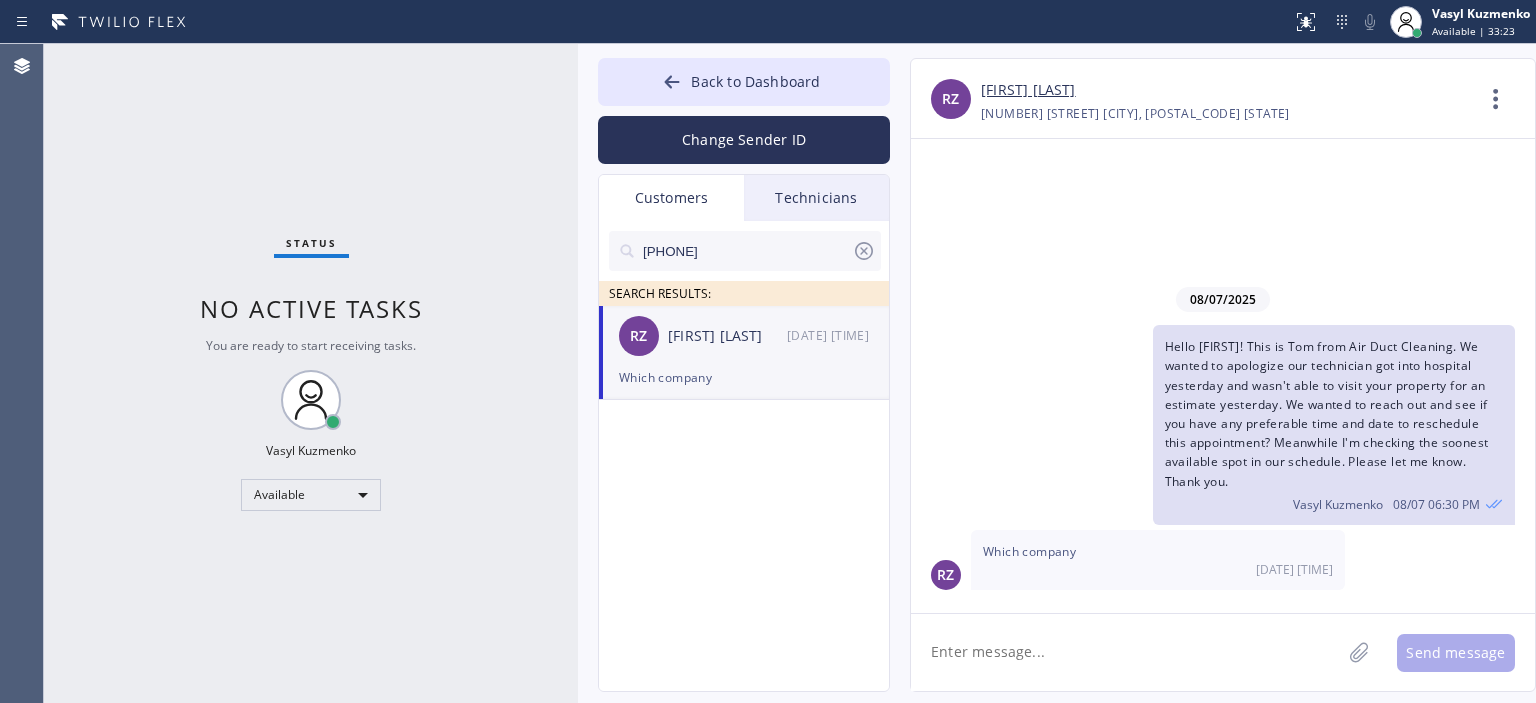 click 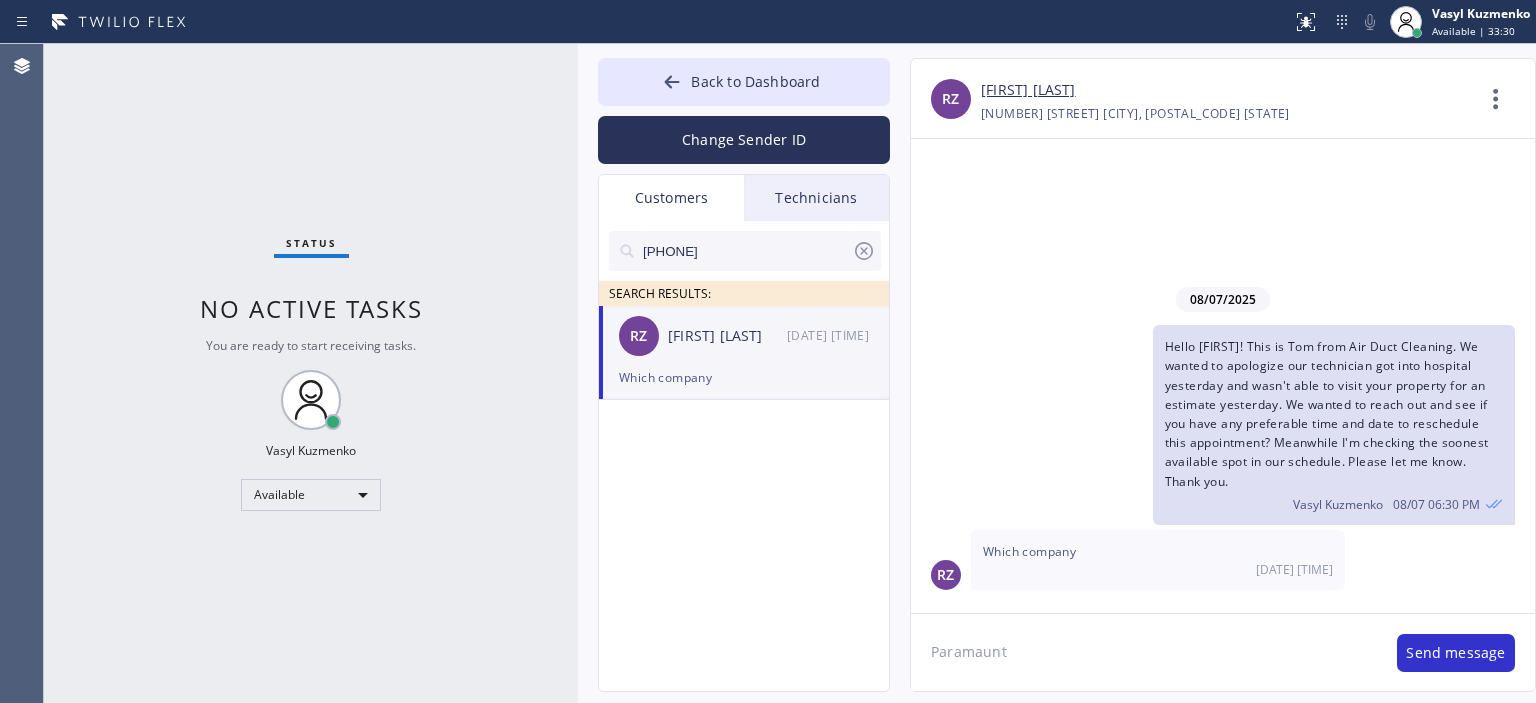 type on "Paramaunt" 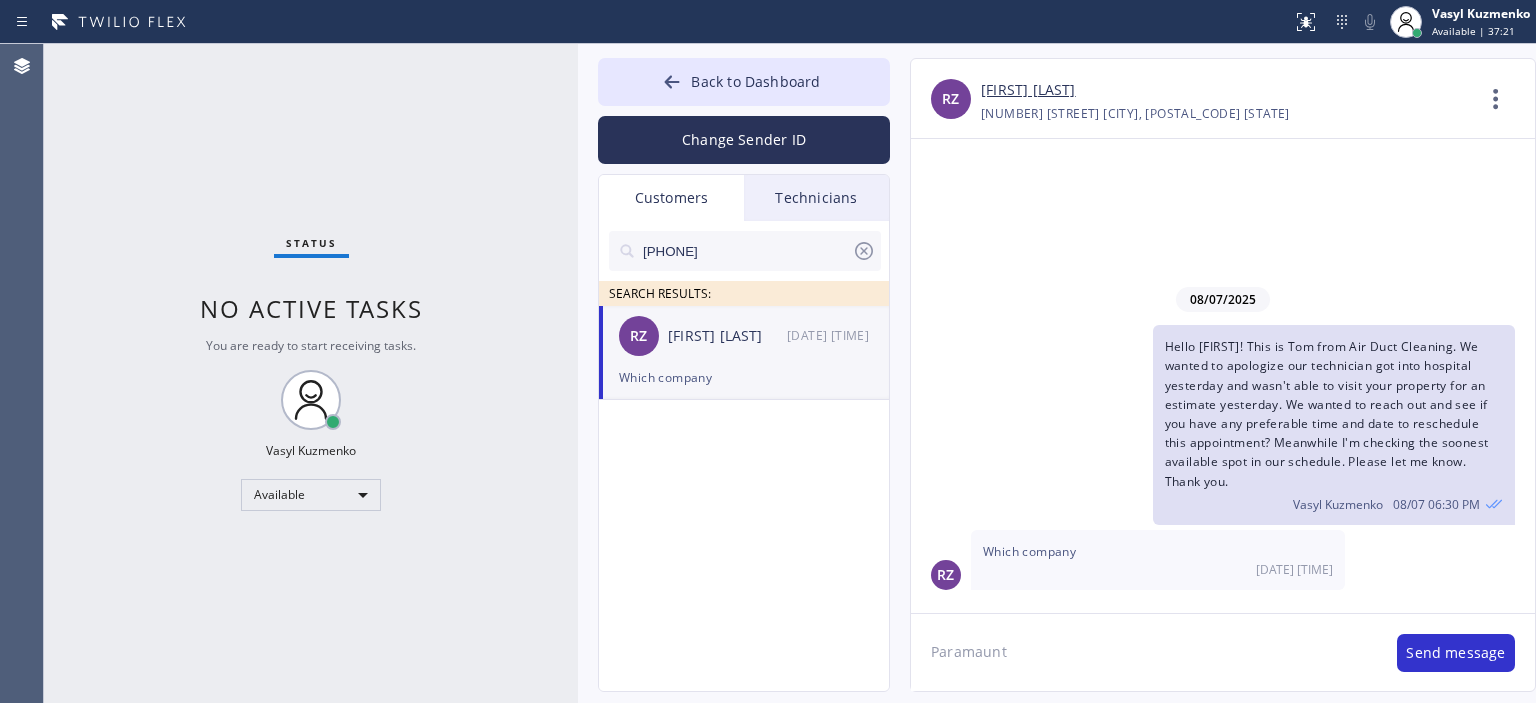 click on "Paramaunt" 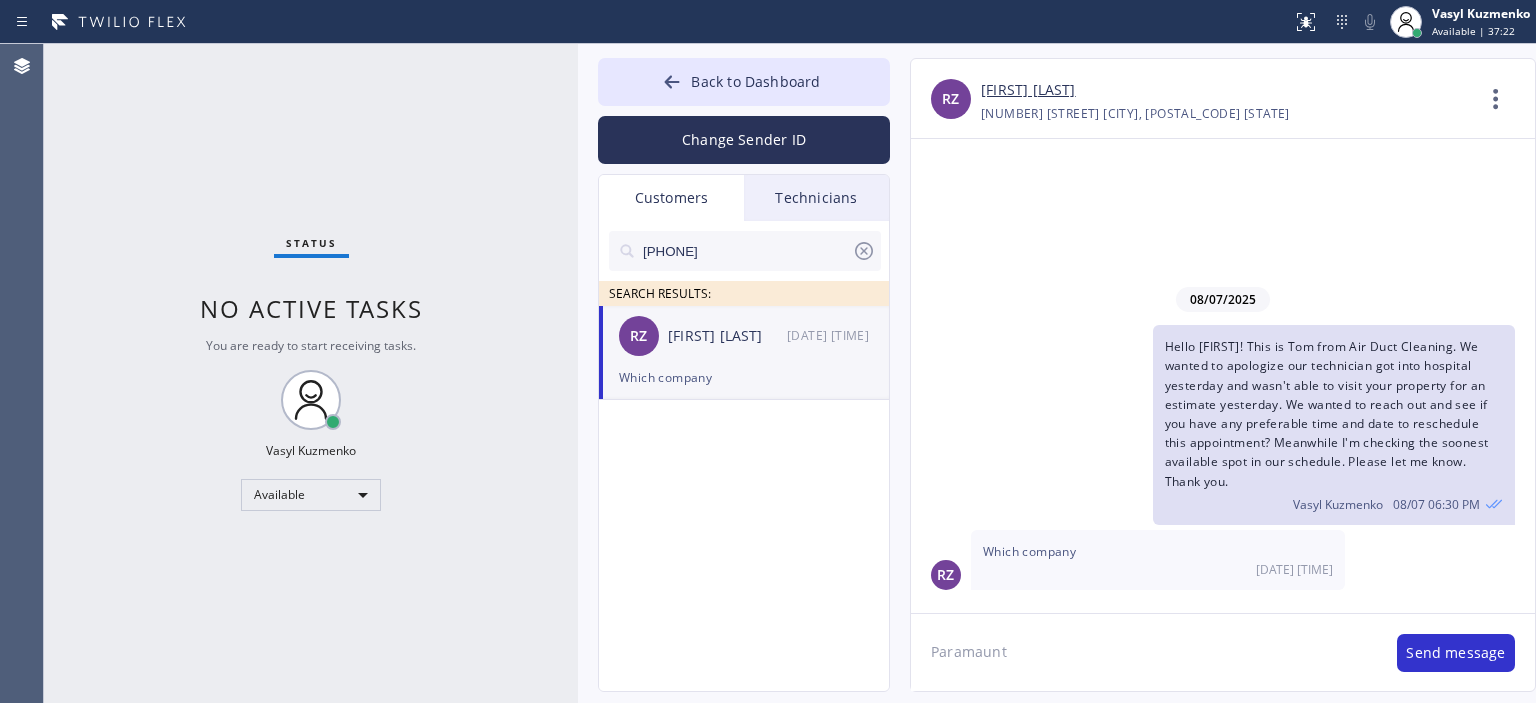 click on "Paramaunt" 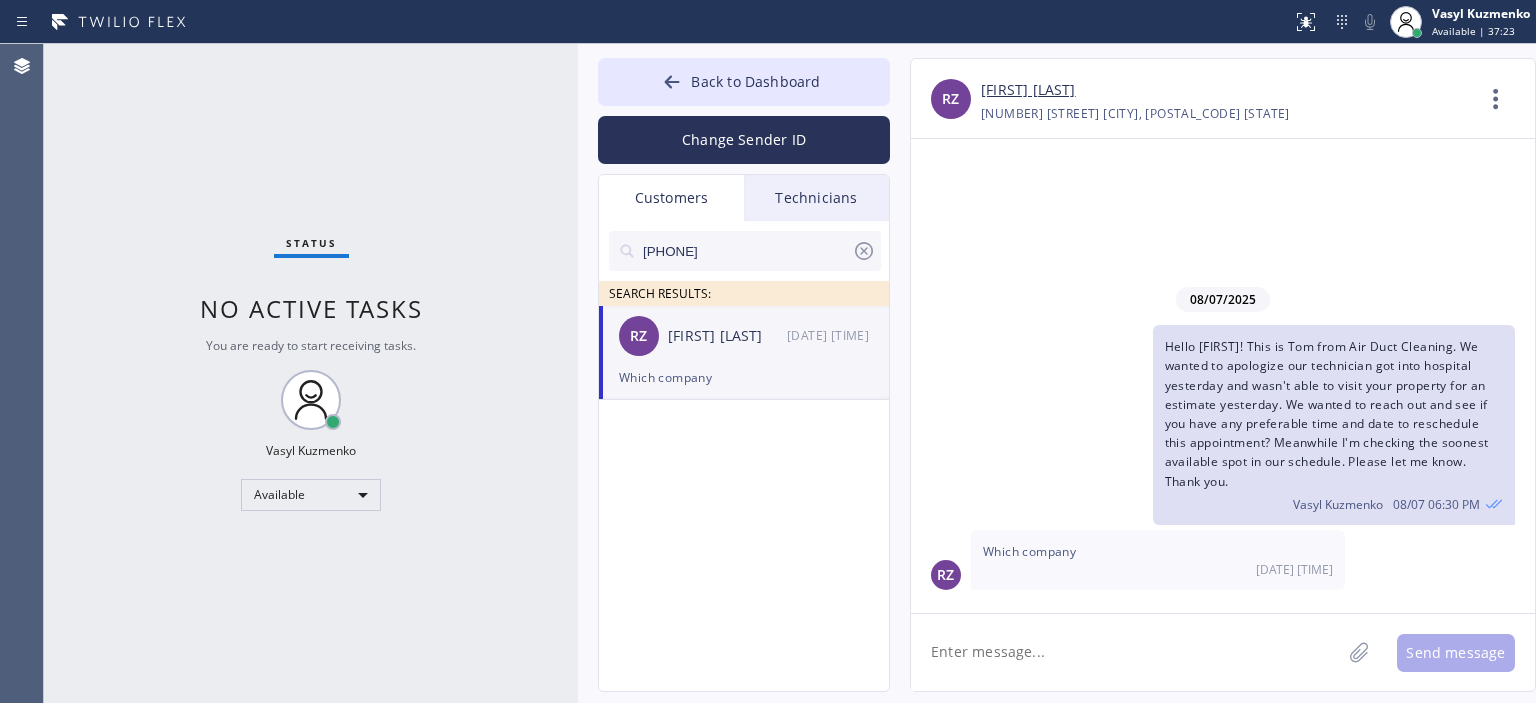 paste on "Paramount Air Duct Cleaning Torrance" 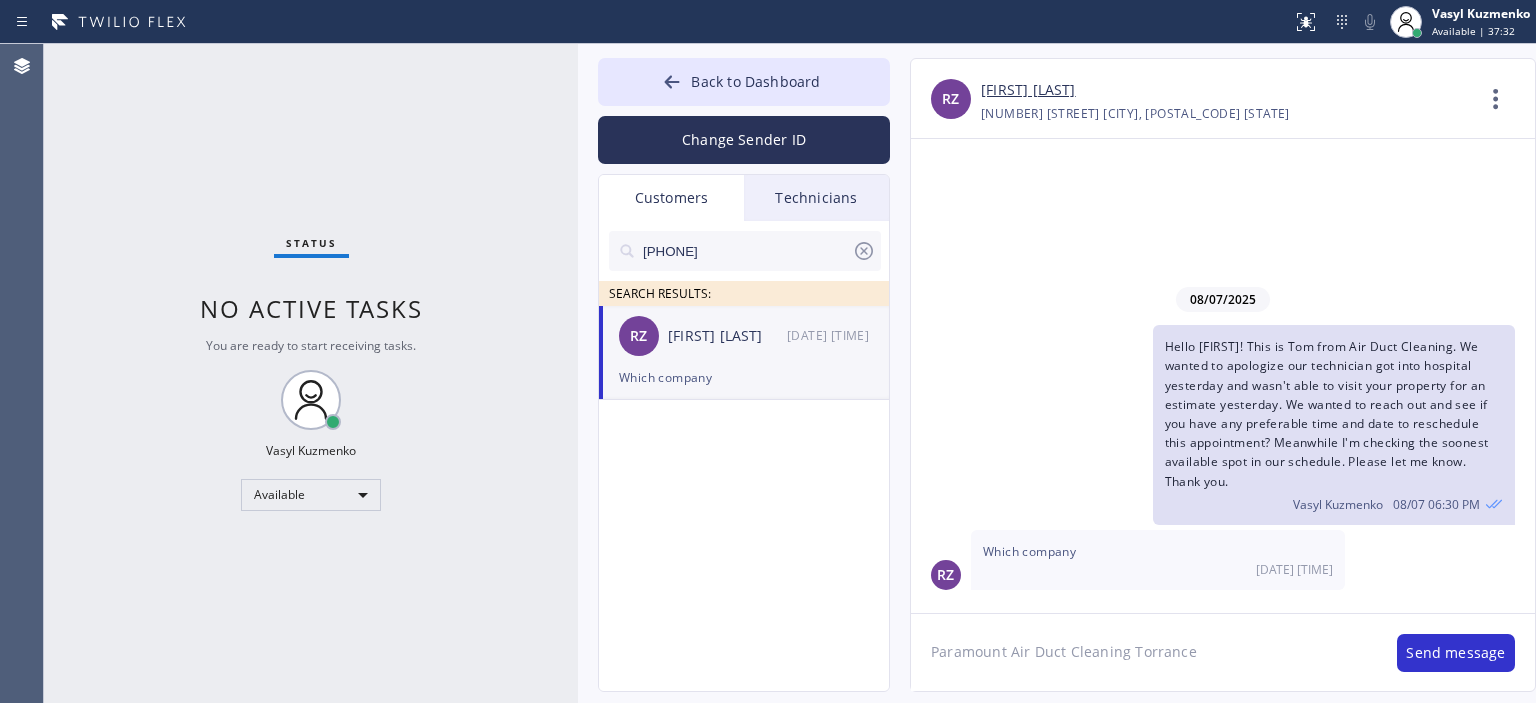 type on "Paramount Air Duct Cleaning Torrance" 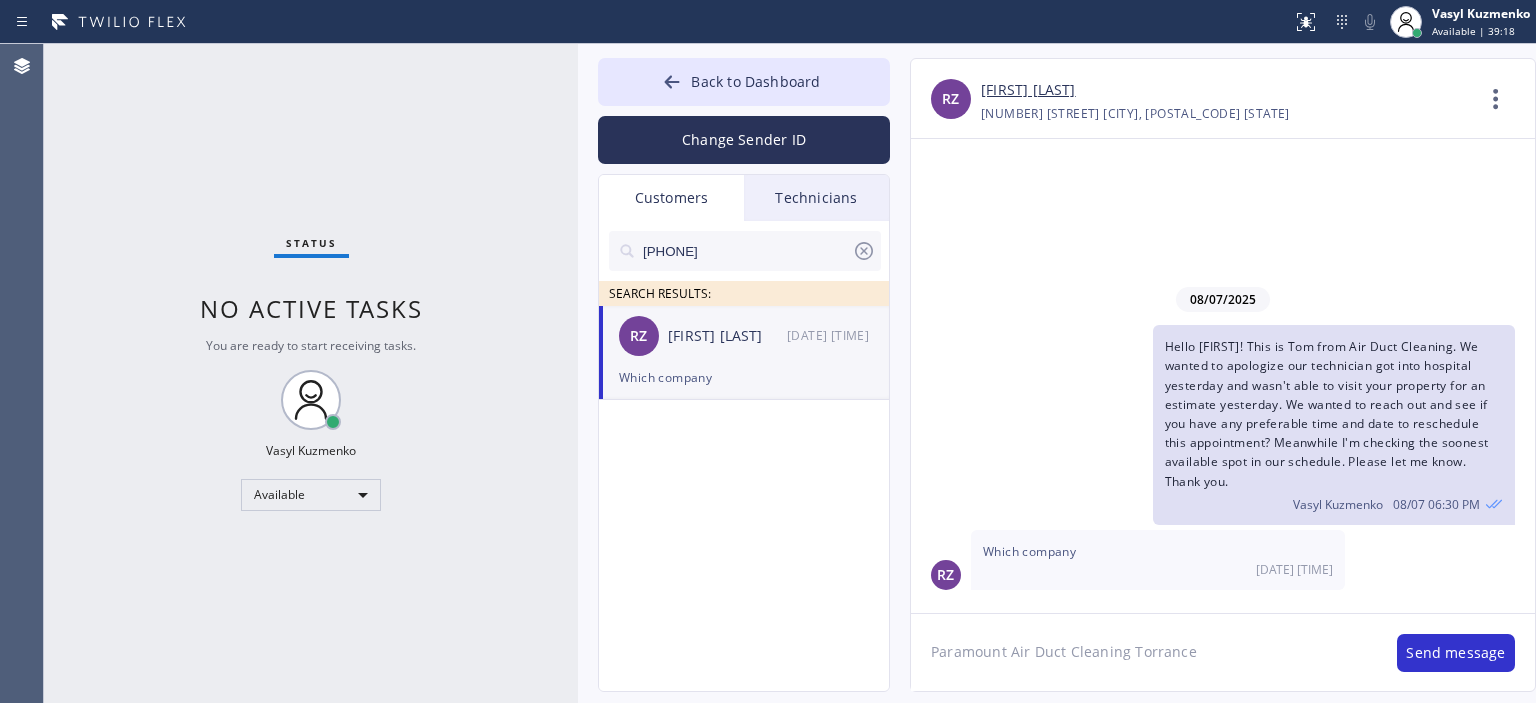 click on "Status No active tasks You are ready to start receiving tasks. [FIRST] [LAST] Available" at bounding box center (311, 373) 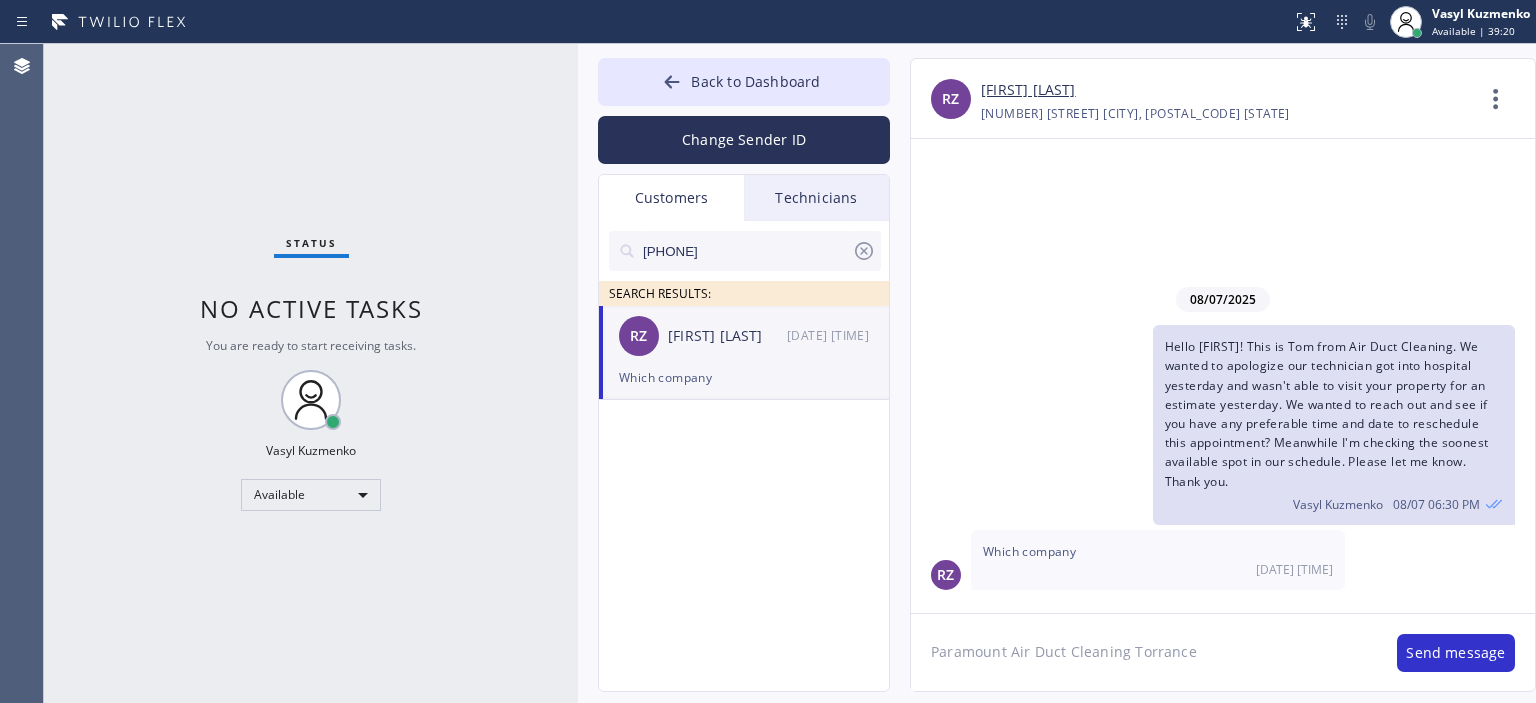 click on "Paramount Air Duct Cleaning Torrance" 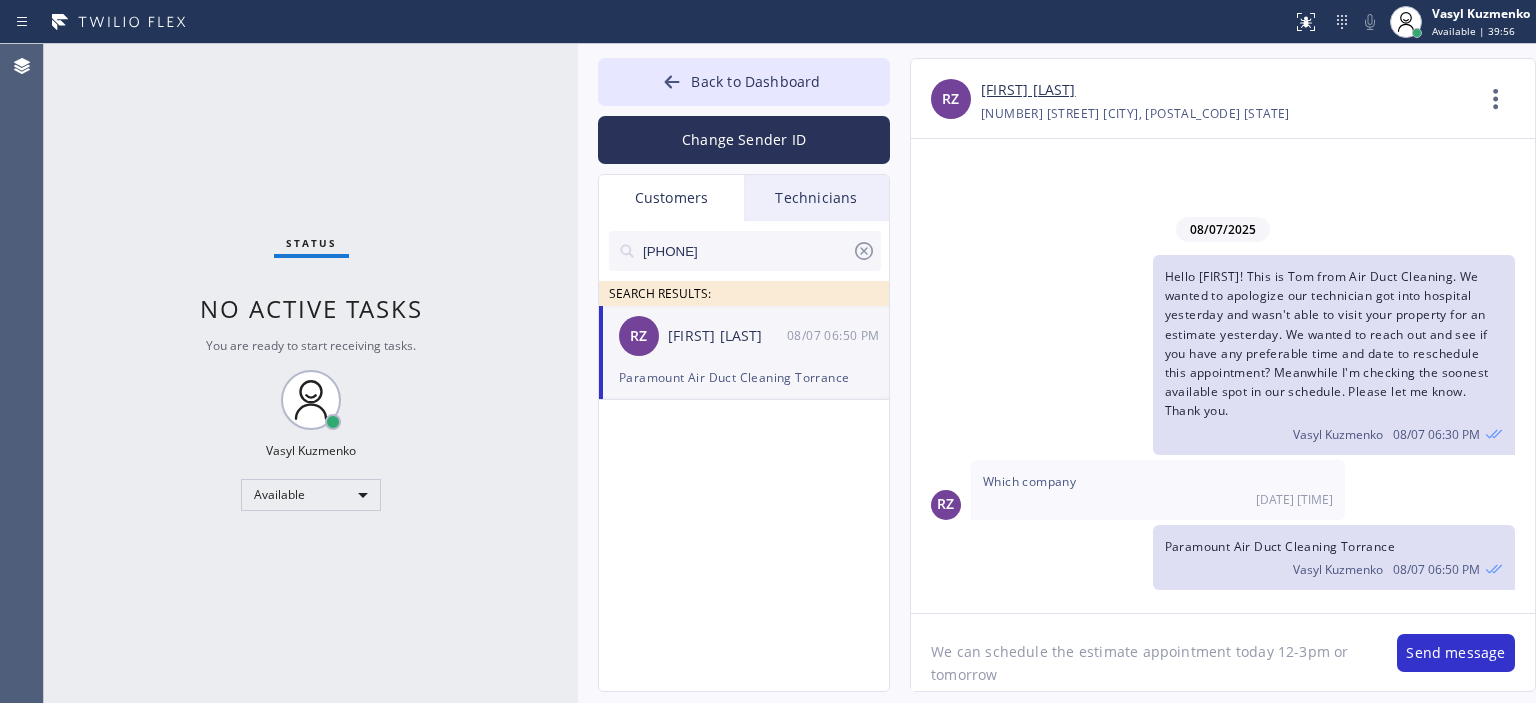 click on "Status No active tasks You are ready to start receiving tasks. [FIRST] [LAST] Available" at bounding box center (311, 373) 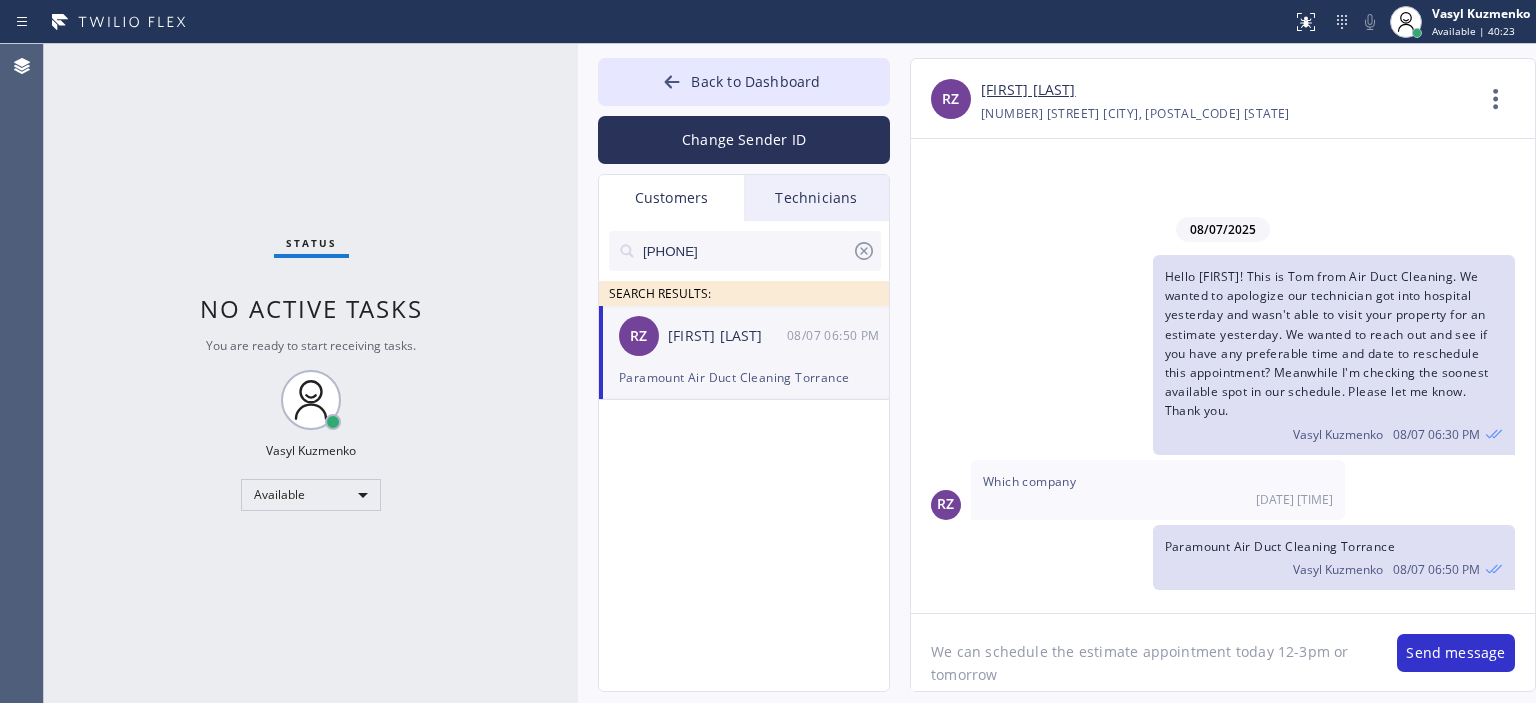 click on "We can schedule the estimate appointment today 12-3pm or tomorrow" 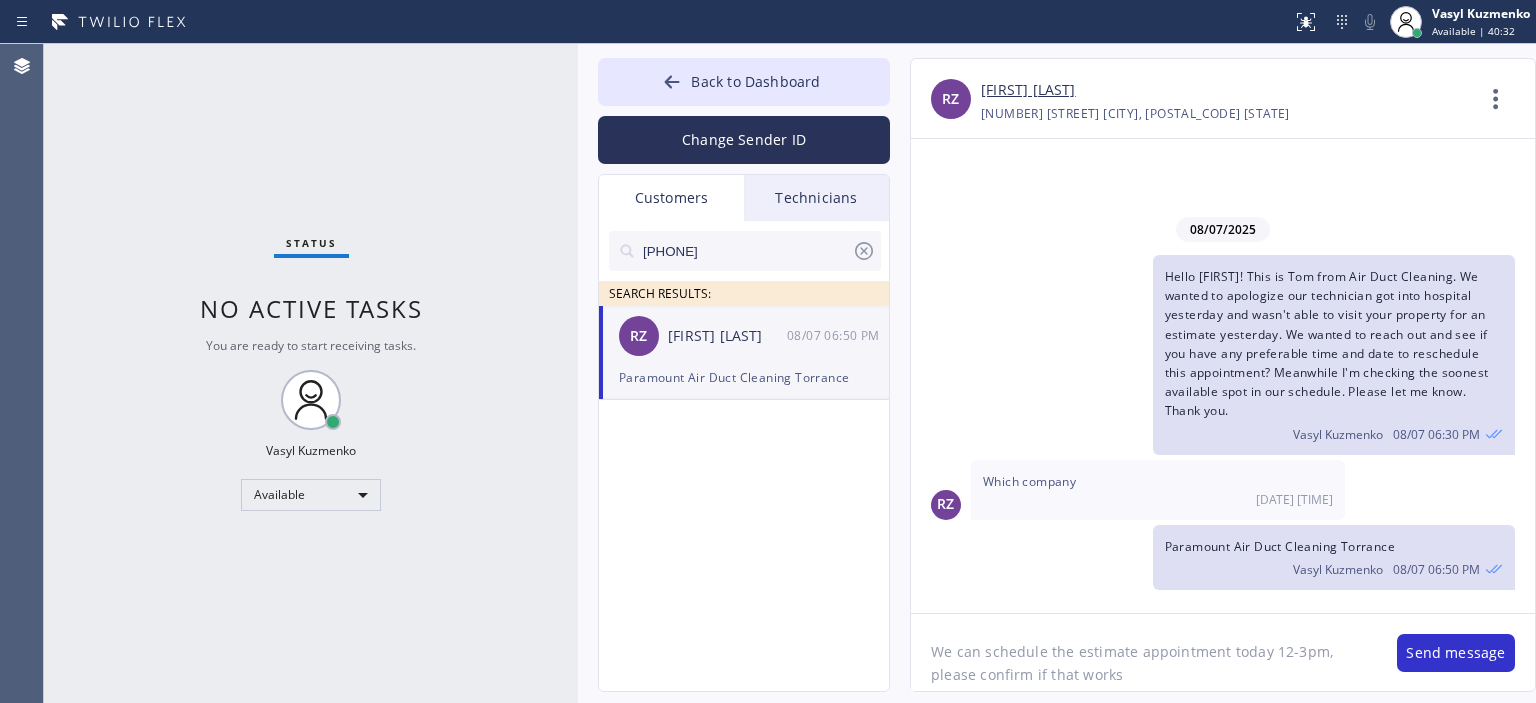 type on "We can schedule the estimate appointment today 12-3pm, please confirm if that works." 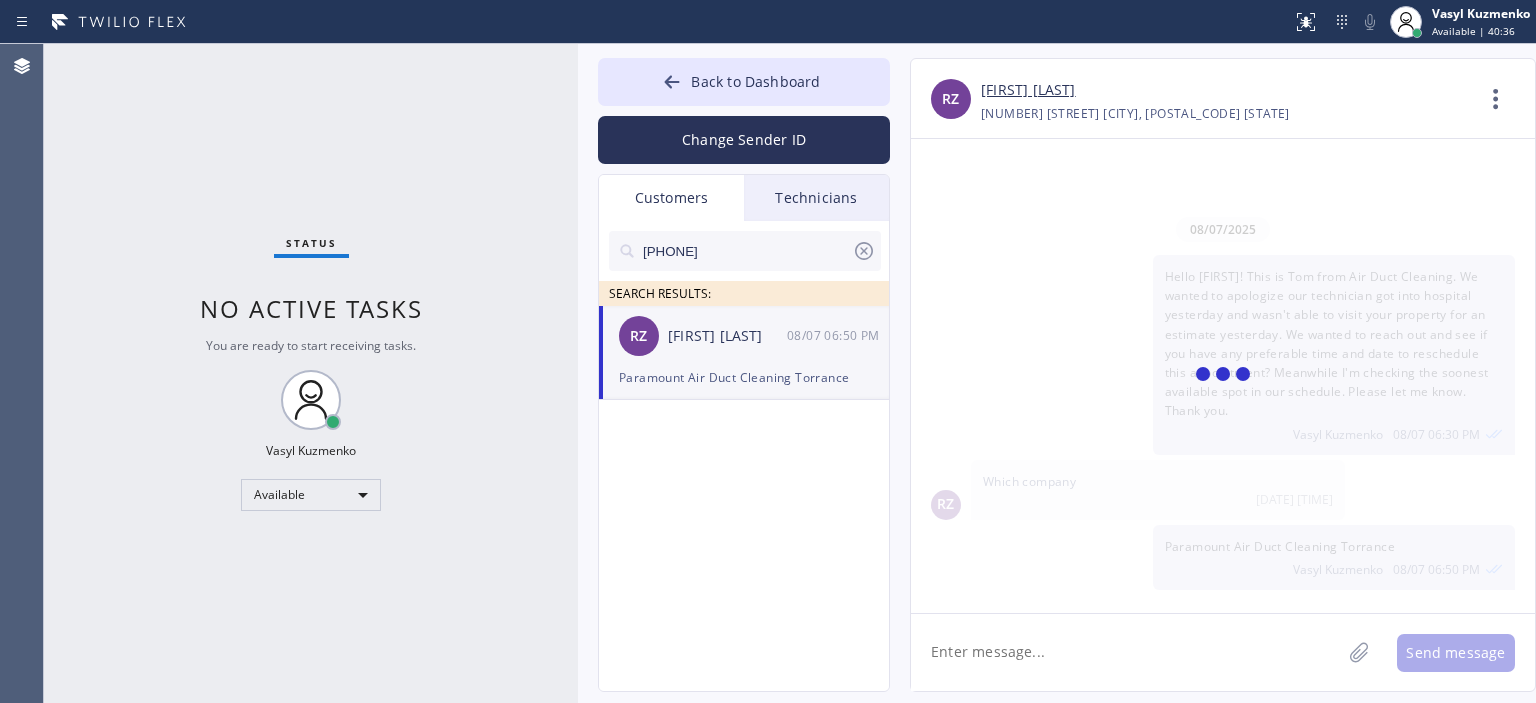 scroll, scrollTop: 78, scrollLeft: 0, axis: vertical 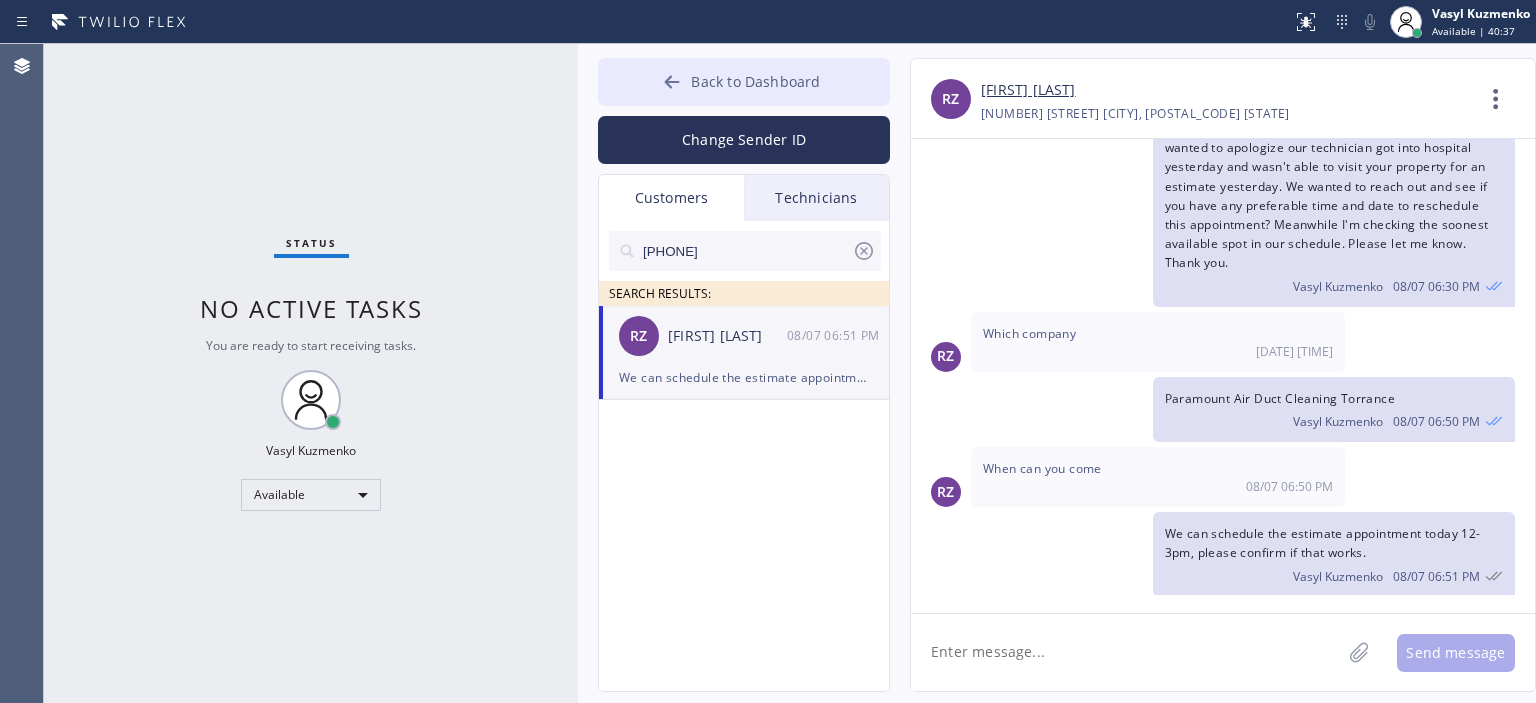 click on "Back to Dashboard" at bounding box center (744, 82) 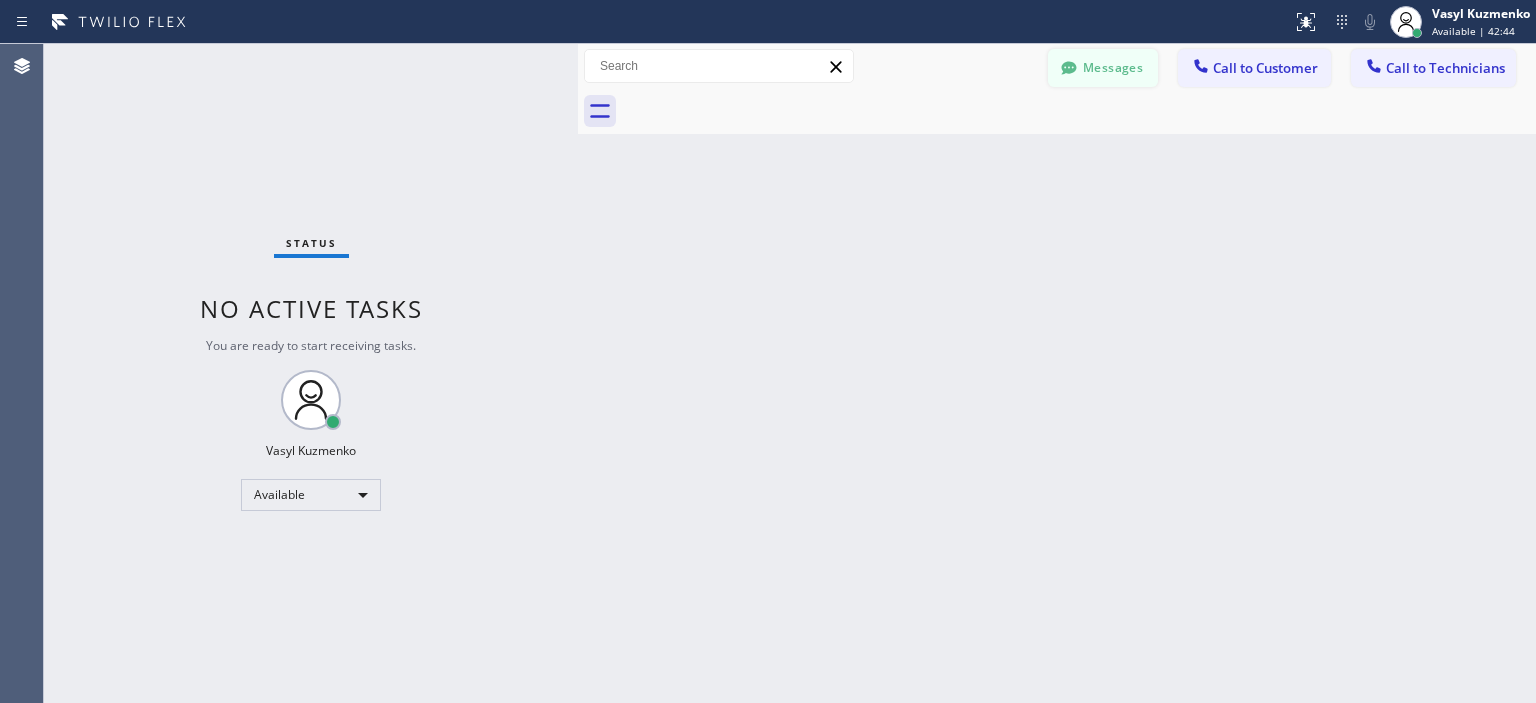 click on "Messages" at bounding box center (1103, 68) 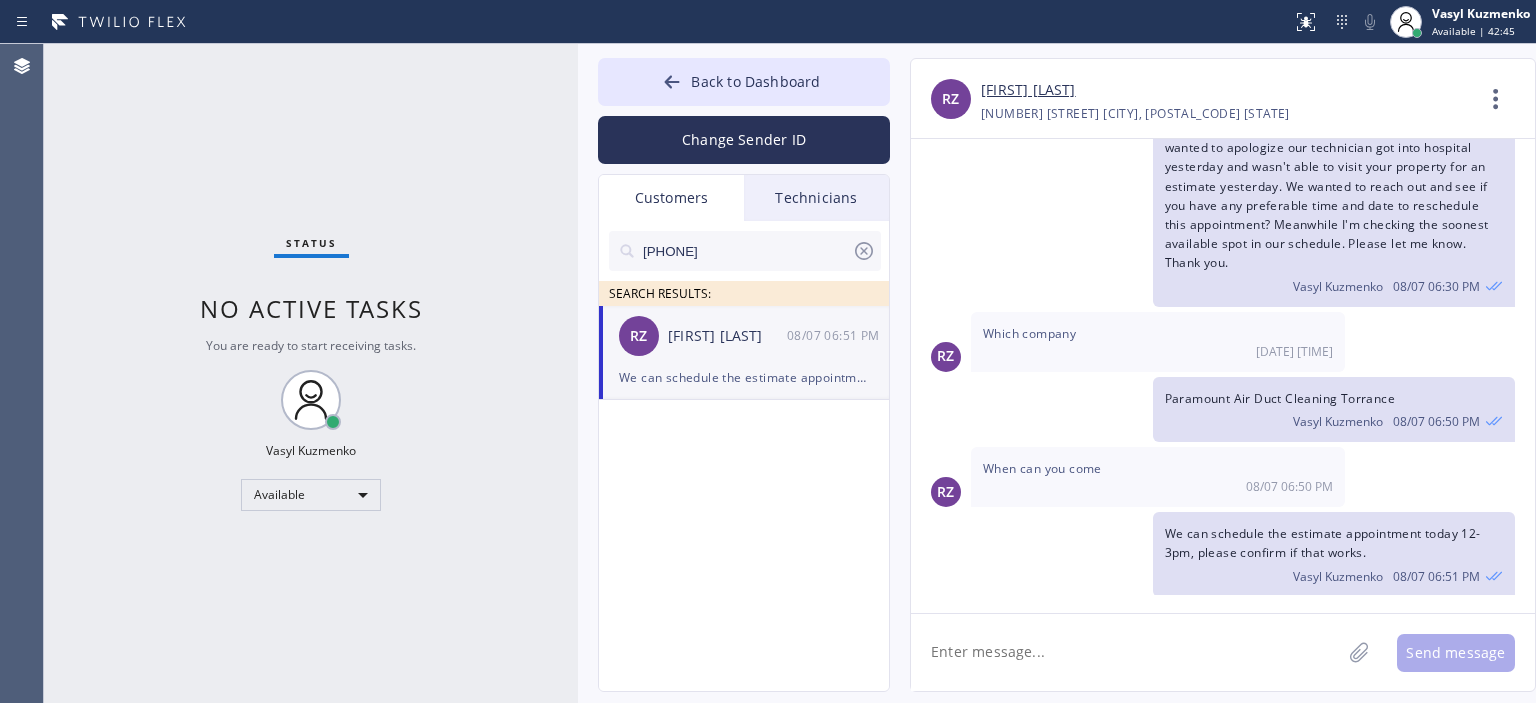 click 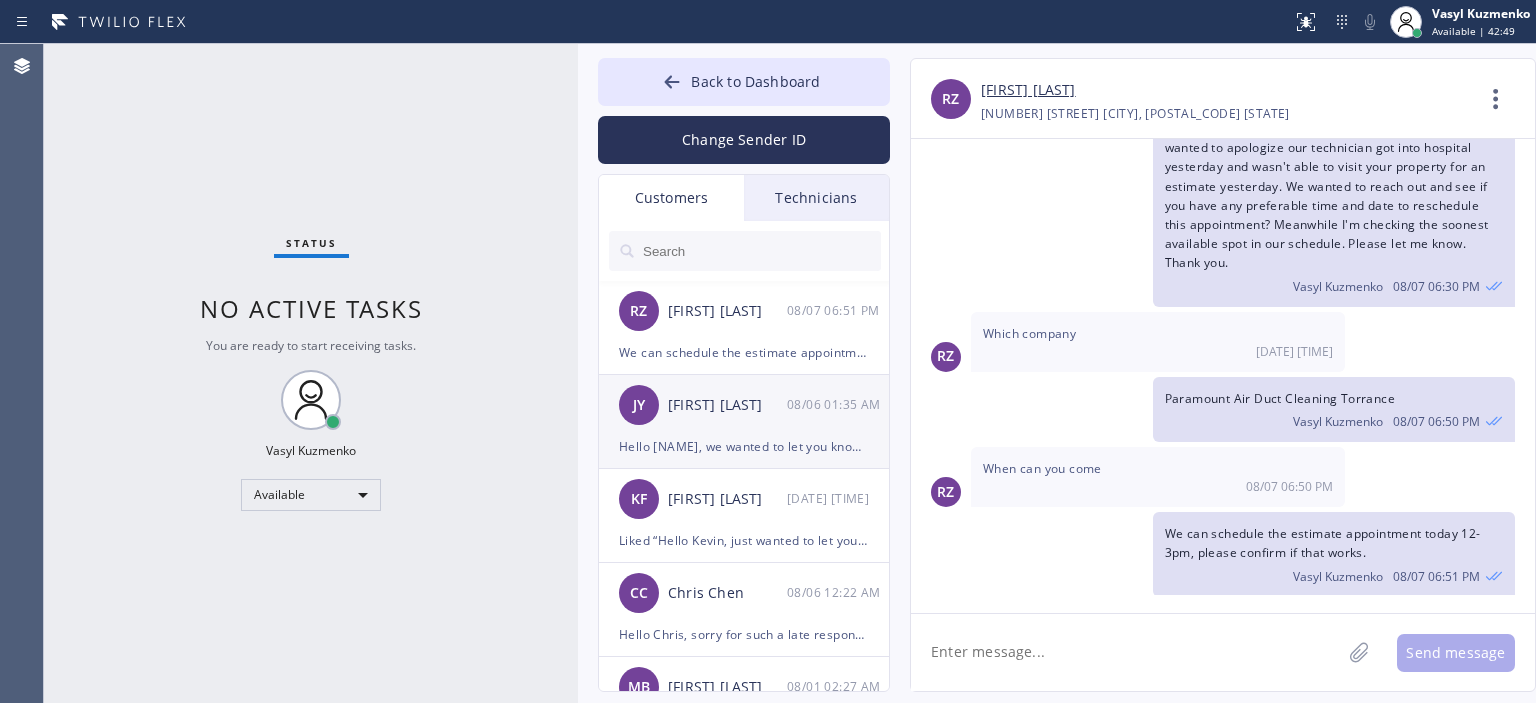 click on "[FIRST] [FIRST] [LAST] [DATE] [TIME]" at bounding box center (745, 405) 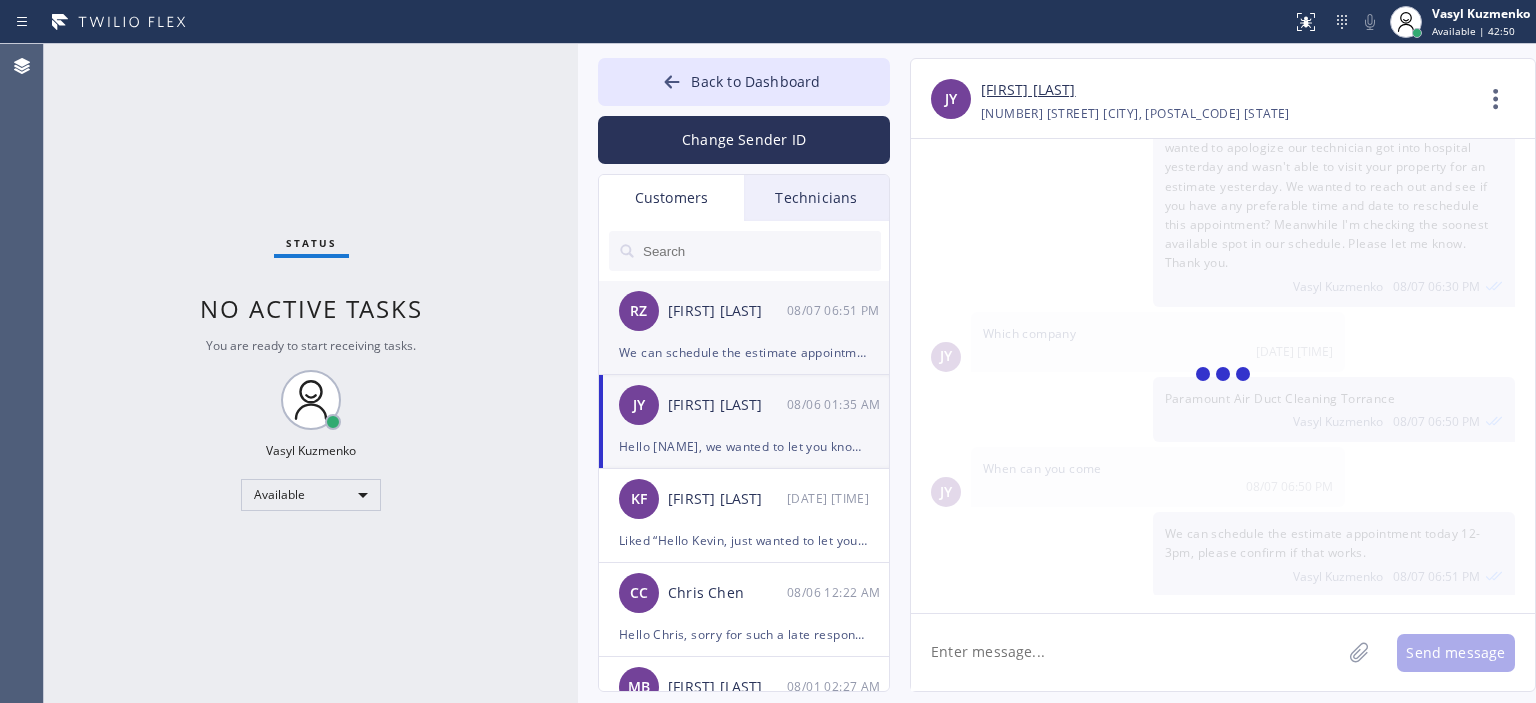 scroll, scrollTop: 0, scrollLeft: 0, axis: both 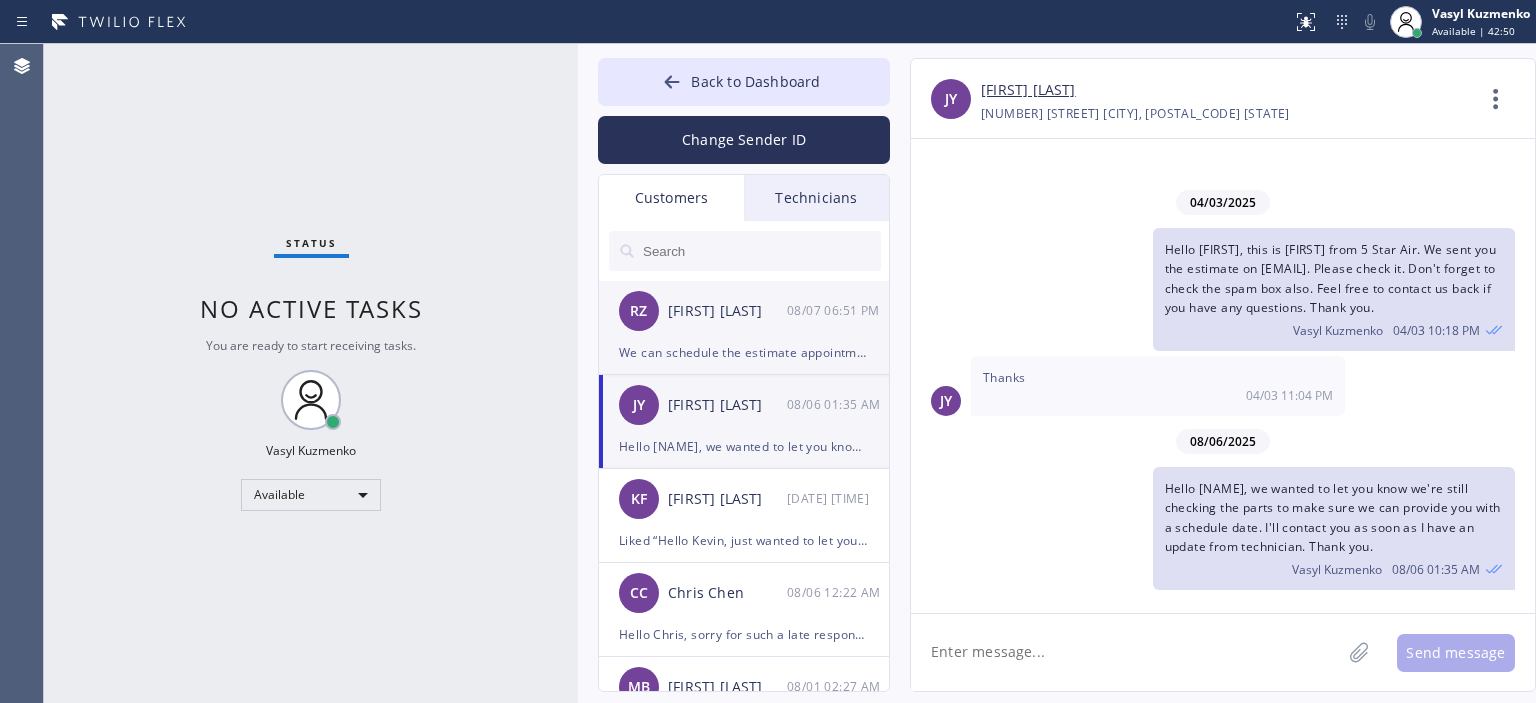 click on "[INITIALS] [FIRST] [LAST] [MONTH]/[DAY] [TIME]" at bounding box center [745, 311] 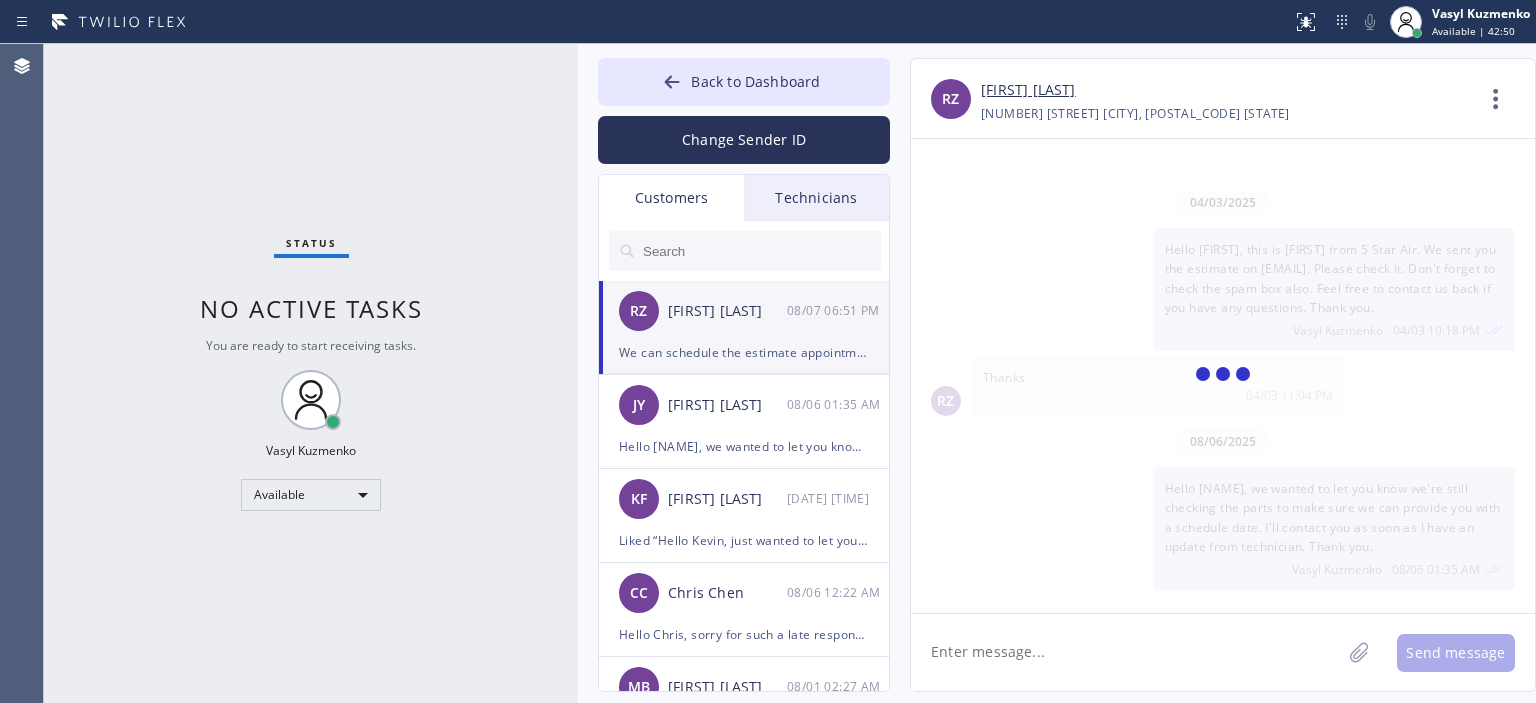 scroll, scrollTop: 78, scrollLeft: 0, axis: vertical 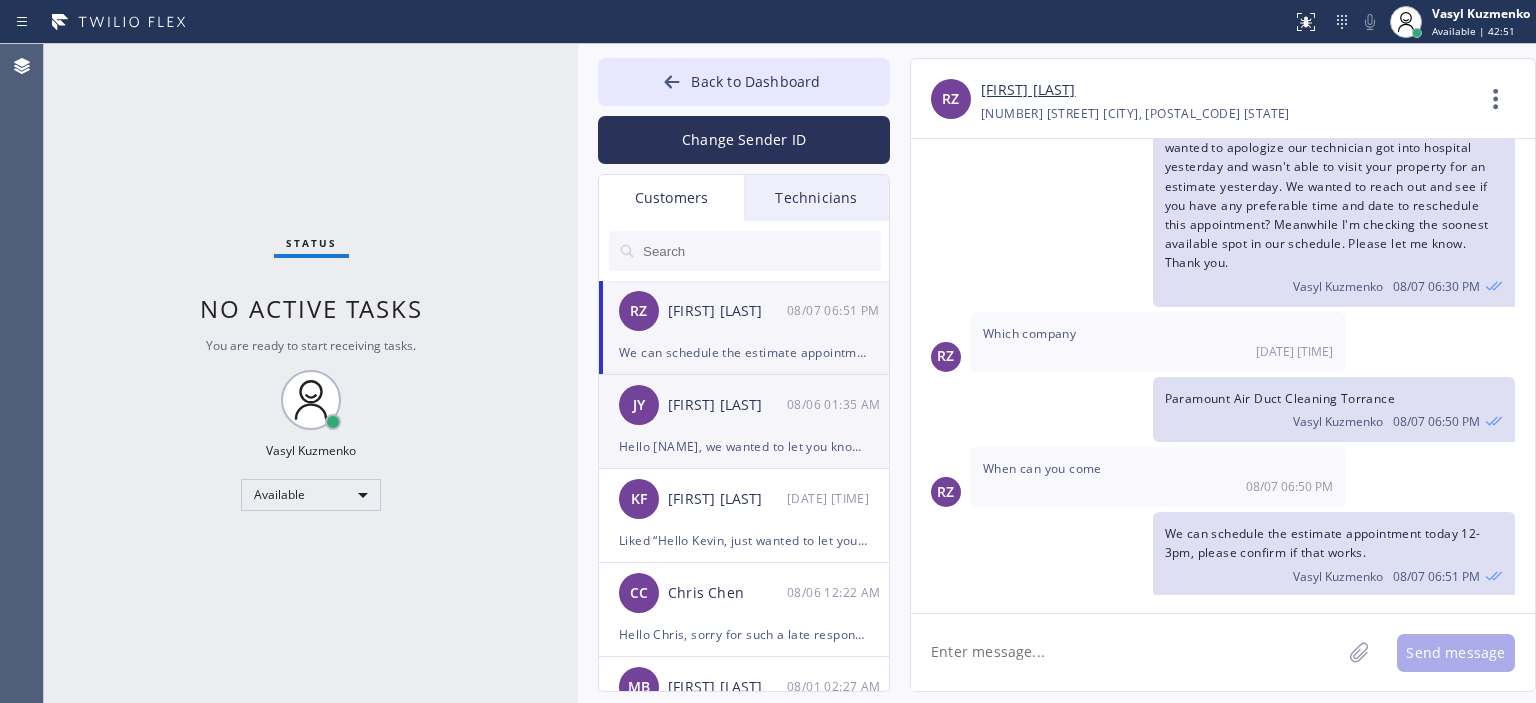 click on "[FIRST] [LAST]" at bounding box center (727, 405) 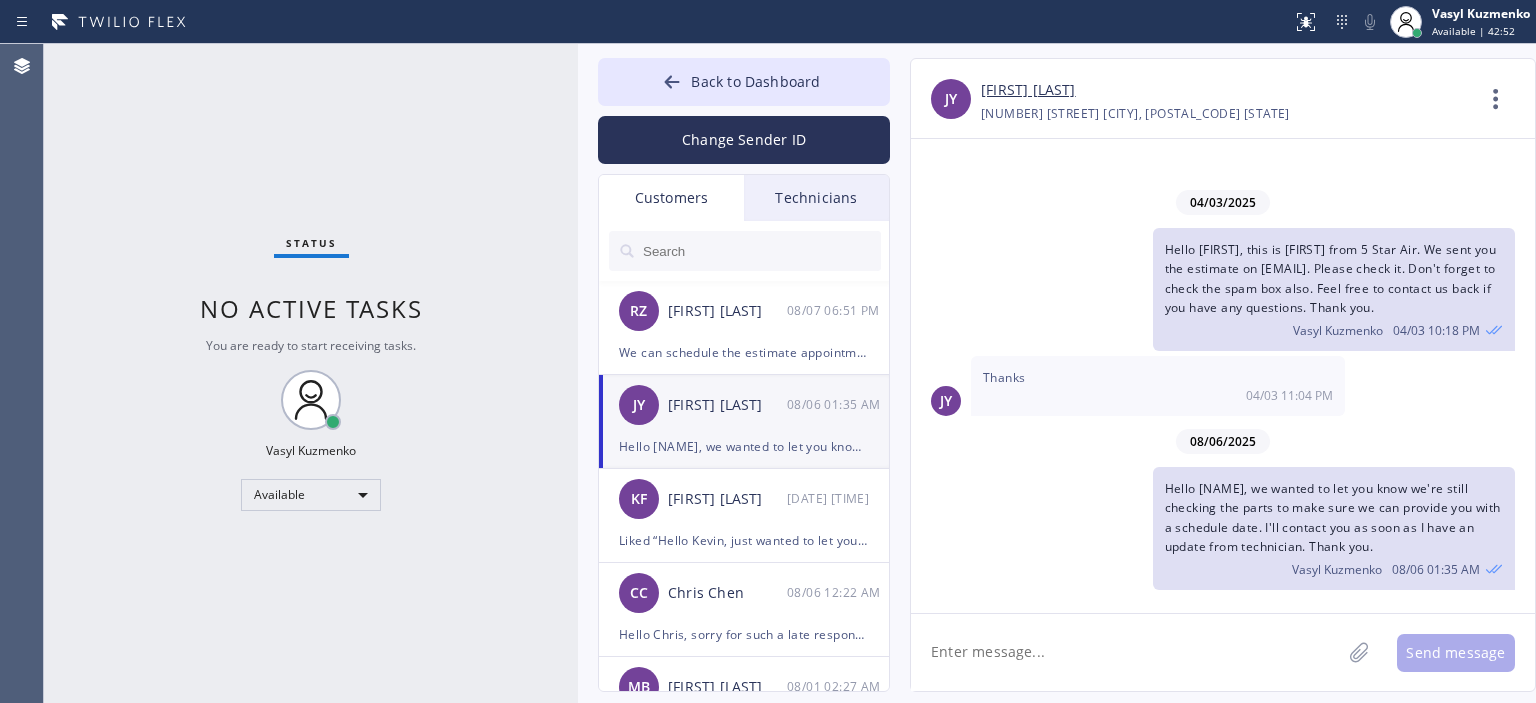scroll, scrollTop: 0, scrollLeft: 0, axis: both 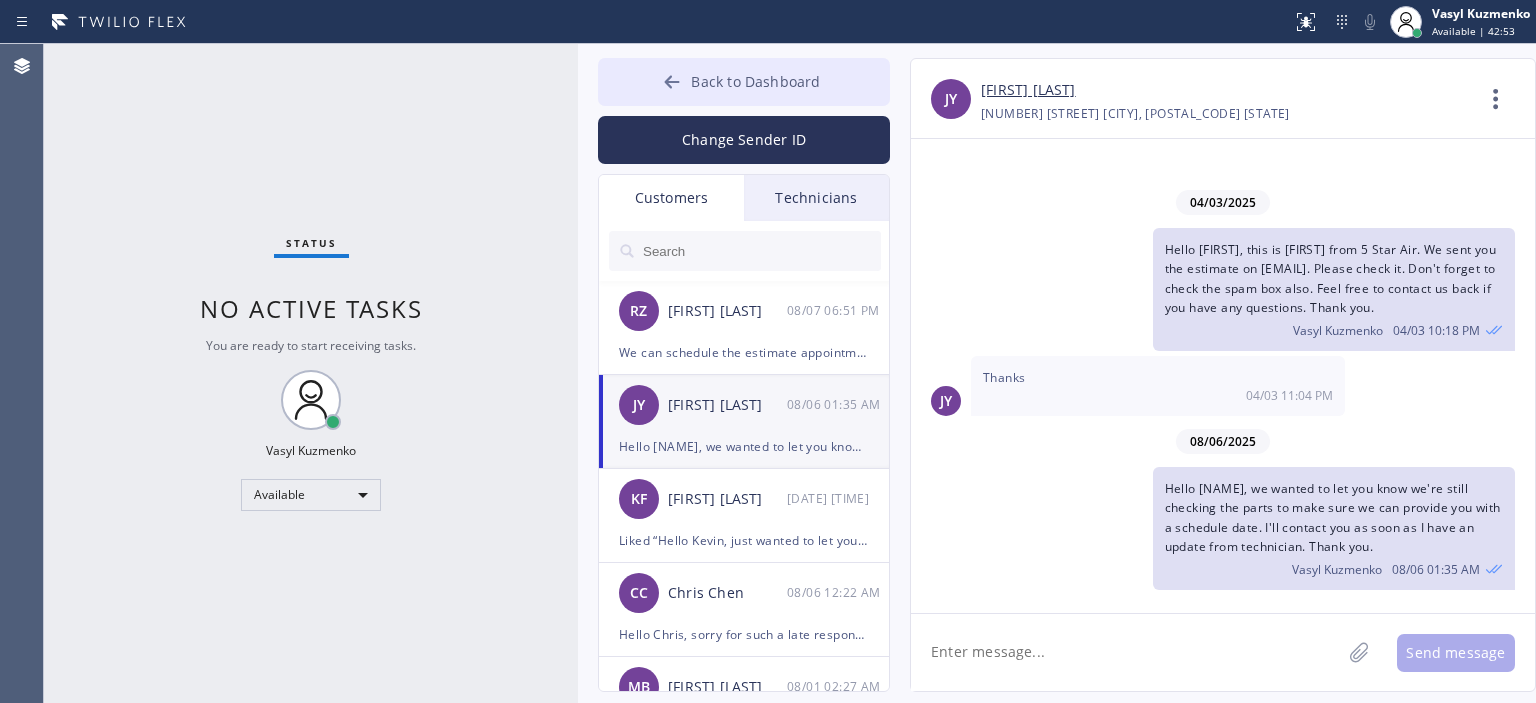 click 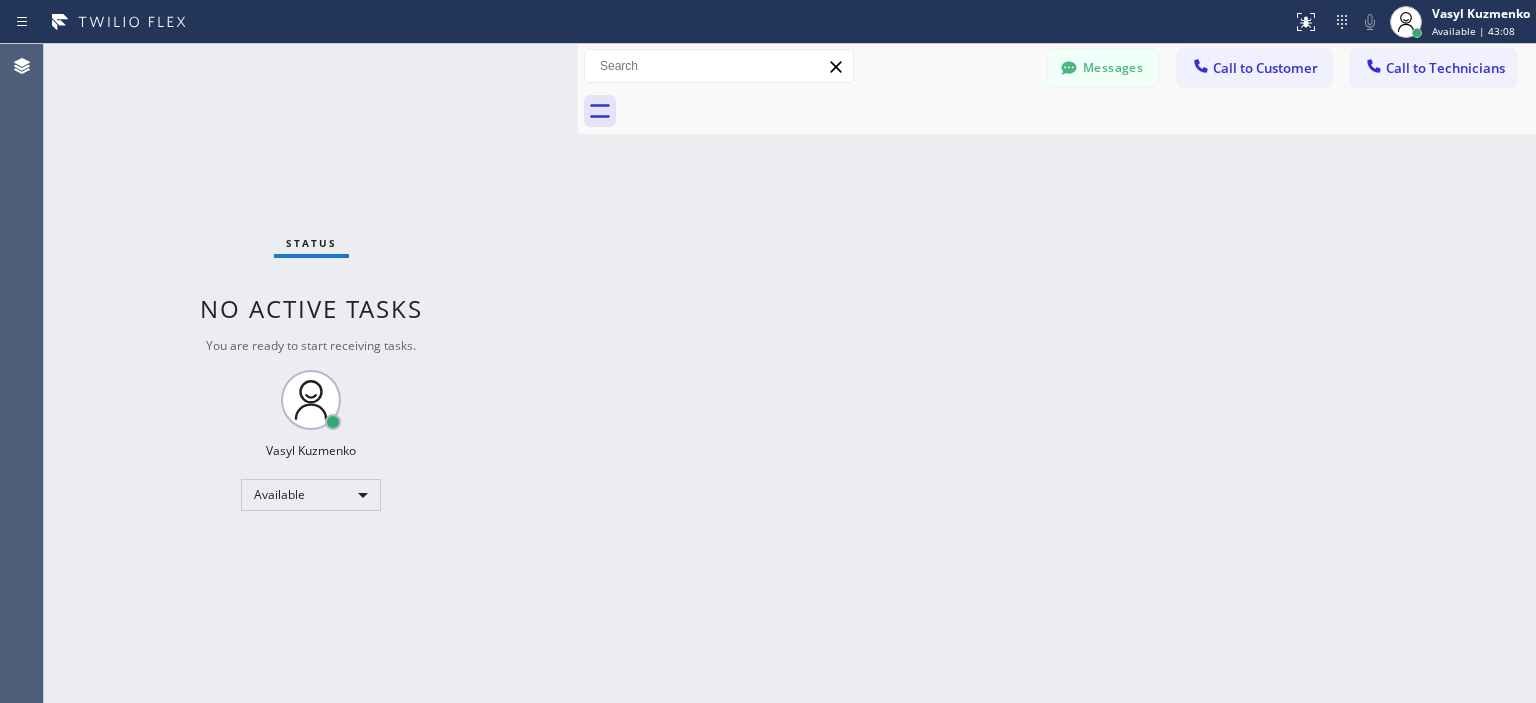 click on "Status No active tasks You are ready to start receiving tasks. [FIRST] [LAST] Available" at bounding box center (311, 373) 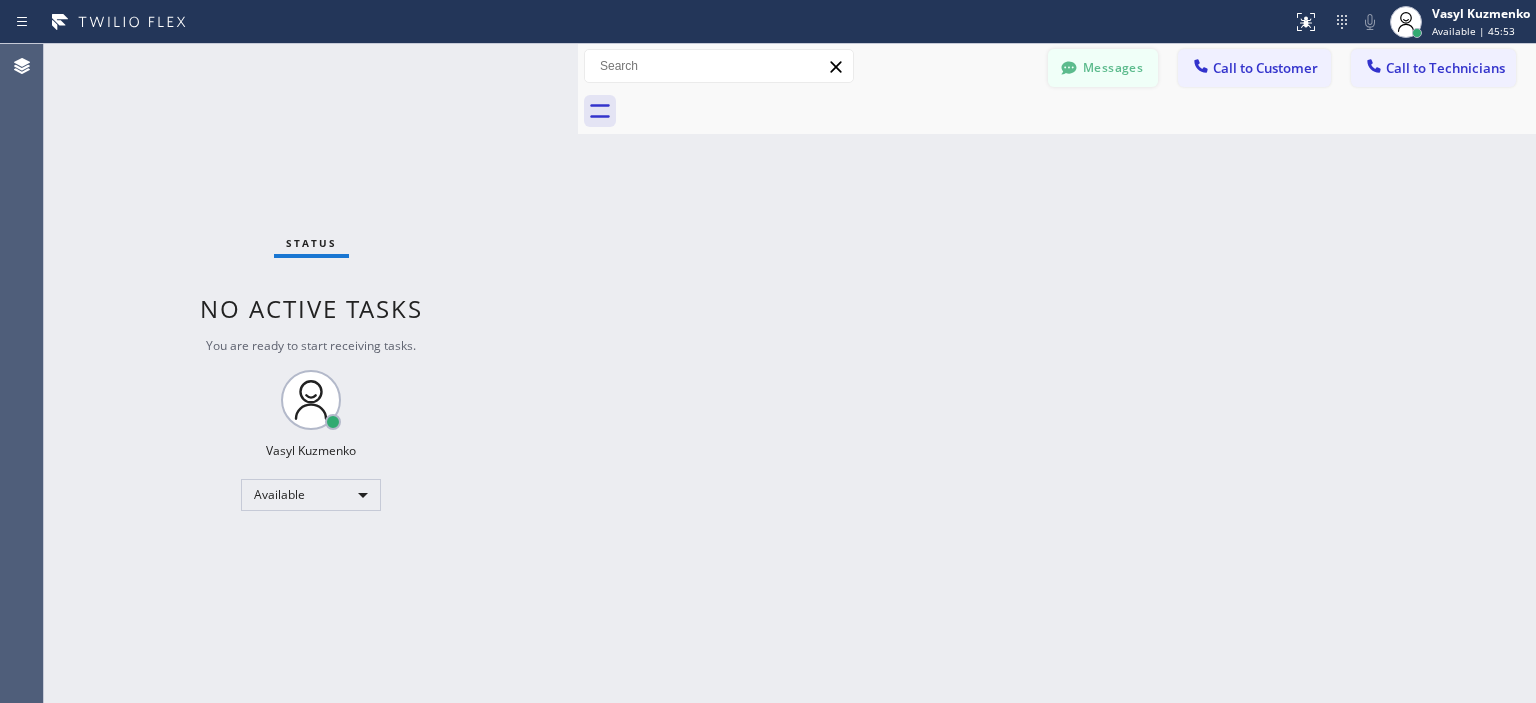 click on "Messages" at bounding box center (1103, 68) 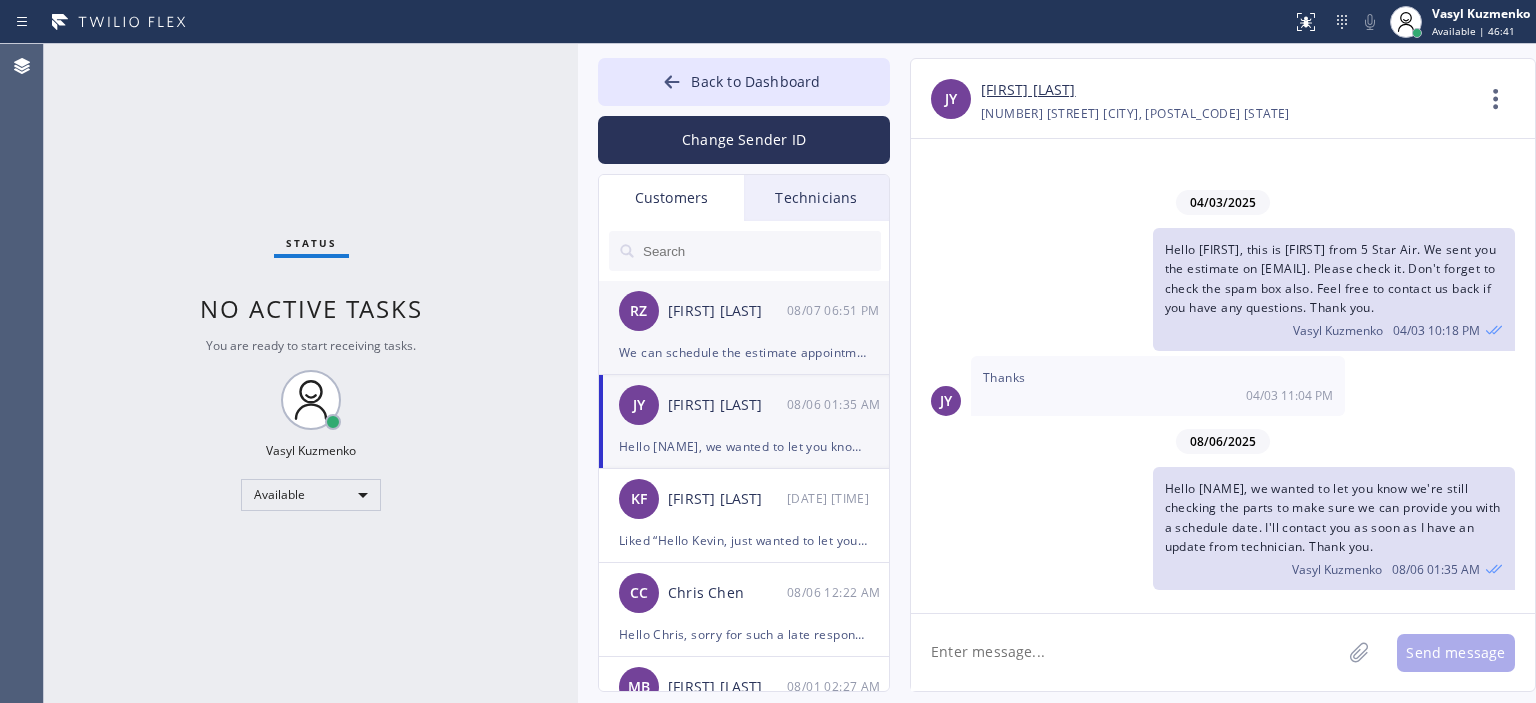 click on "We can schedule the estimate appointment today 12-3pm, please confirm if that works." at bounding box center [744, 352] 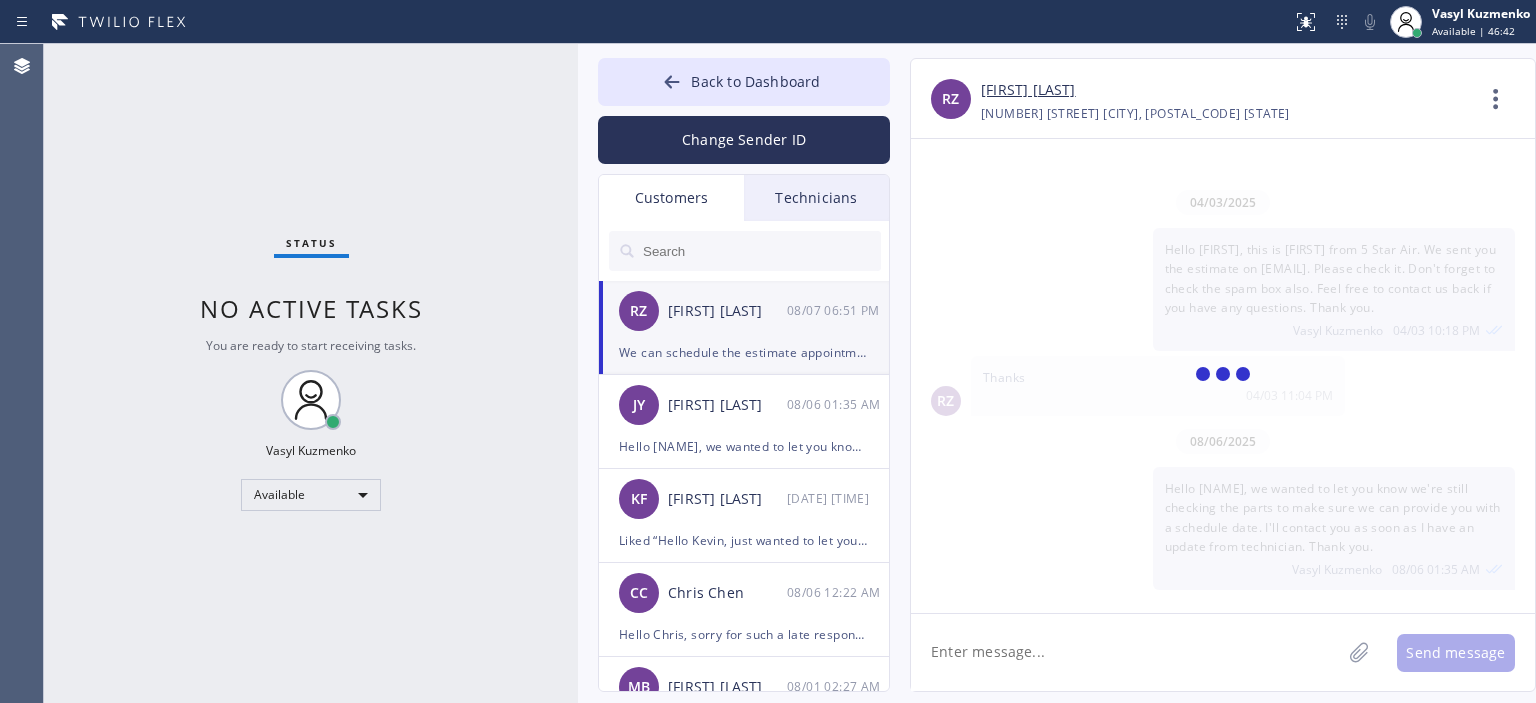 scroll, scrollTop: 78, scrollLeft: 0, axis: vertical 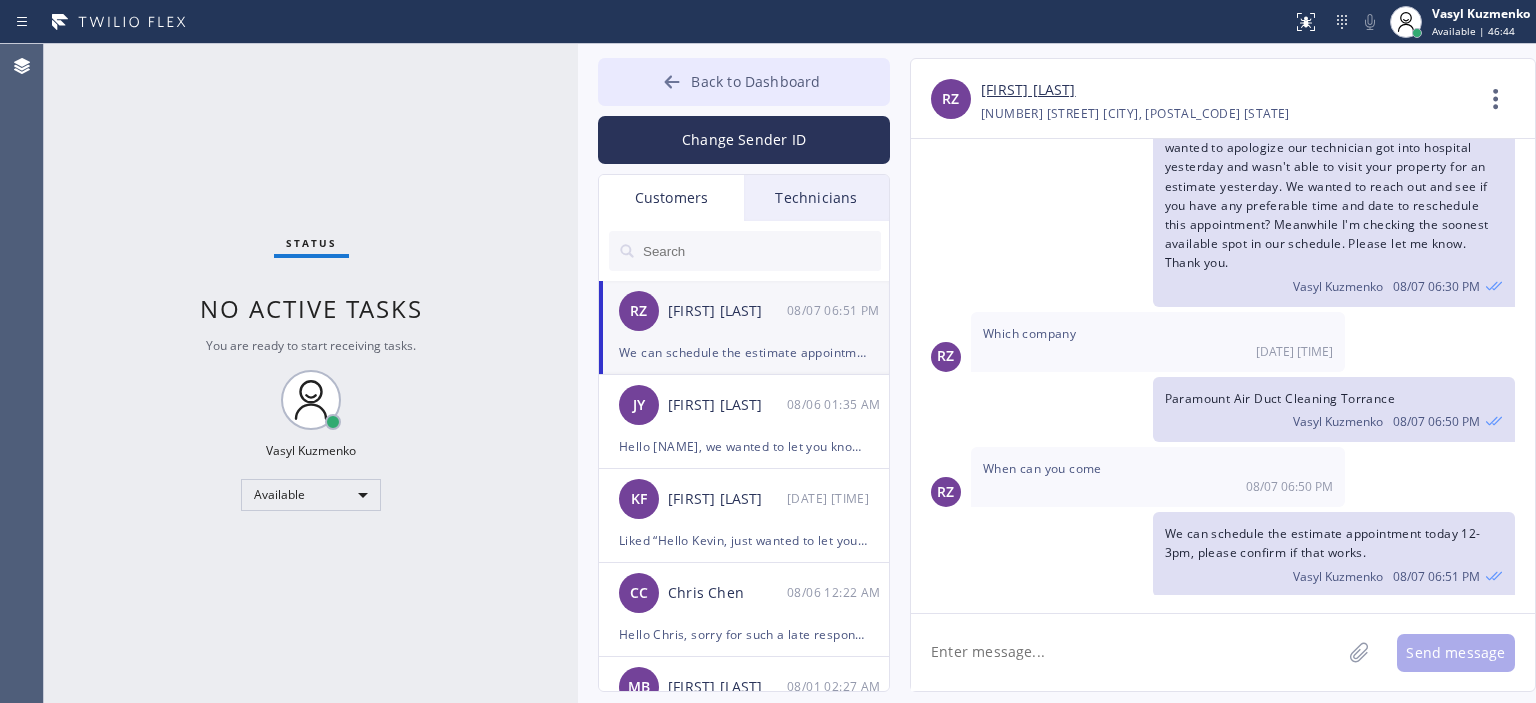 click 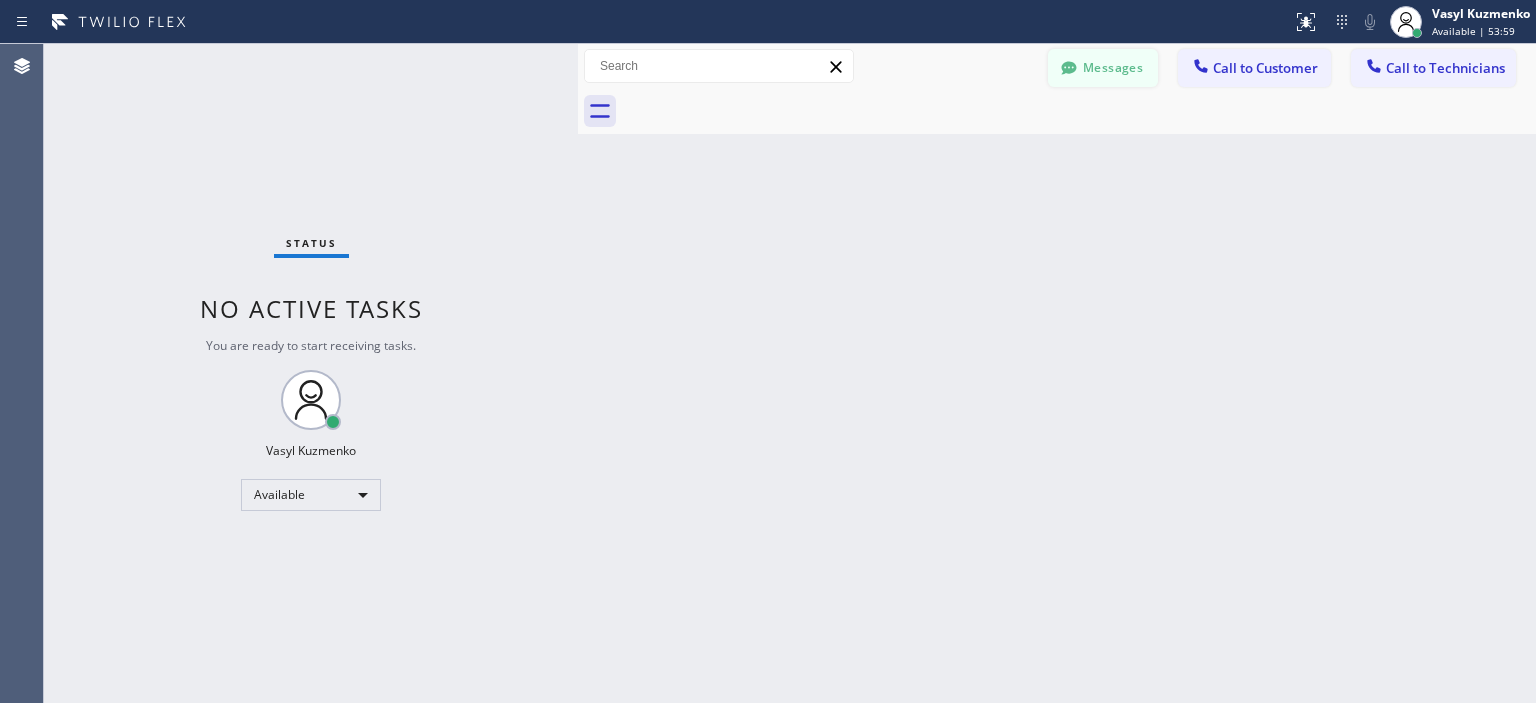 click on "Messages" at bounding box center [1103, 68] 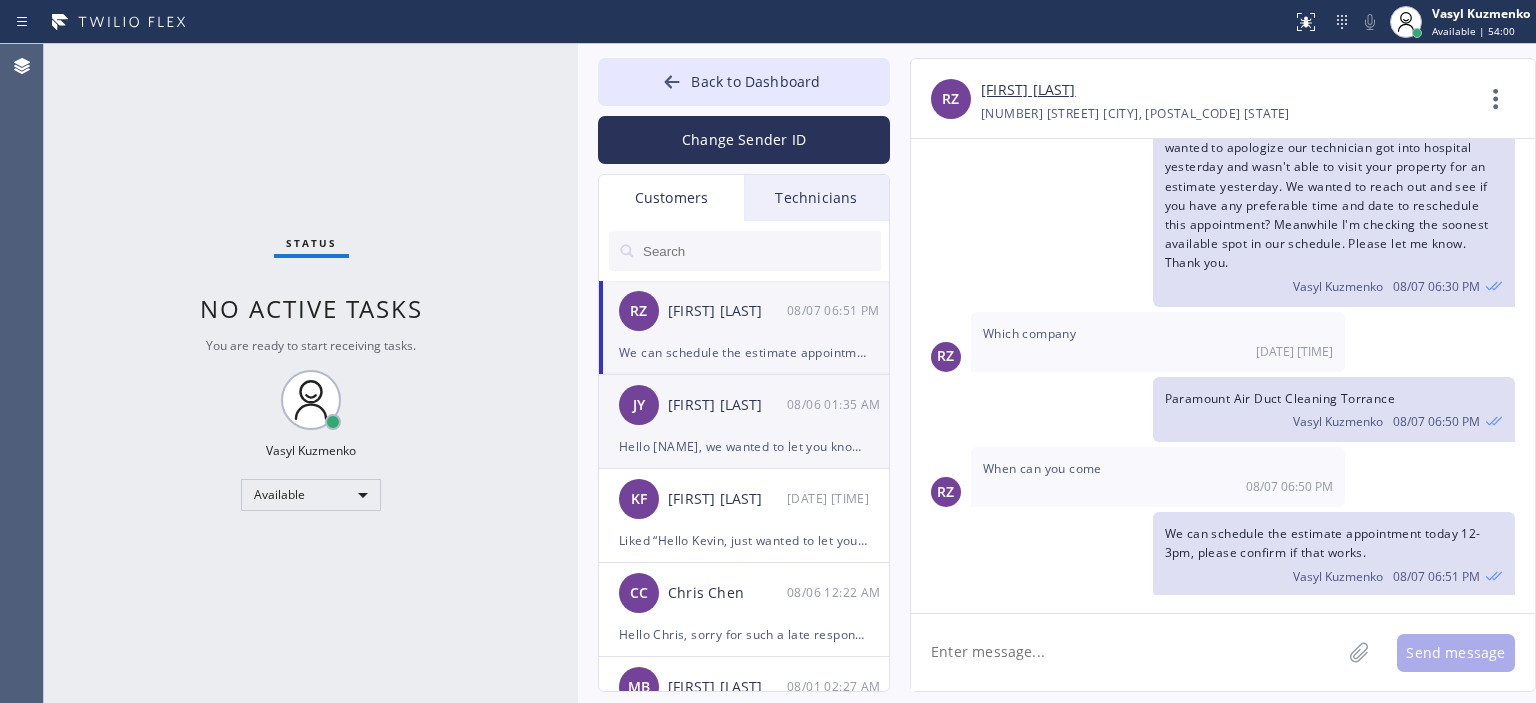 click on "[FIRST] [FIRST] [LAST] [DATE] [TIME]" at bounding box center (745, 405) 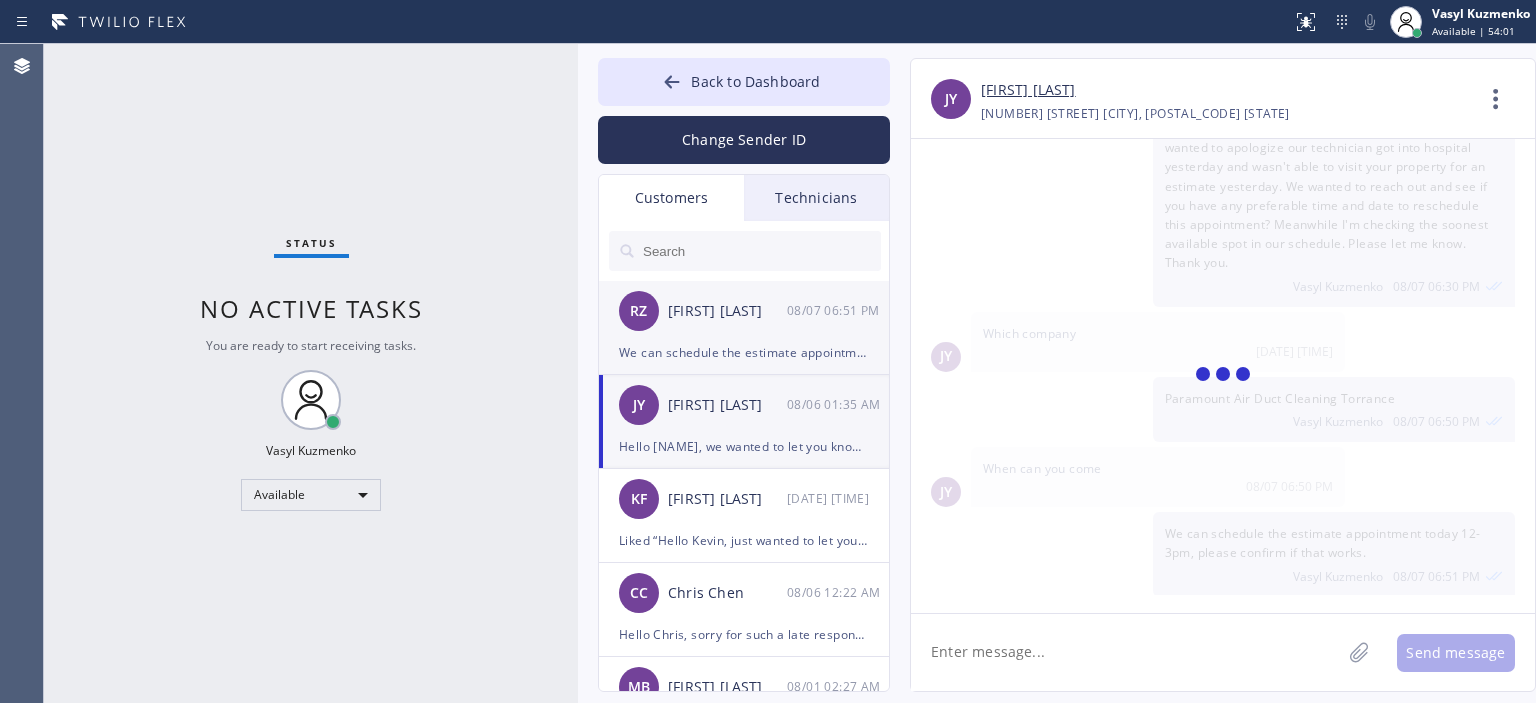 scroll, scrollTop: 0, scrollLeft: 0, axis: both 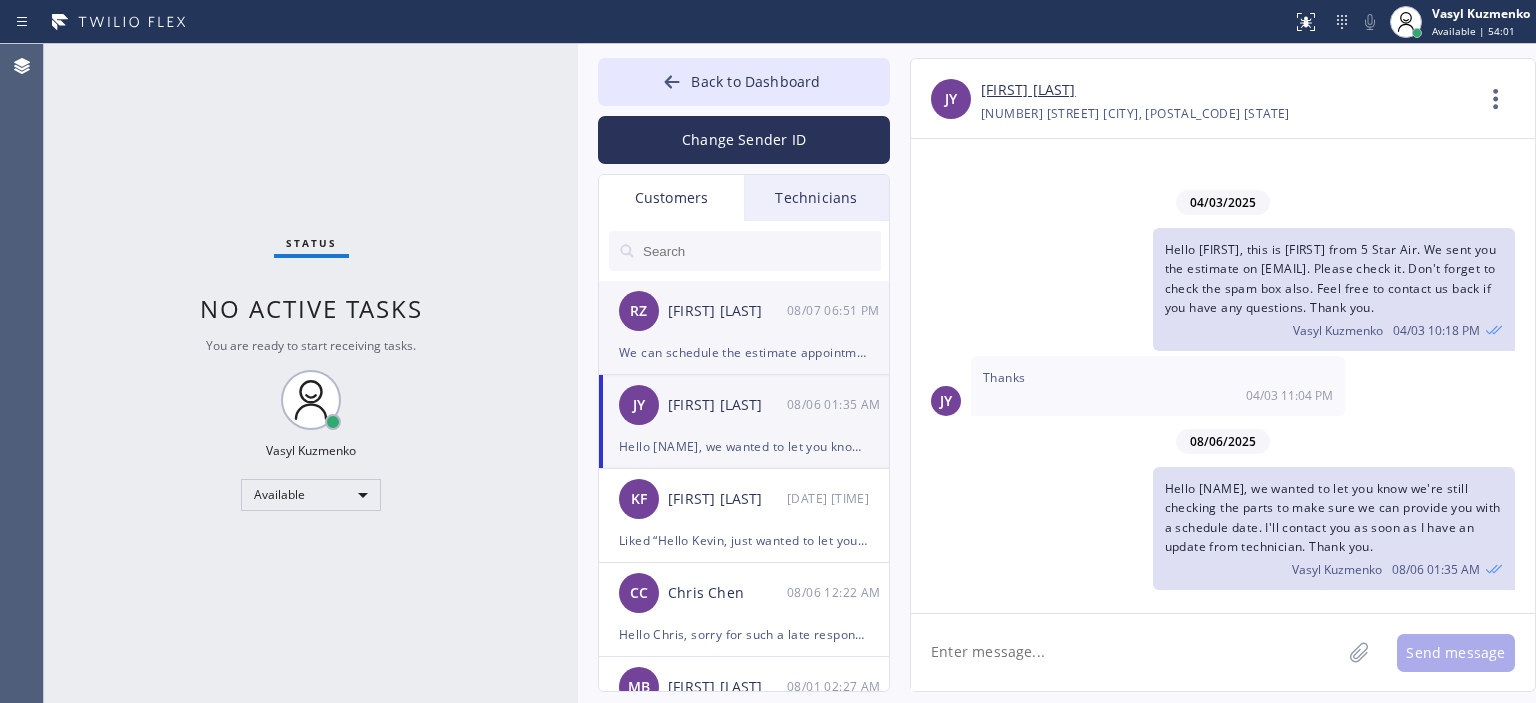 click on "[INITIALS] [FIRST] [LAST] [MONTH]/[DAY] [TIME]" at bounding box center [745, 311] 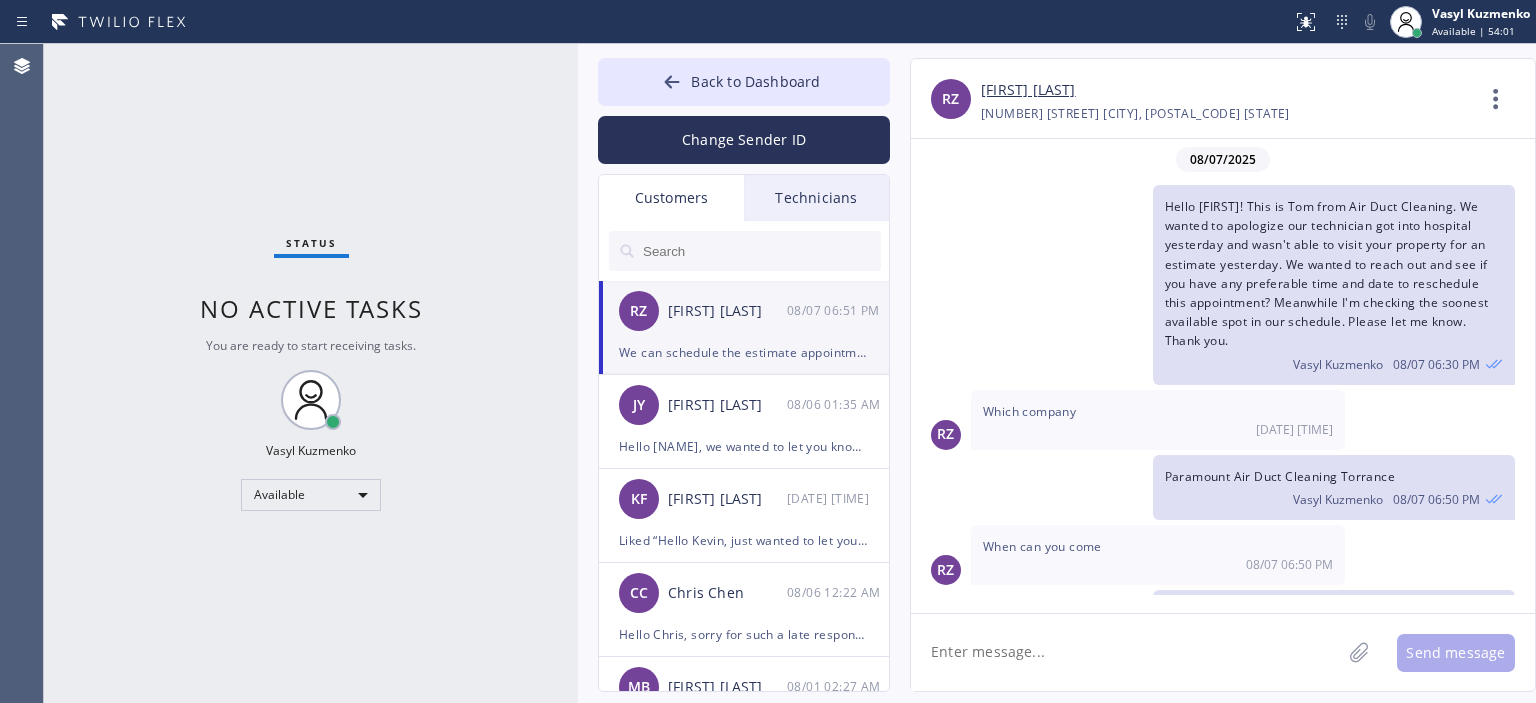 scroll, scrollTop: 78, scrollLeft: 0, axis: vertical 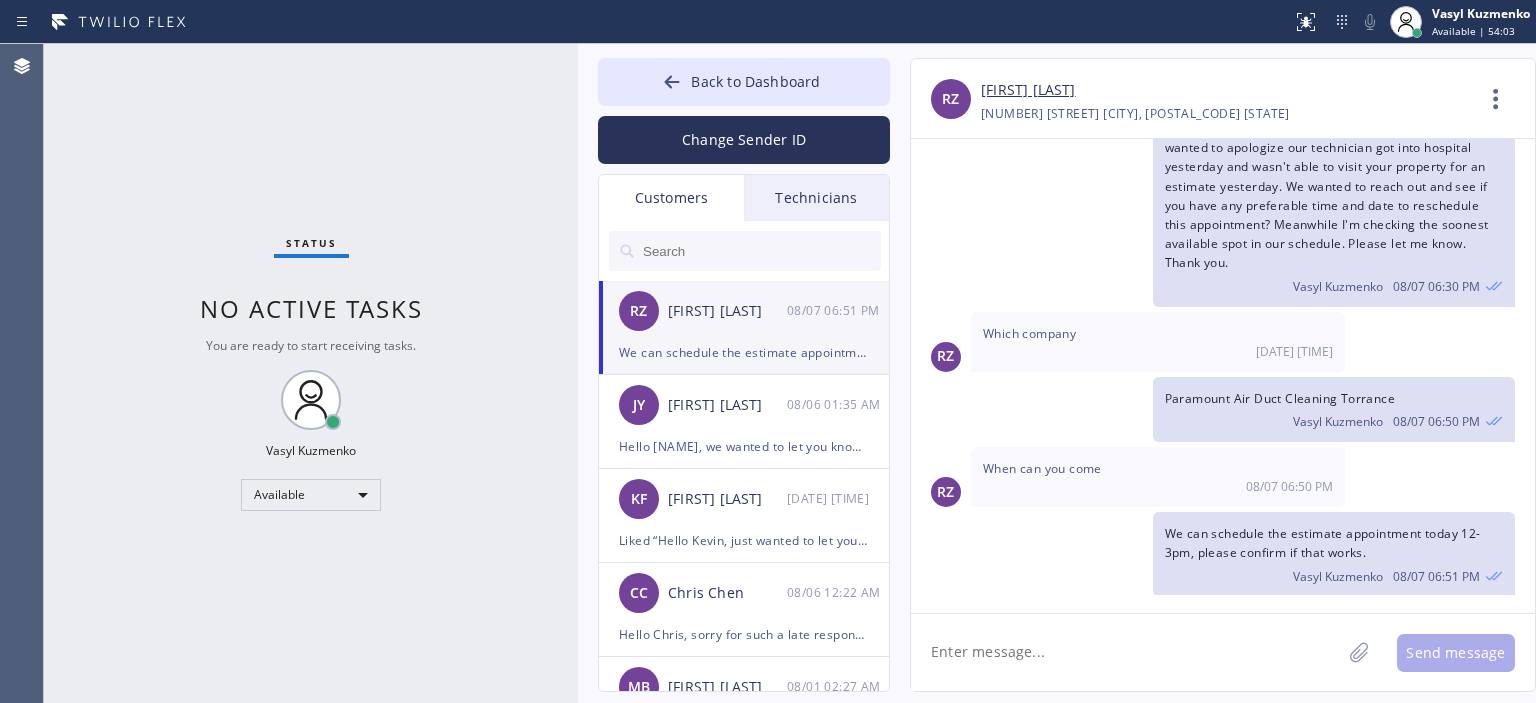 click 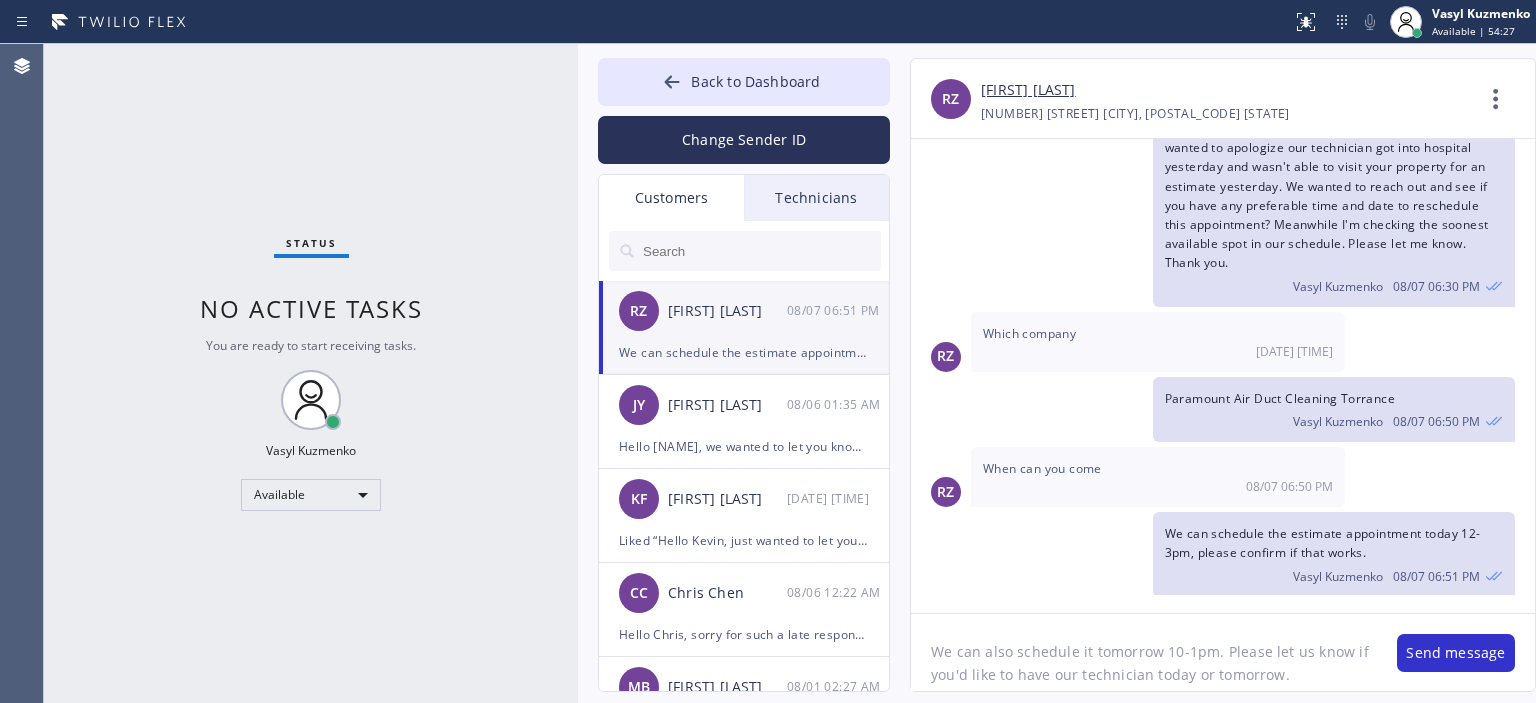 click on "We can also schedule it tomorrow 10-1pm. Please let us know if you'd like to have our technician today or tomorrow." 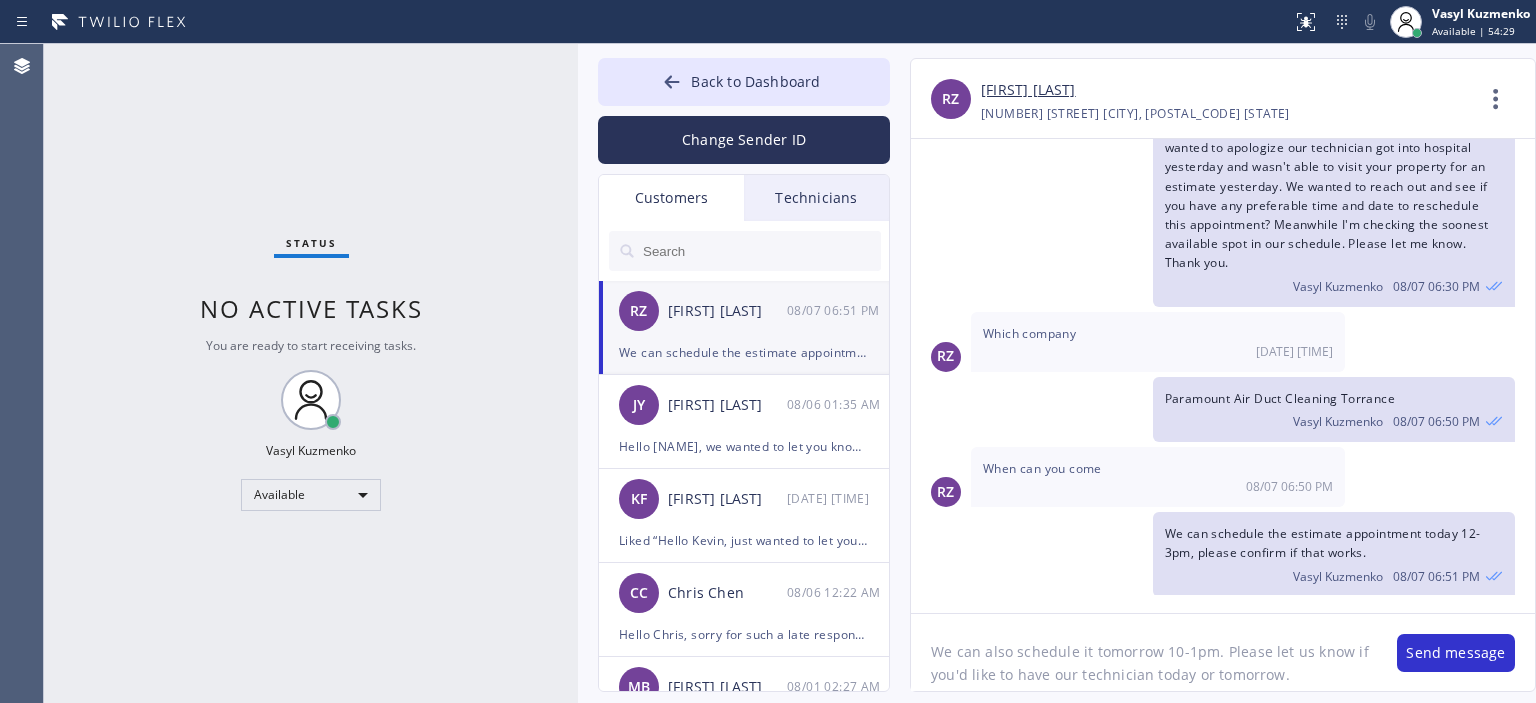 type on "We can also schedule it tomorrow 10-1pm. Please let us know if you'd like to have our technician today or tomorrow." 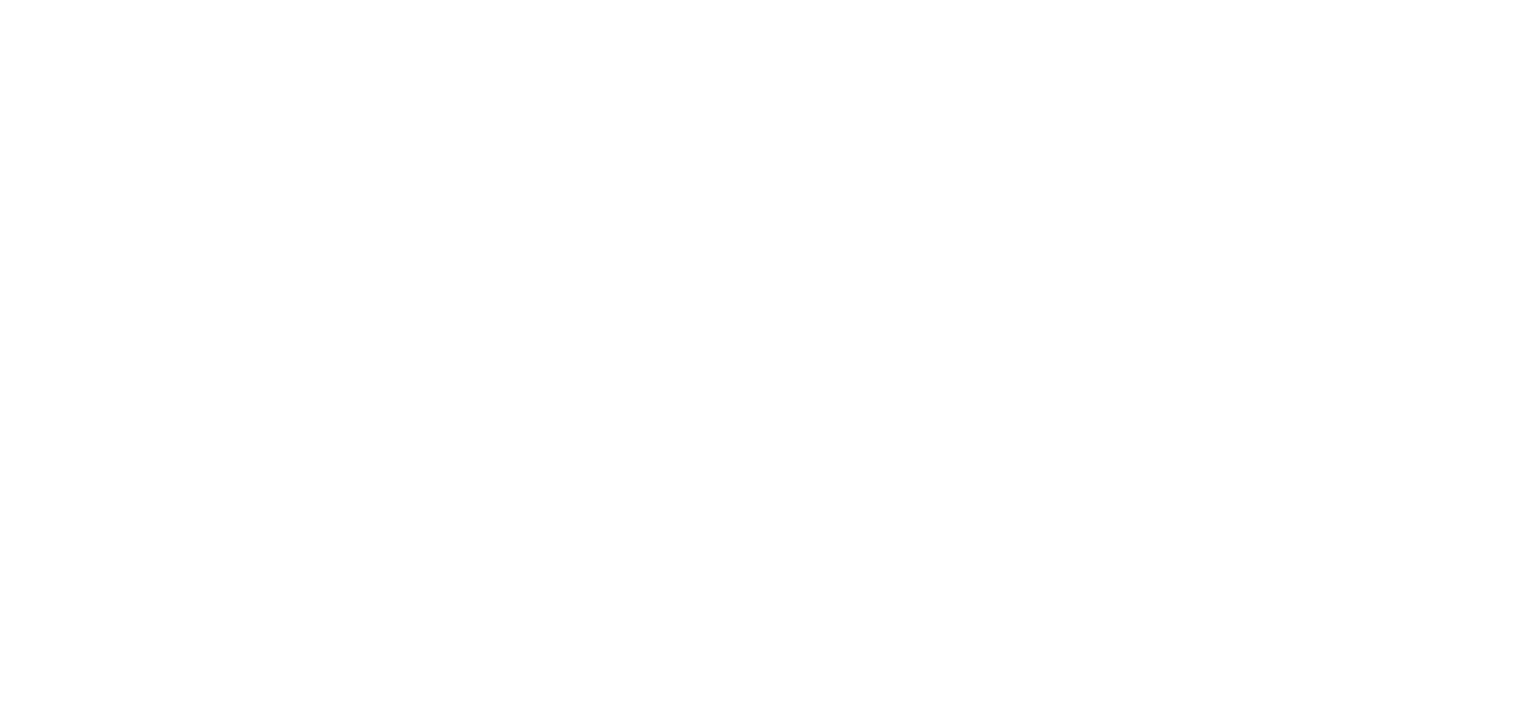 scroll, scrollTop: 0, scrollLeft: 0, axis: both 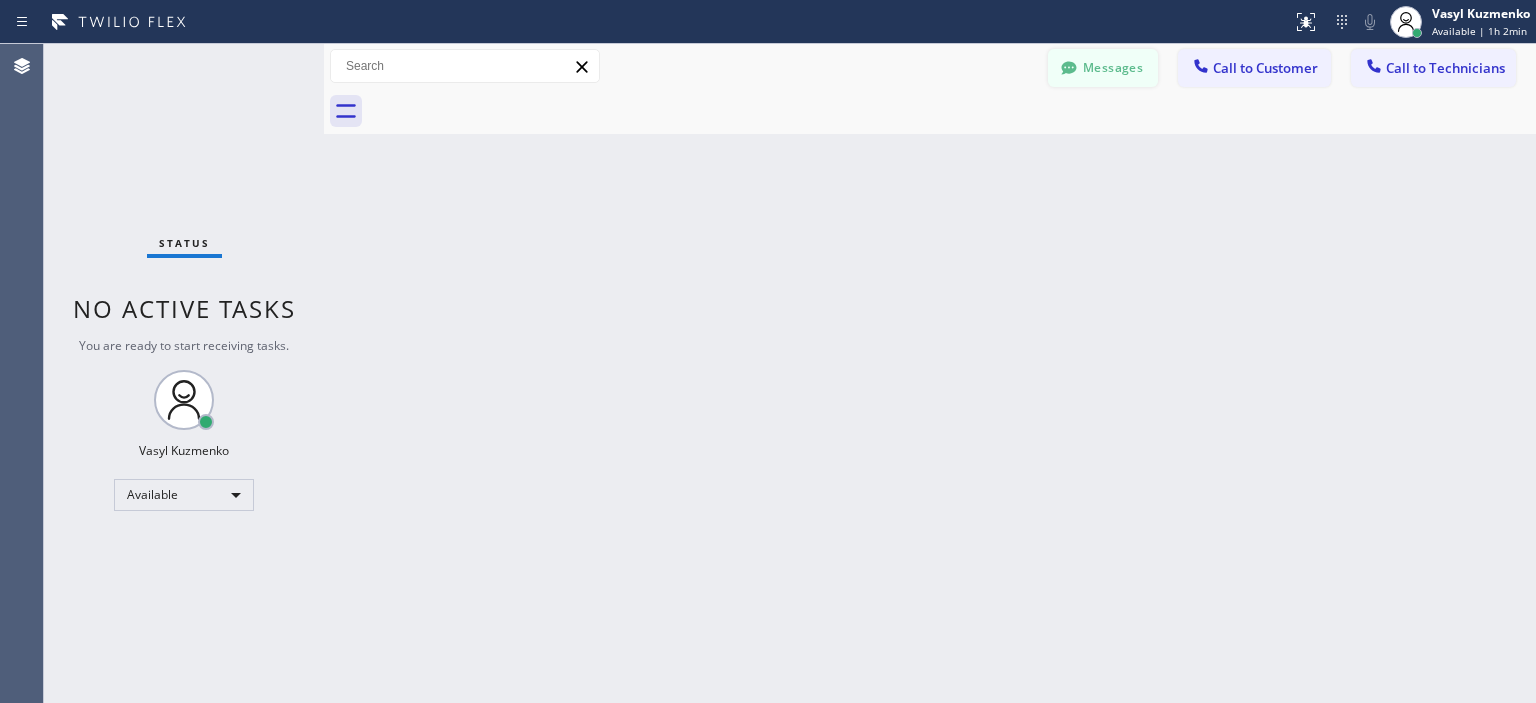click on "Messages" at bounding box center [1103, 68] 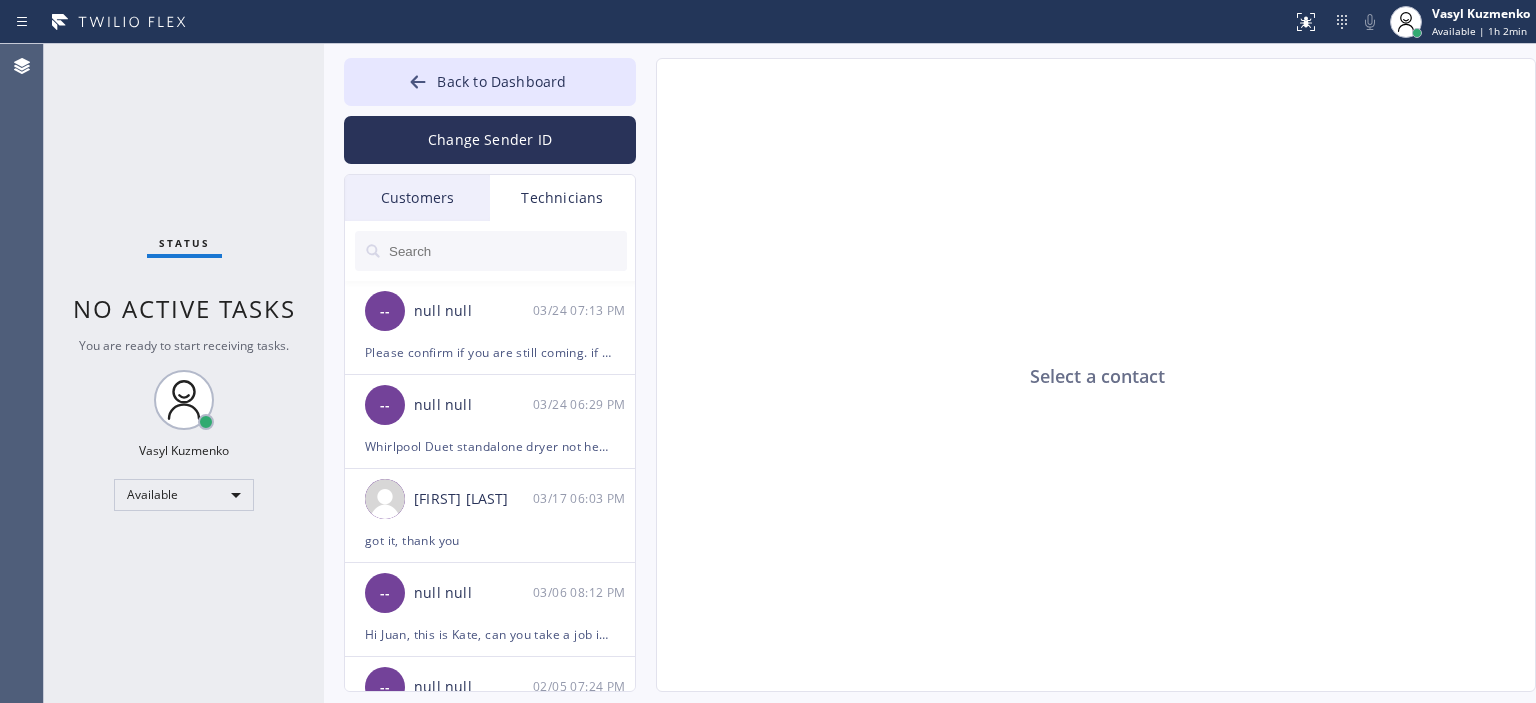 click on "Customers" at bounding box center [417, 198] 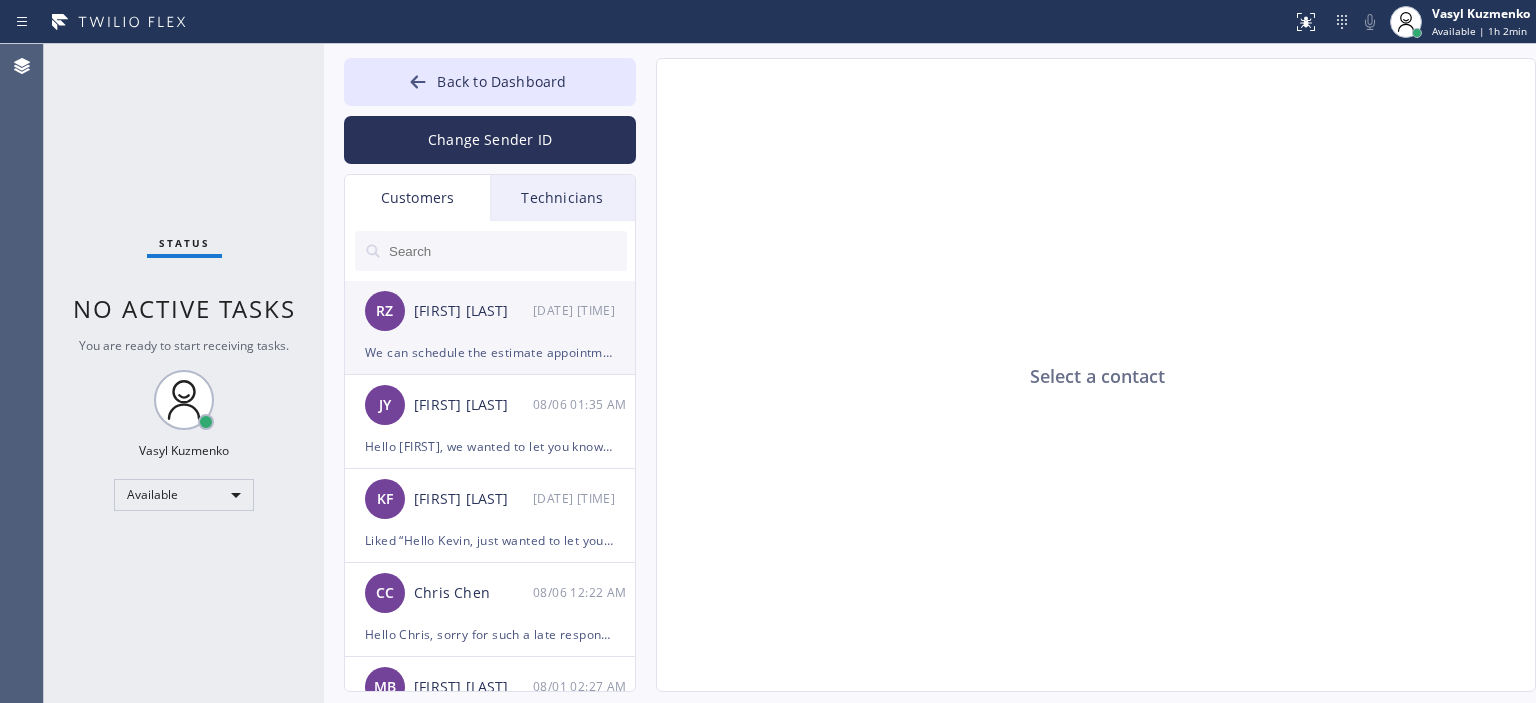click on "[FIRST] [LAST]" at bounding box center (473, 311) 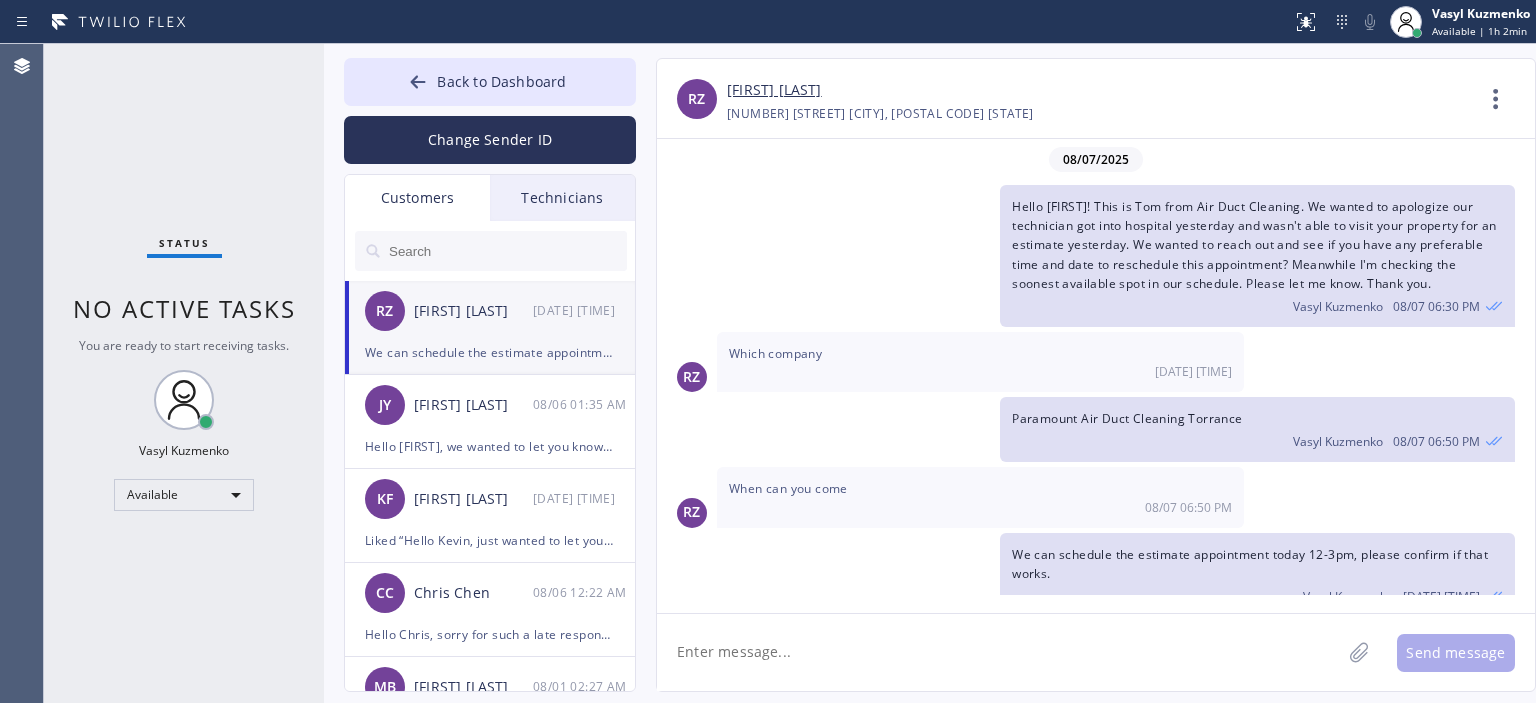 scroll, scrollTop: 20, scrollLeft: 0, axis: vertical 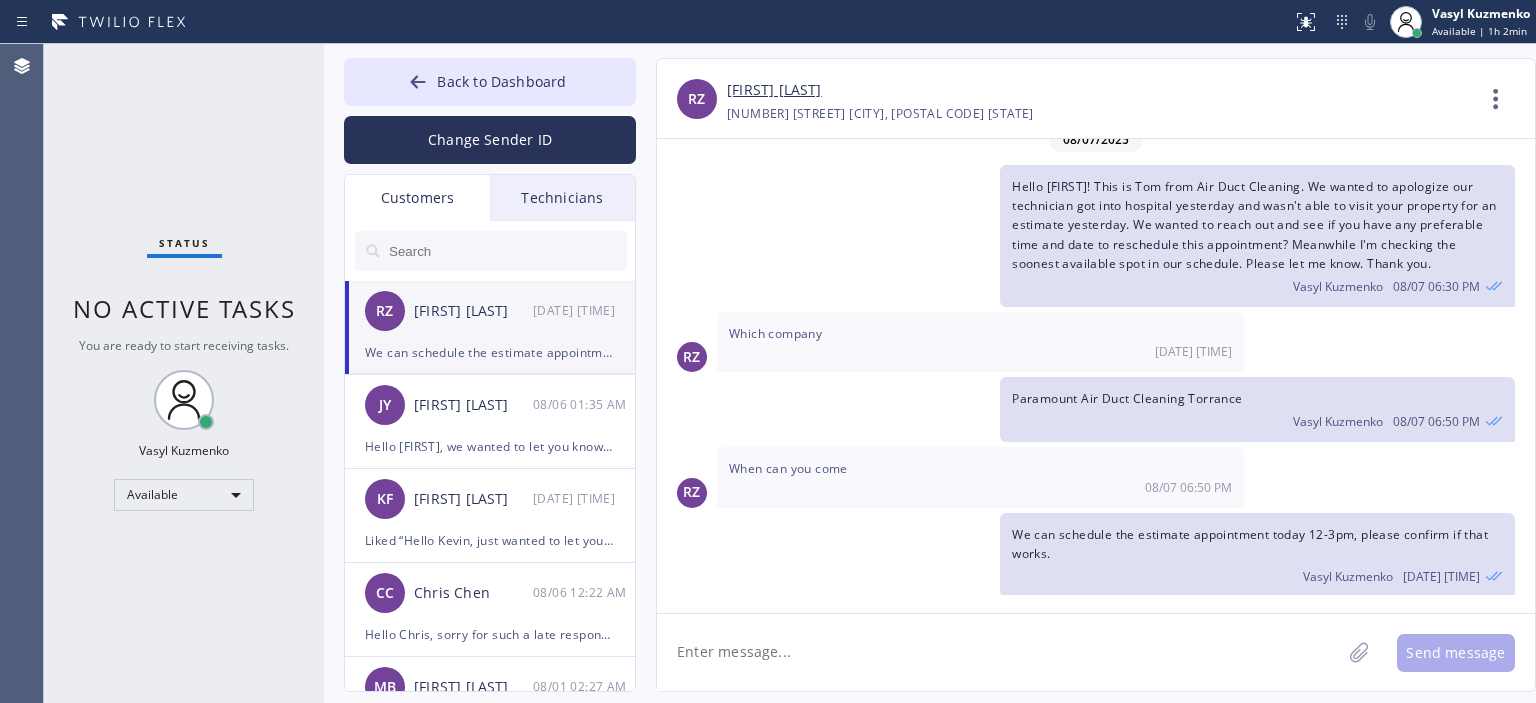click 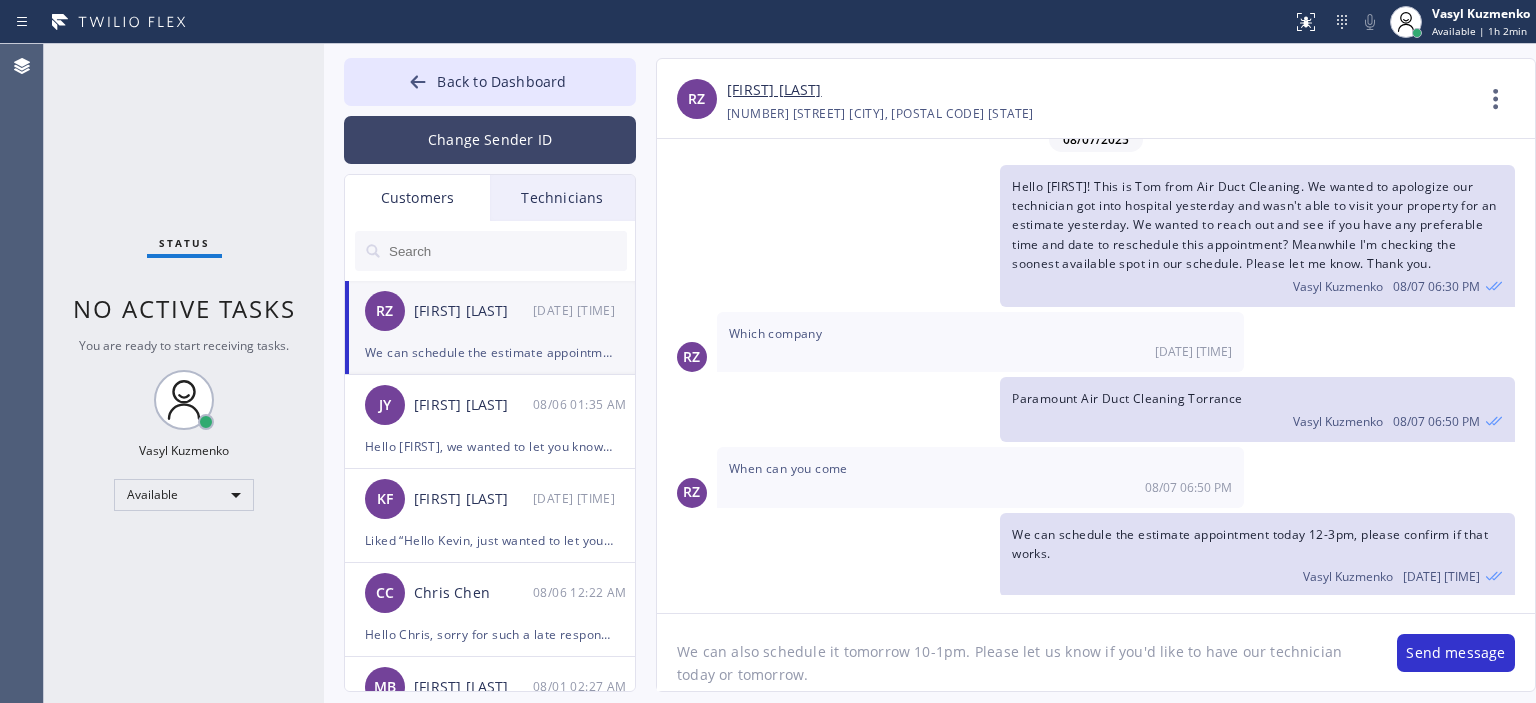 type on "We can also schedule it tomorrow 10-1pm. Please let us know if you'd like to have our technician today or tomorrow." 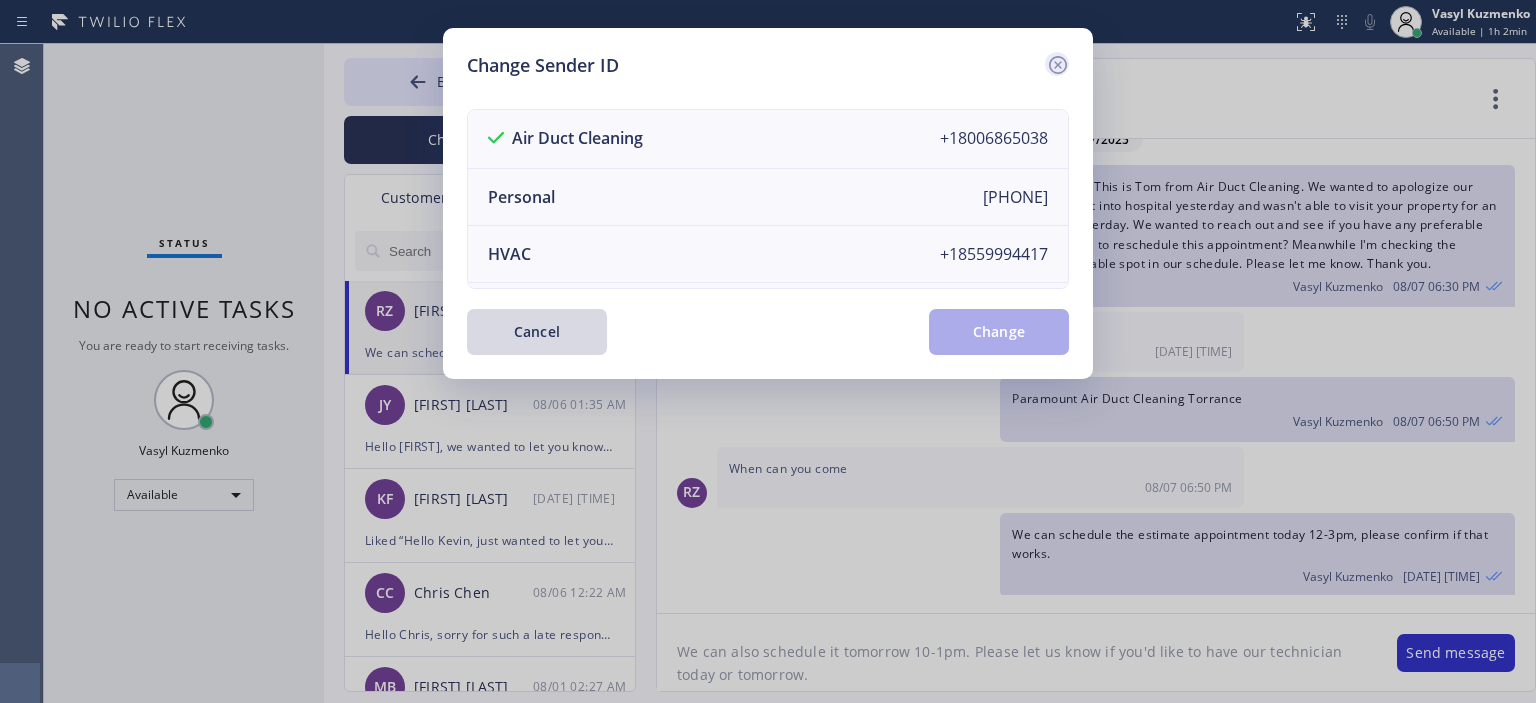 click 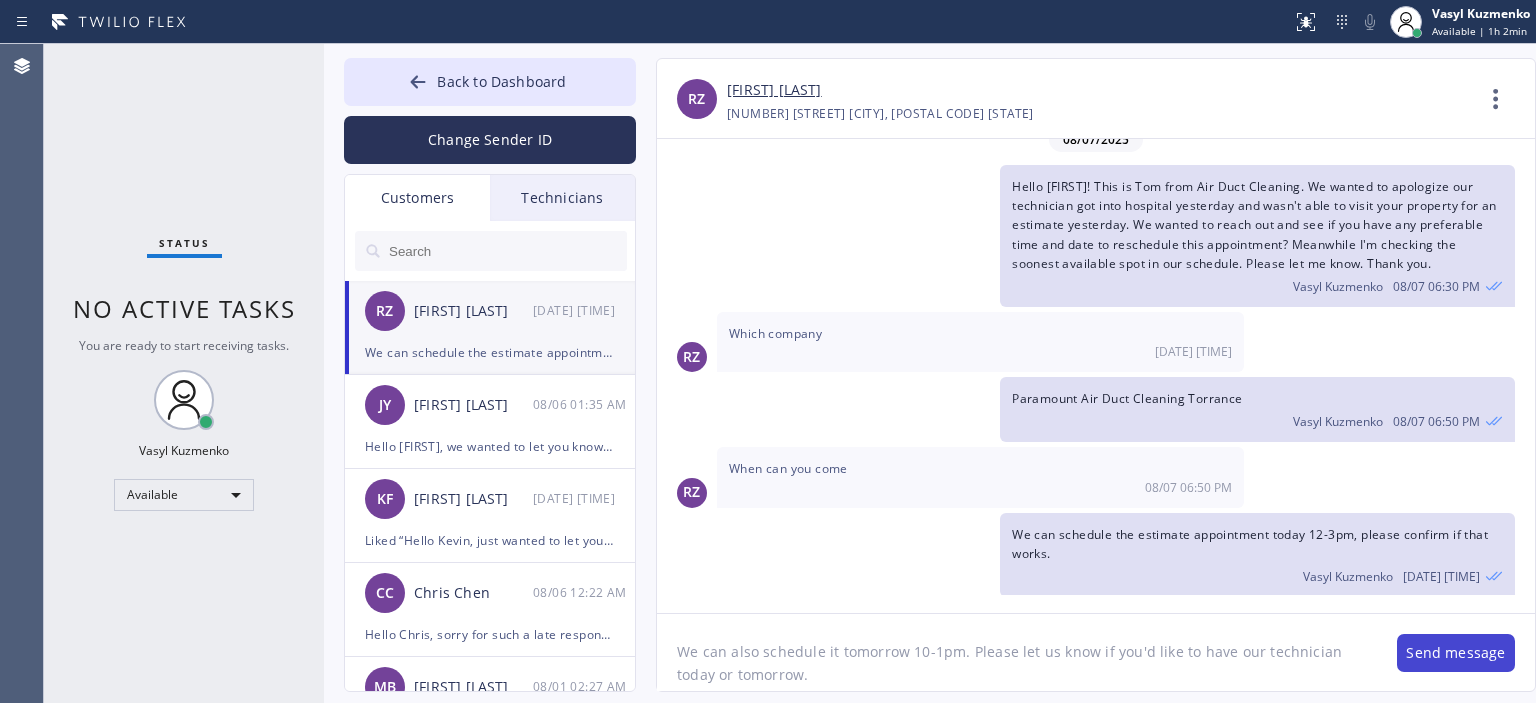 click on "Send message" at bounding box center (1456, 653) 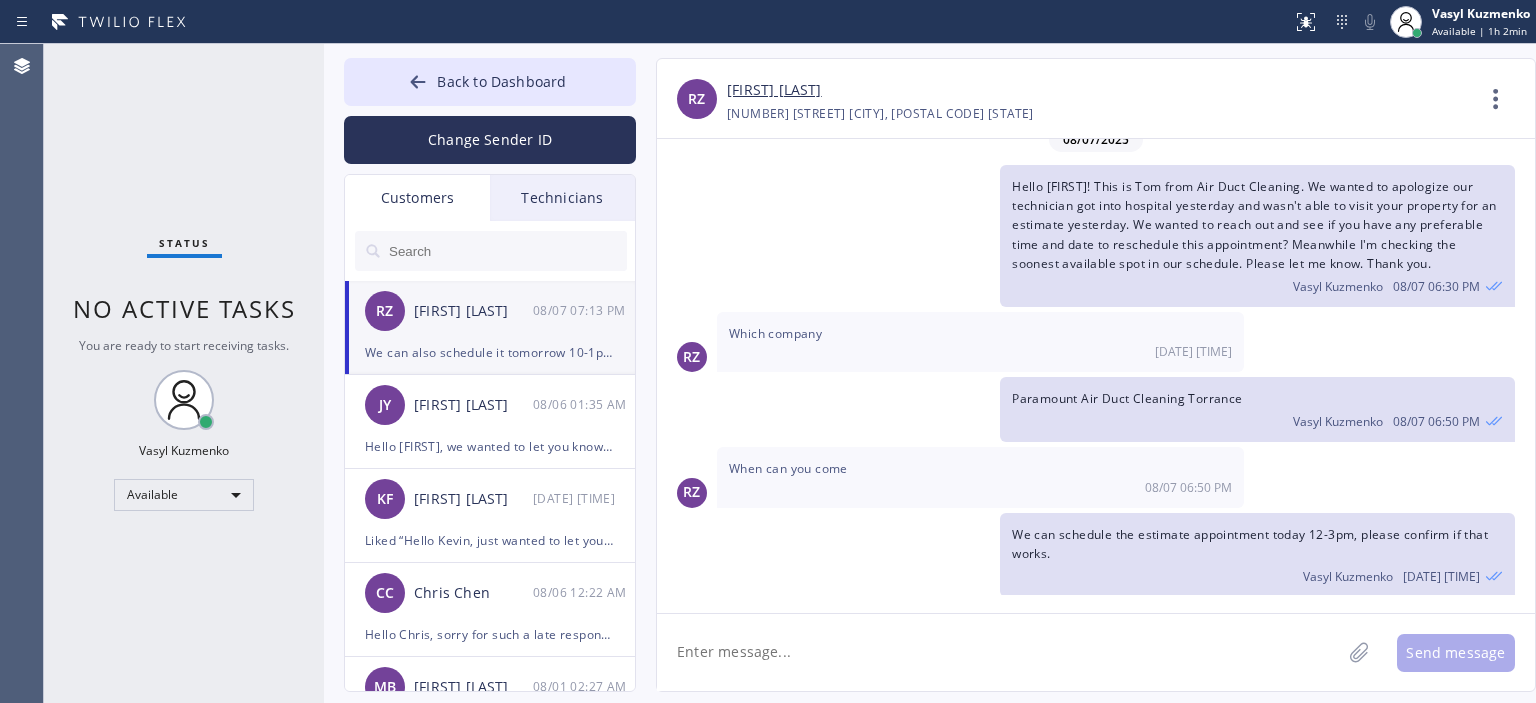 scroll, scrollTop: 109, scrollLeft: 0, axis: vertical 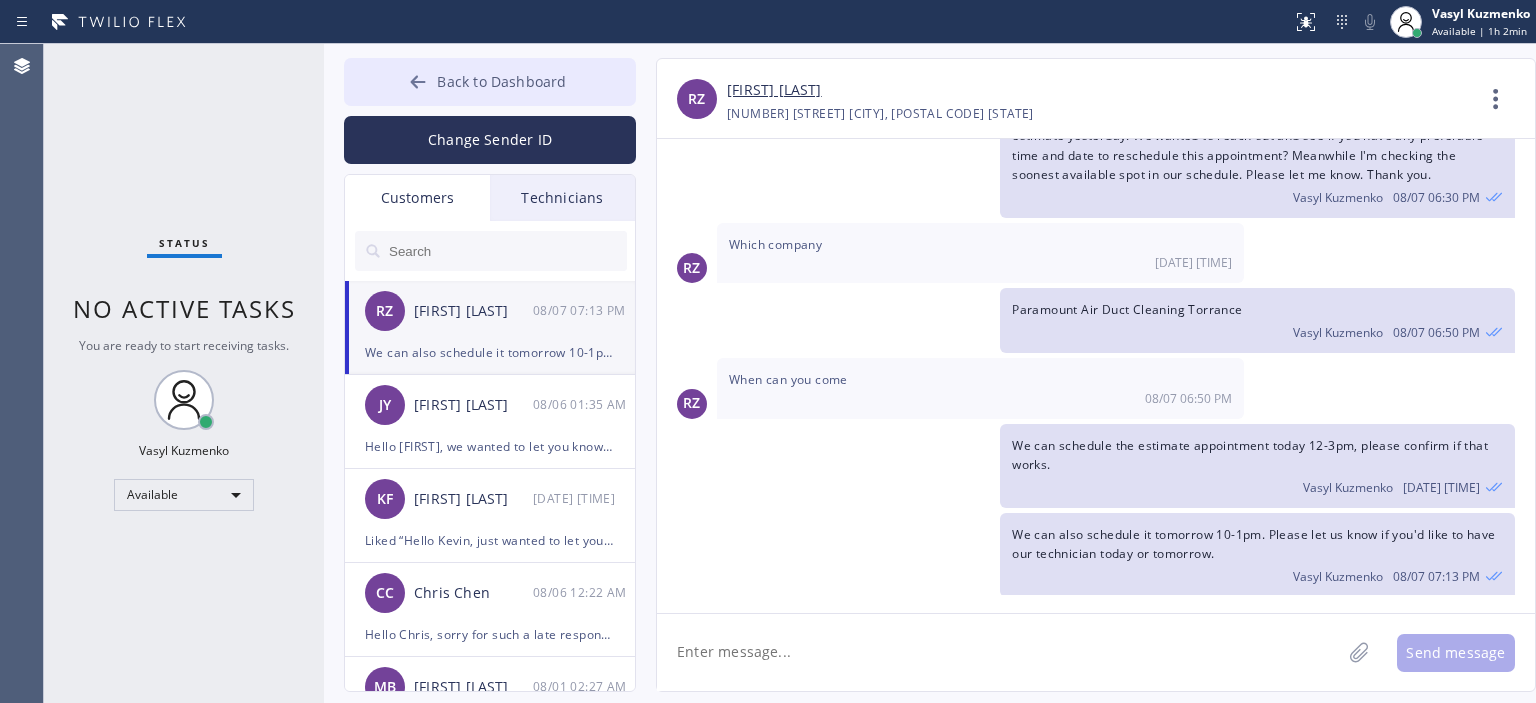 click 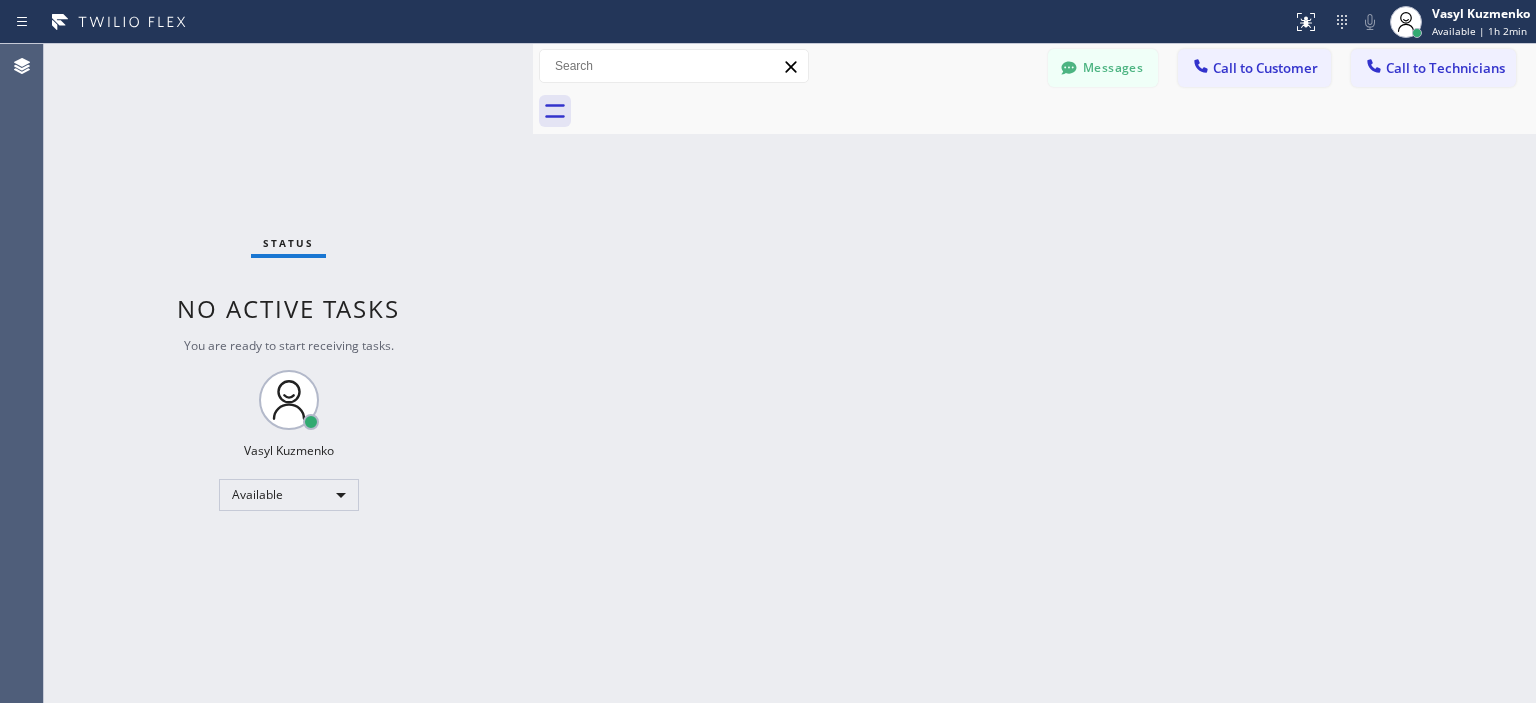 drag, startPoint x: 319, startPoint y: 83, endPoint x: 528, endPoint y: 103, distance: 209.95476 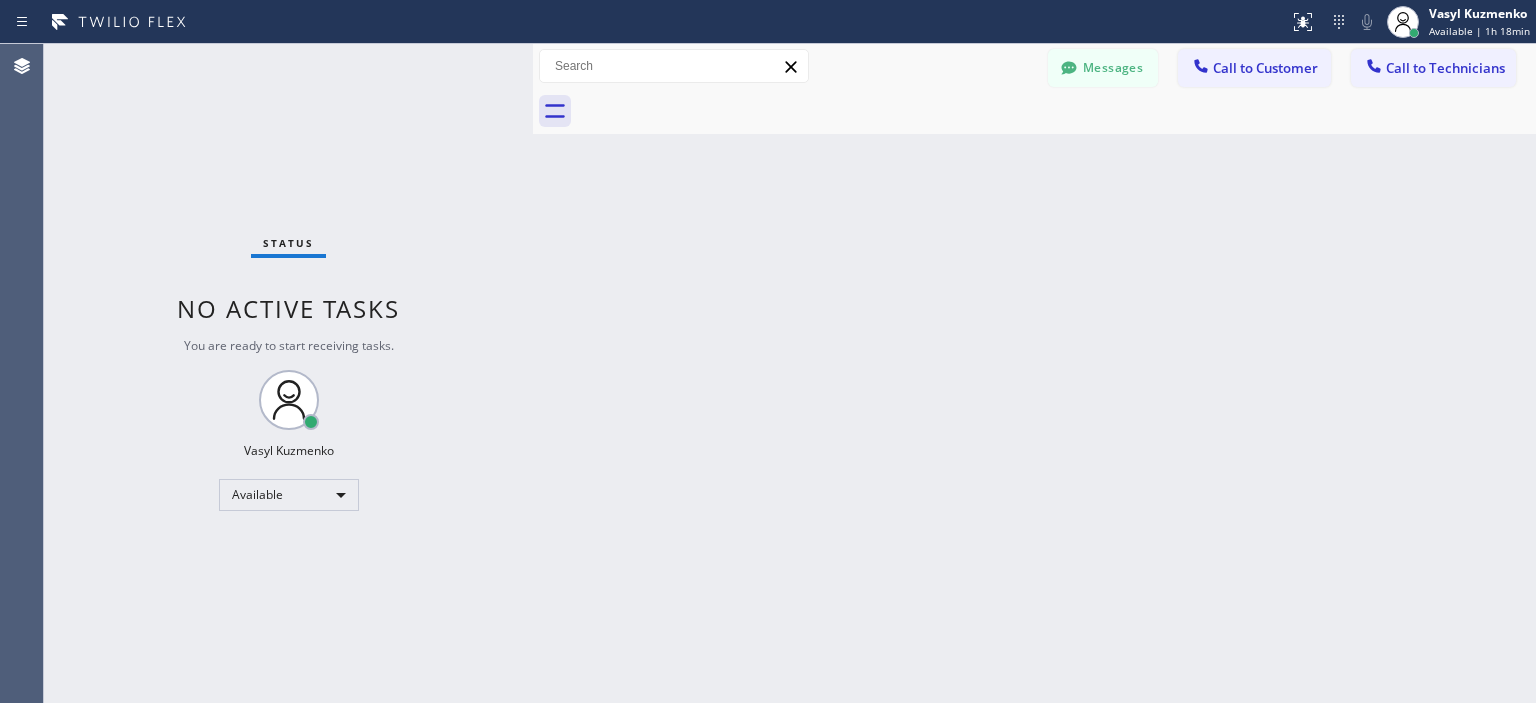 drag, startPoint x: 1480, startPoint y: 487, endPoint x: 1464, endPoint y: 428, distance: 61.13101 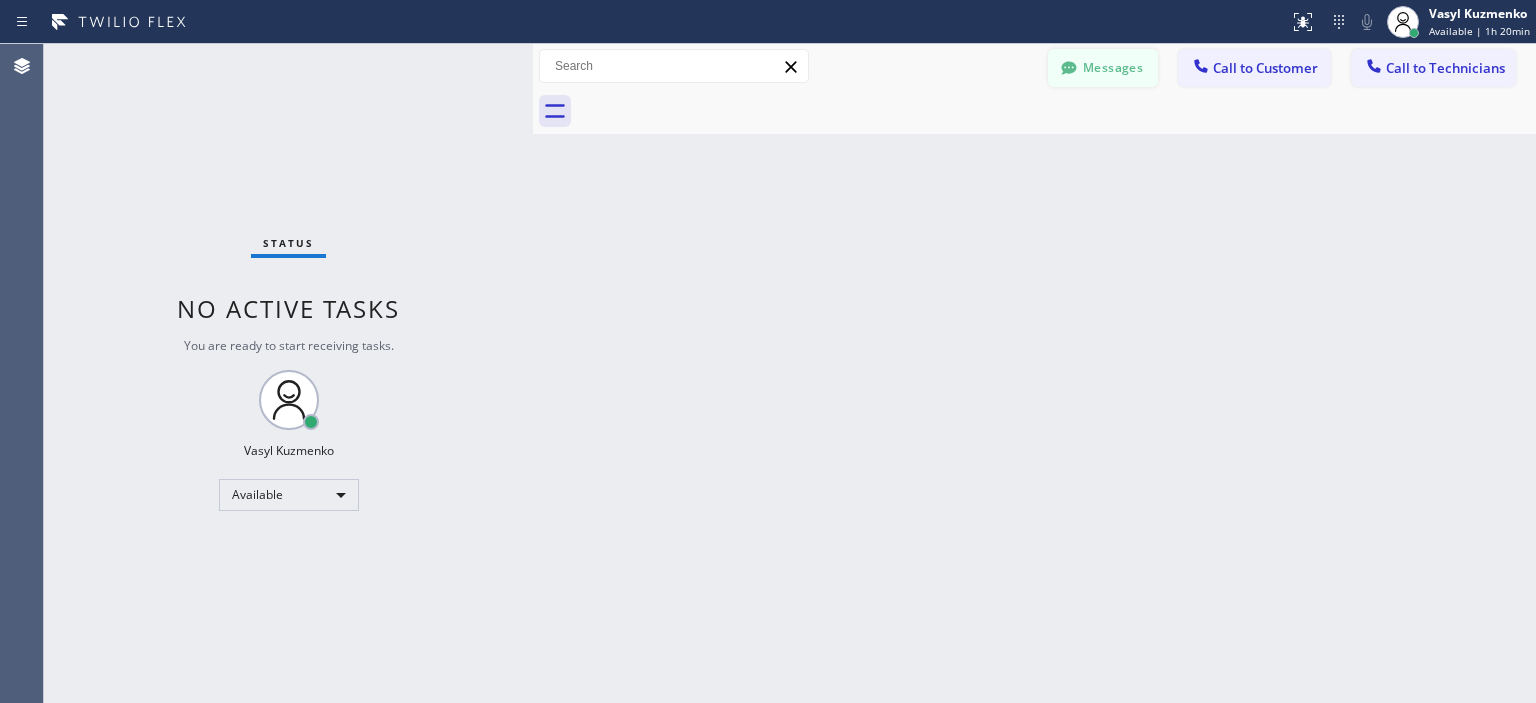 click on "Messages" at bounding box center (1103, 68) 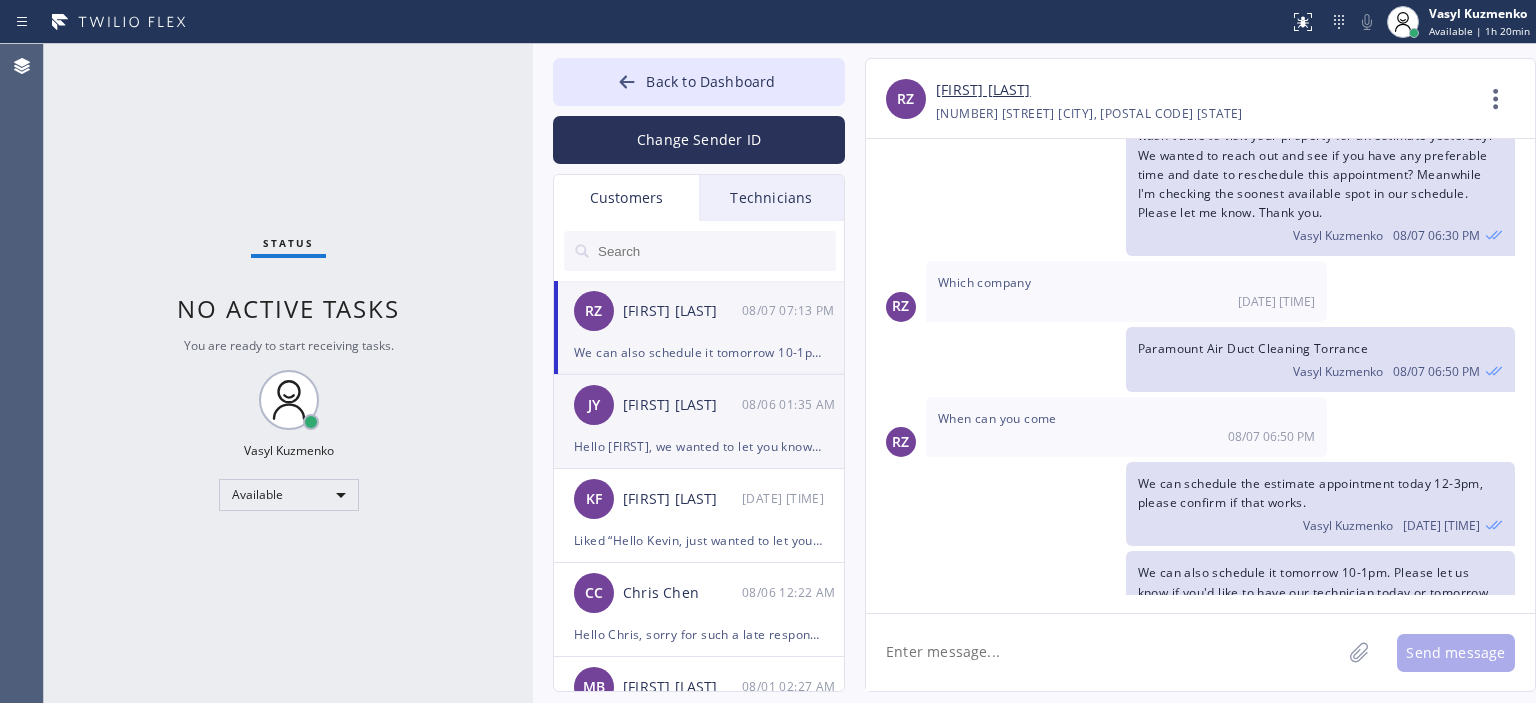 click on "[FIRST] [FIRST] [LAST] [DATE] [TIME]" at bounding box center [700, 405] 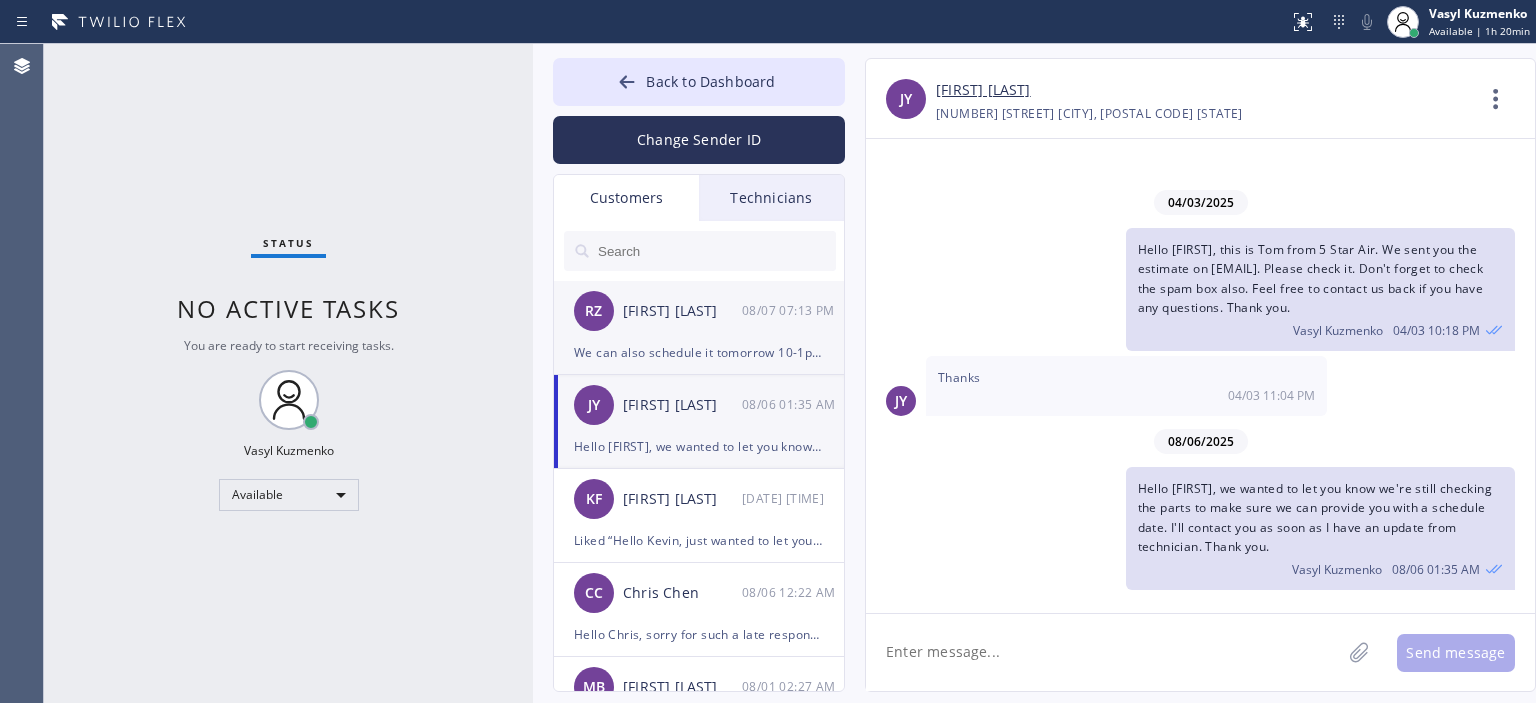 click on "We can also schedule it tomorrow 10-1pm. Please let us know if you'd like to have our technician today or tomorrow." at bounding box center [699, 352] 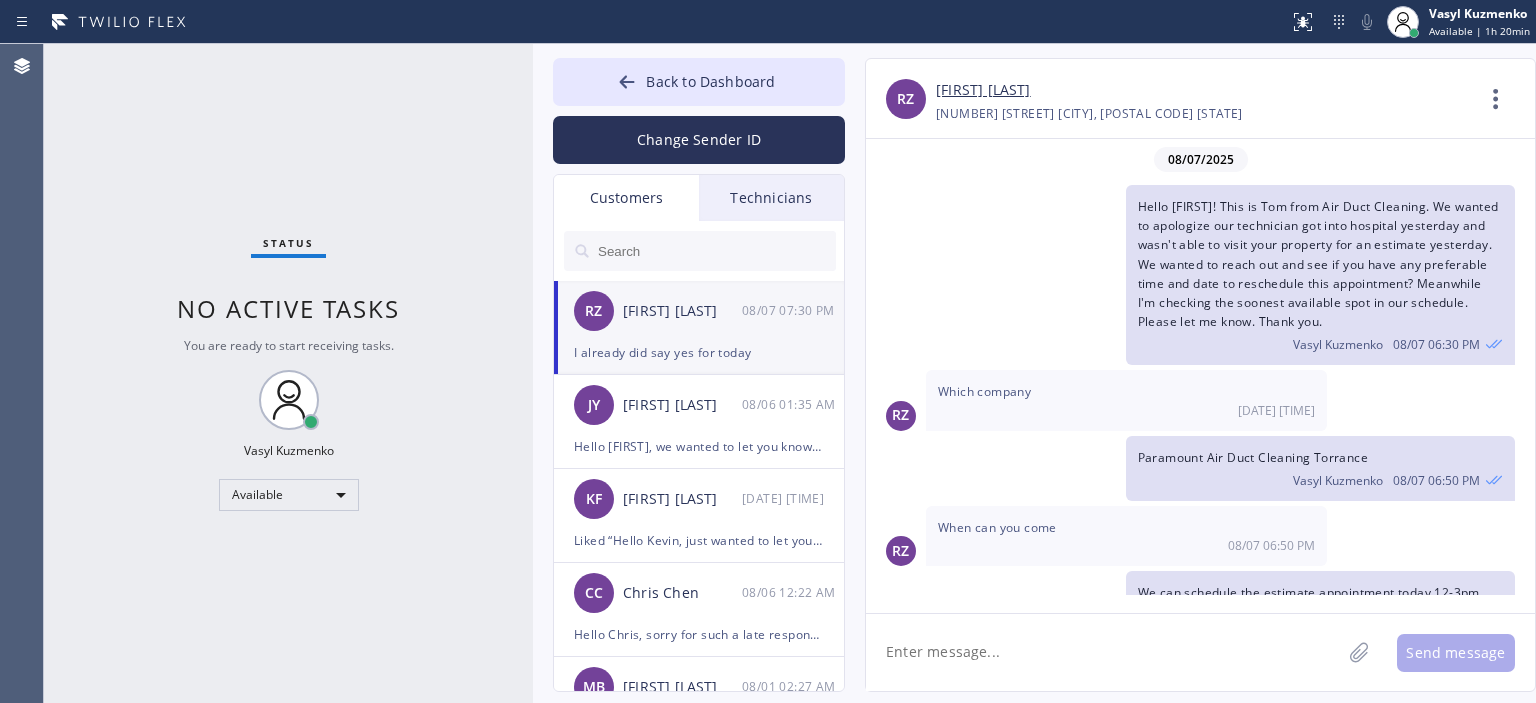 scroll, scrollTop: 212, scrollLeft: 0, axis: vertical 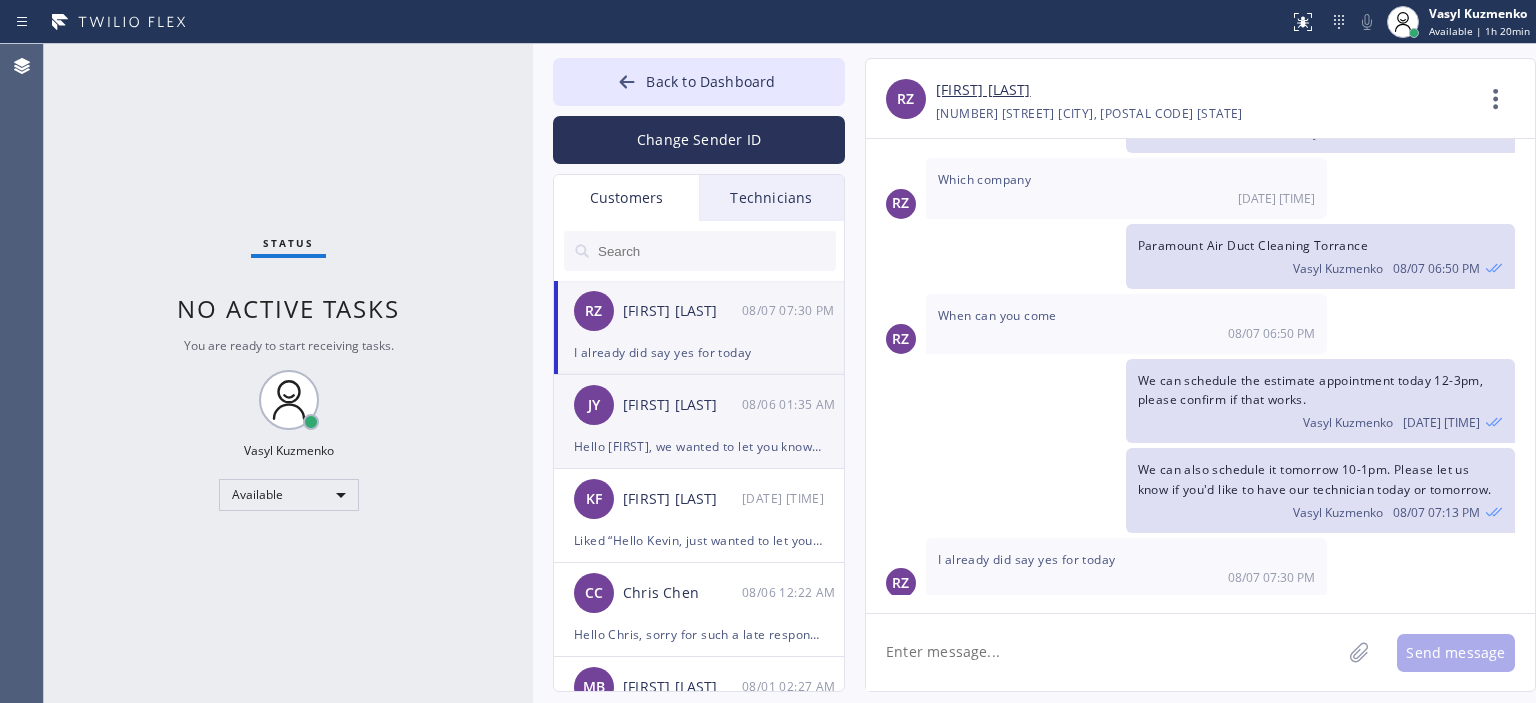 click on "[FIRST] [FIRST] [LAST] [DATE] [TIME]" at bounding box center (700, 405) 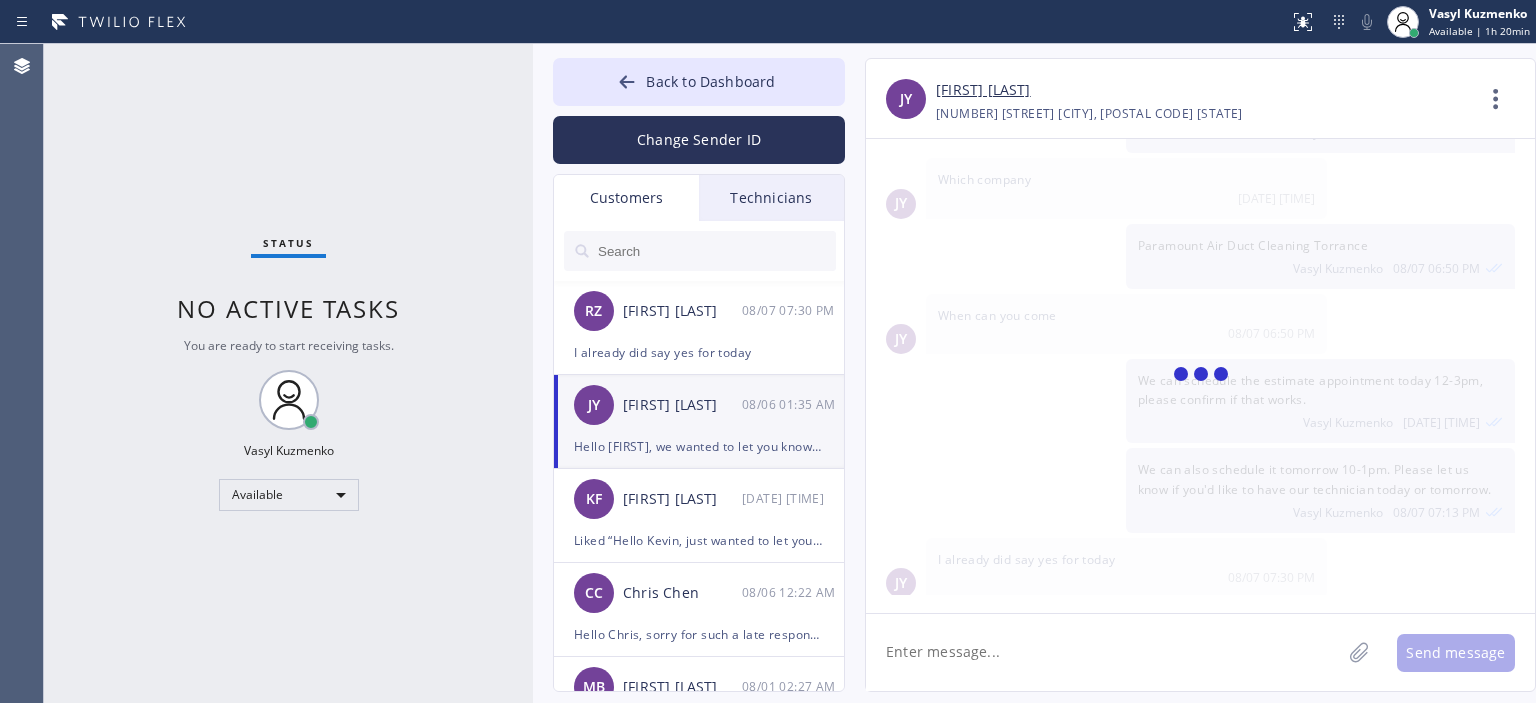scroll, scrollTop: 0, scrollLeft: 0, axis: both 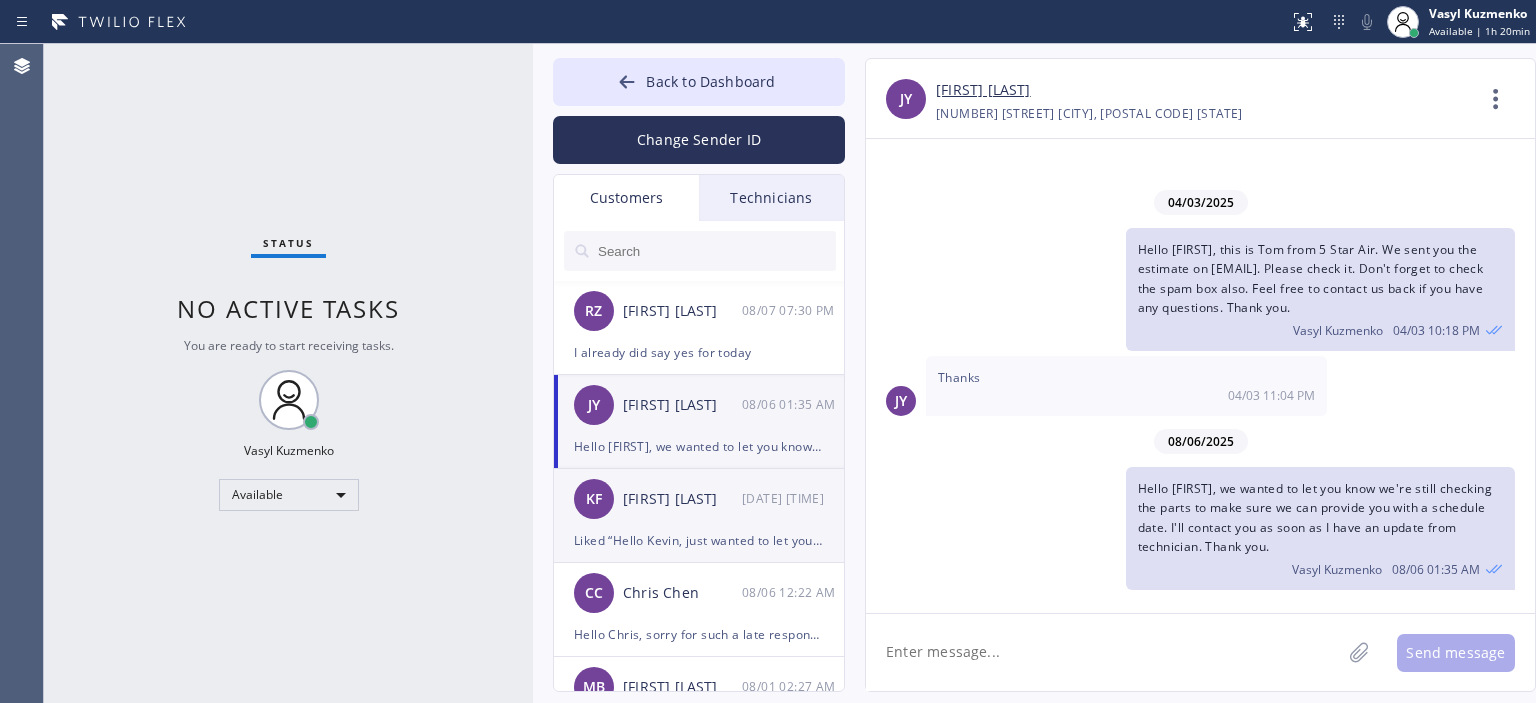 click on "[DATE] [TIME] [FIRST] [LAST]" at bounding box center (700, 499) 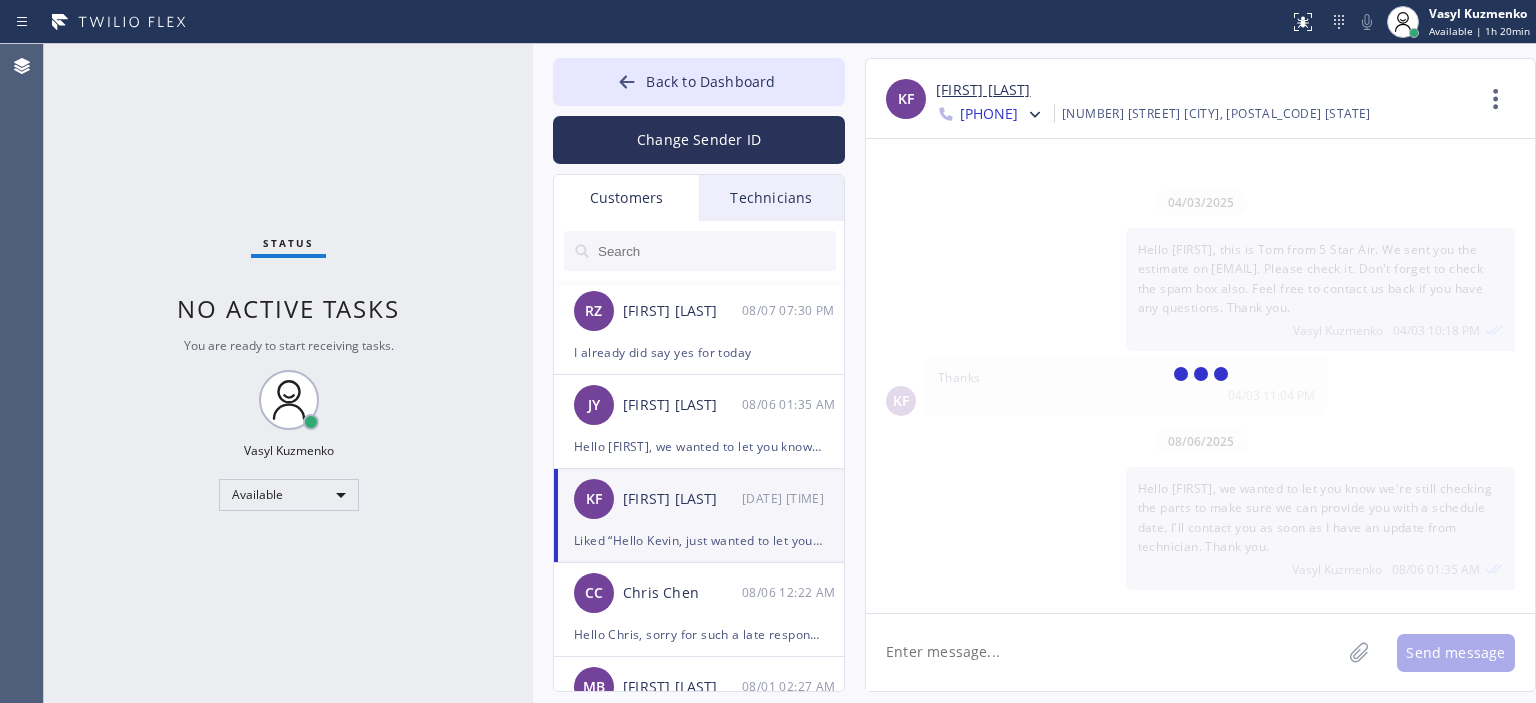 scroll, scrollTop: 54, scrollLeft: 0, axis: vertical 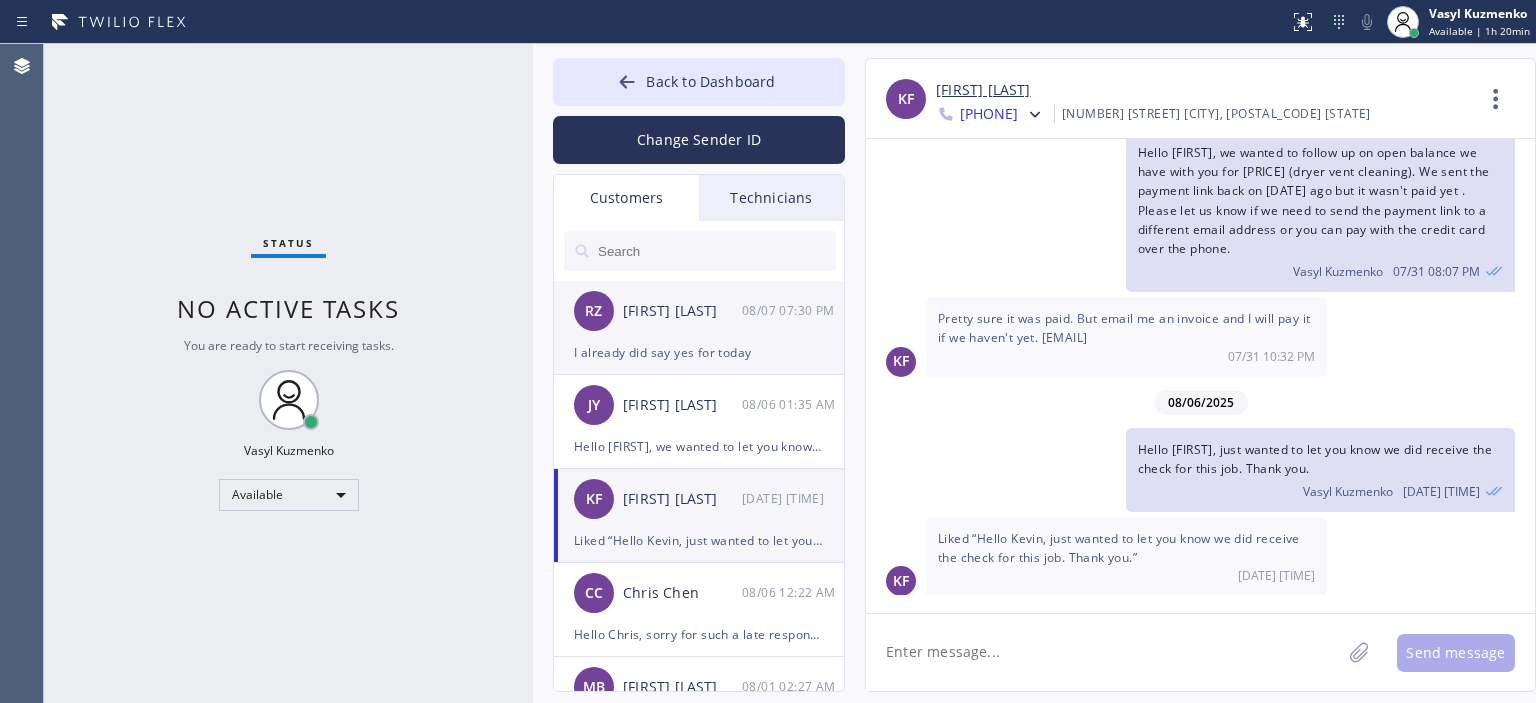 click on "I already did say yes for today" at bounding box center [699, 352] 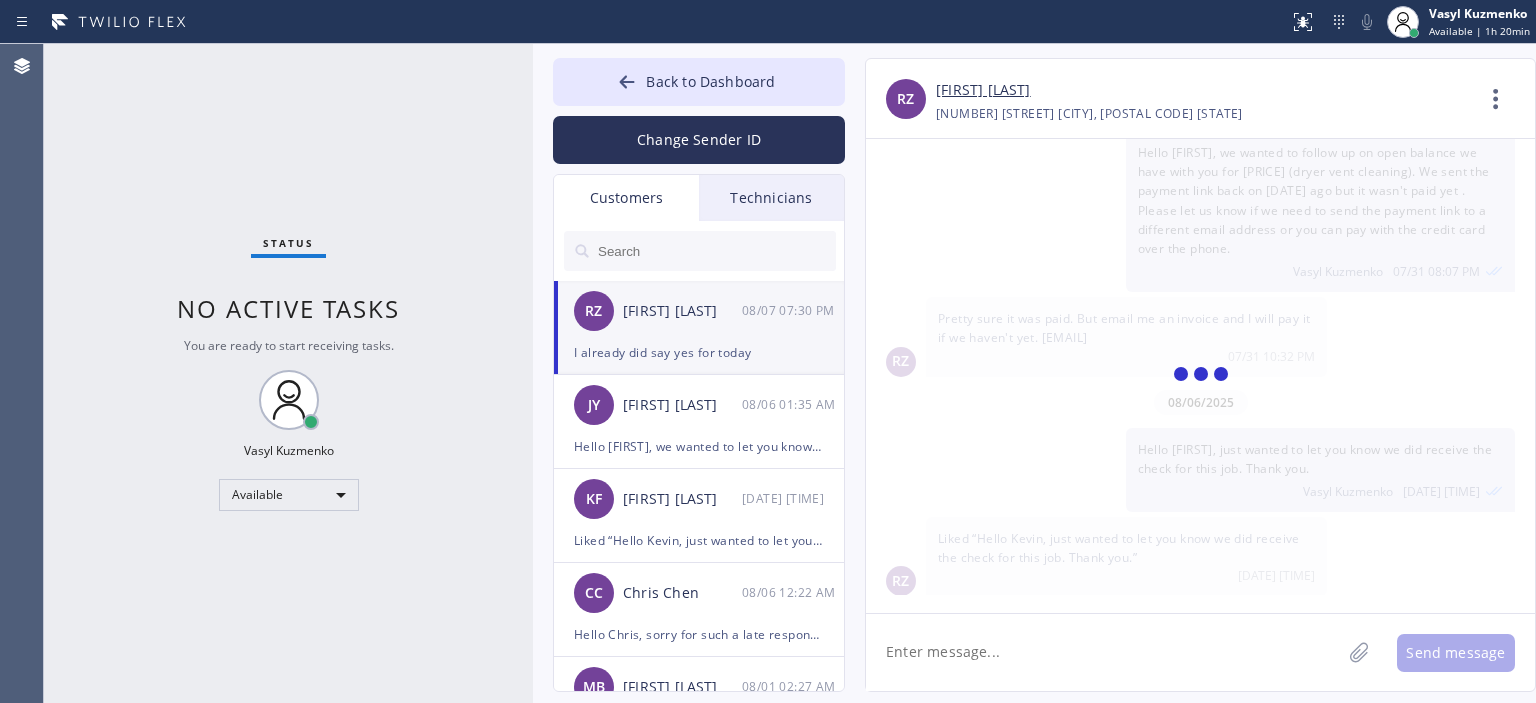 scroll, scrollTop: 212, scrollLeft: 0, axis: vertical 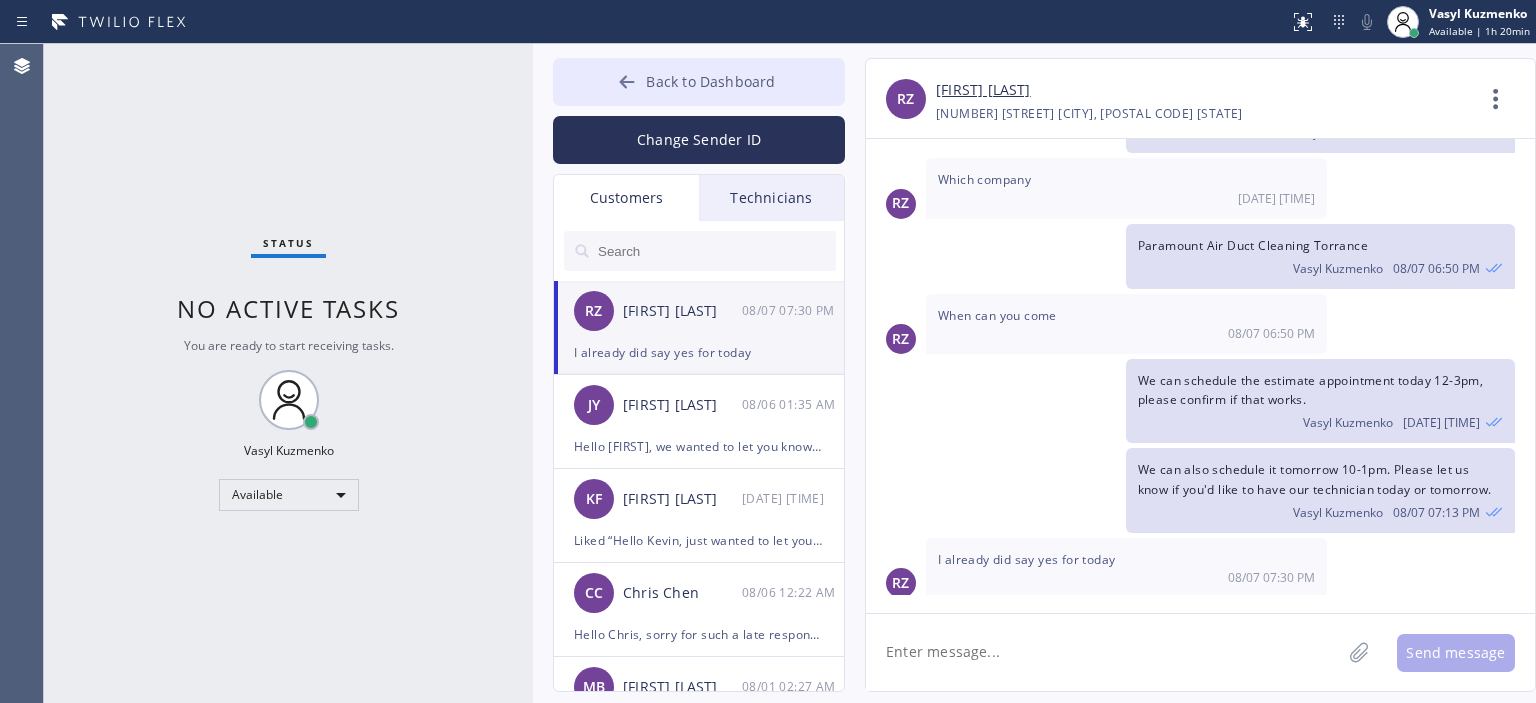 click on "Back to Dashboard" at bounding box center (699, 82) 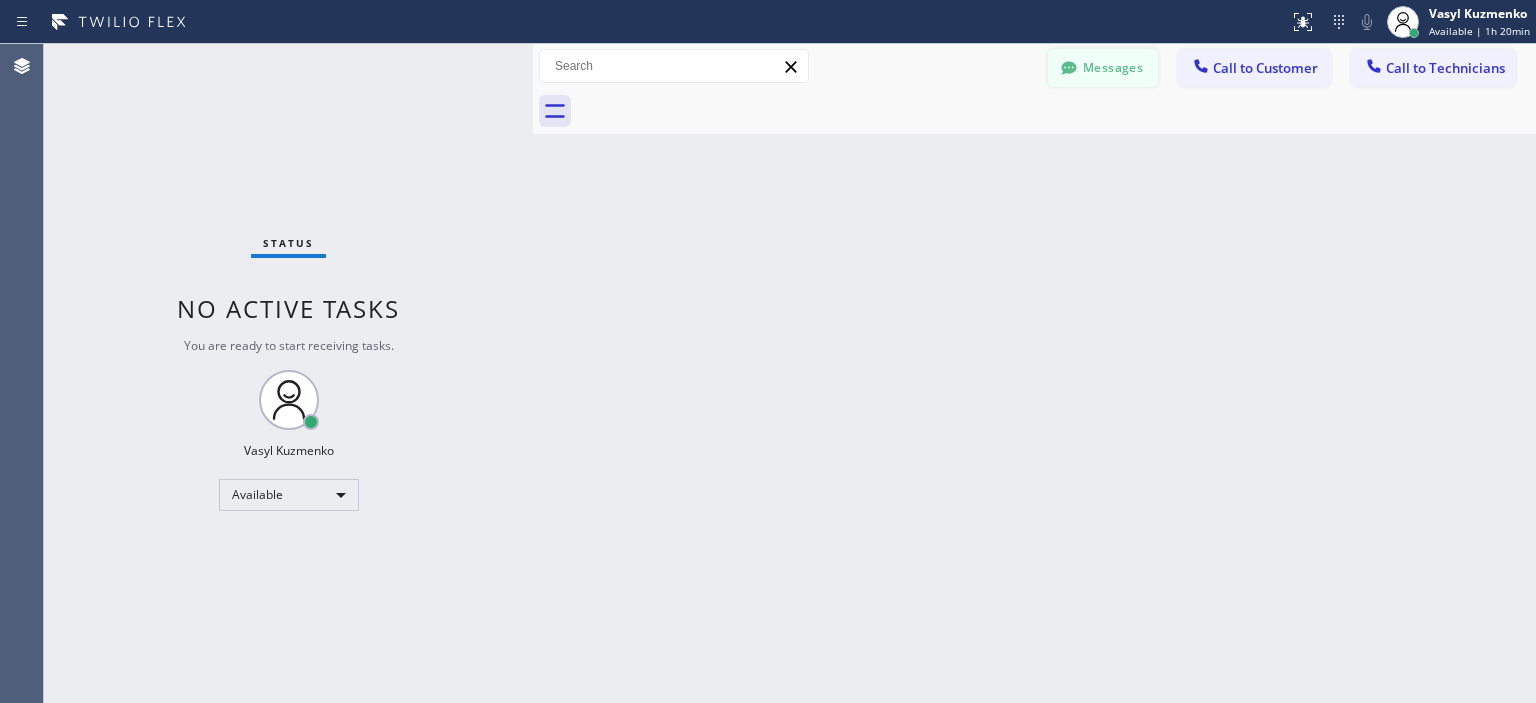 click on "Messages" at bounding box center [1103, 68] 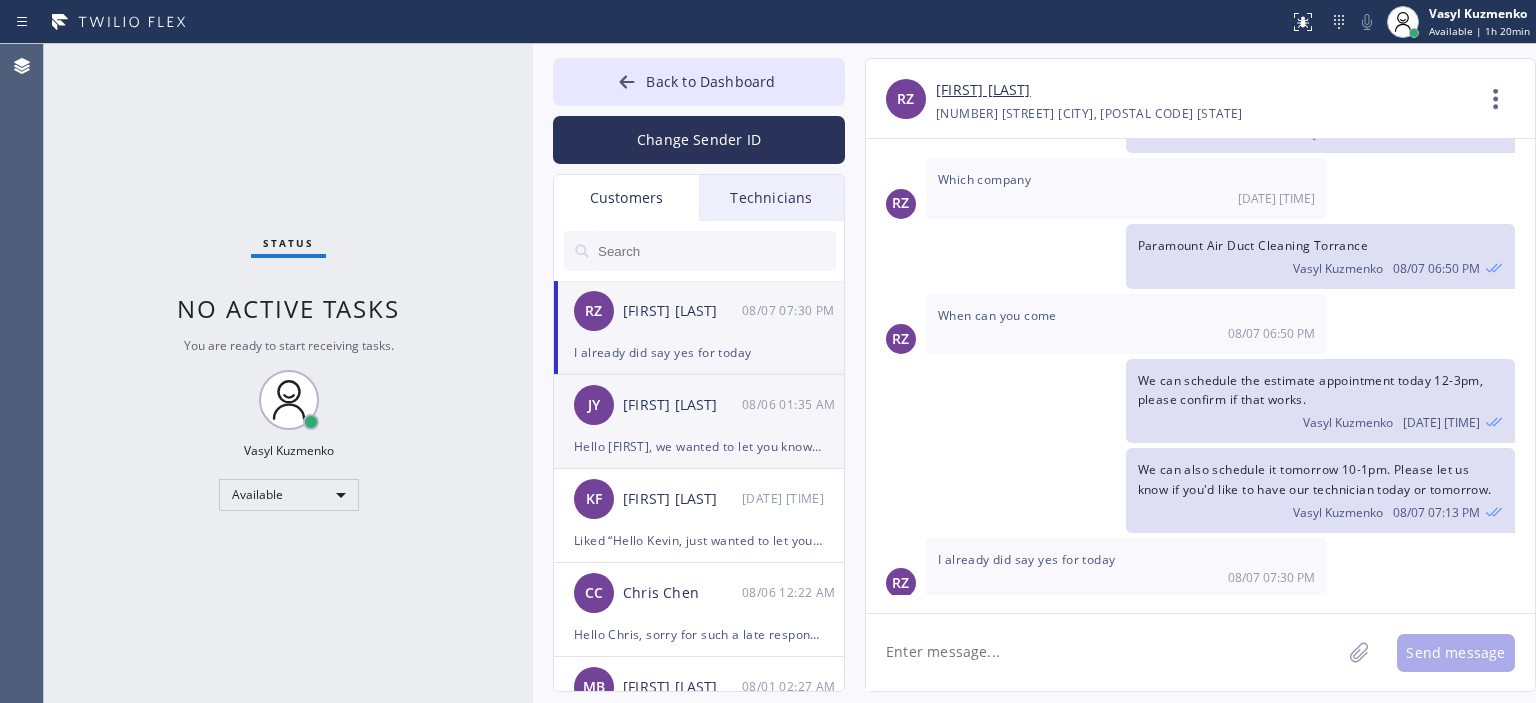 click on "[FIRST] [LAST]" at bounding box center [682, 405] 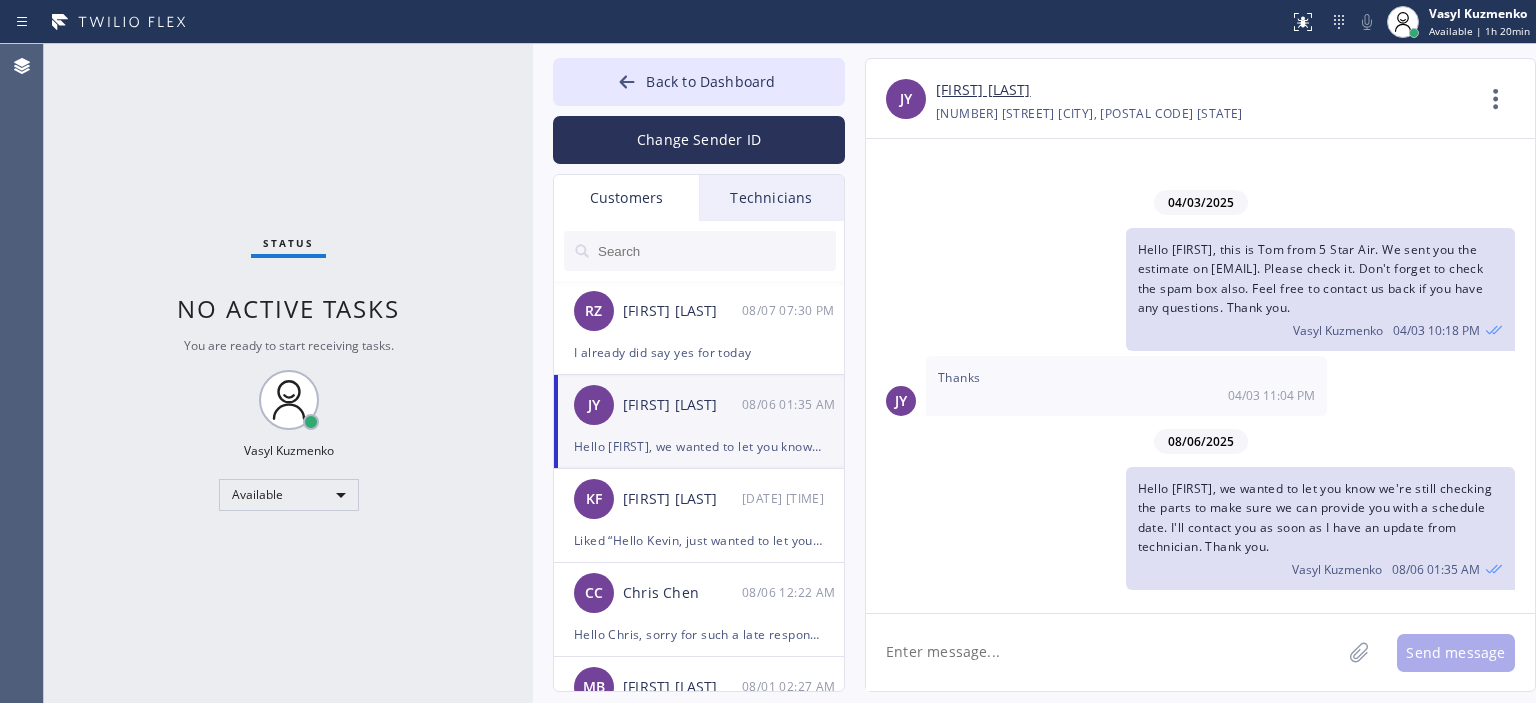 scroll, scrollTop: 0, scrollLeft: 0, axis: both 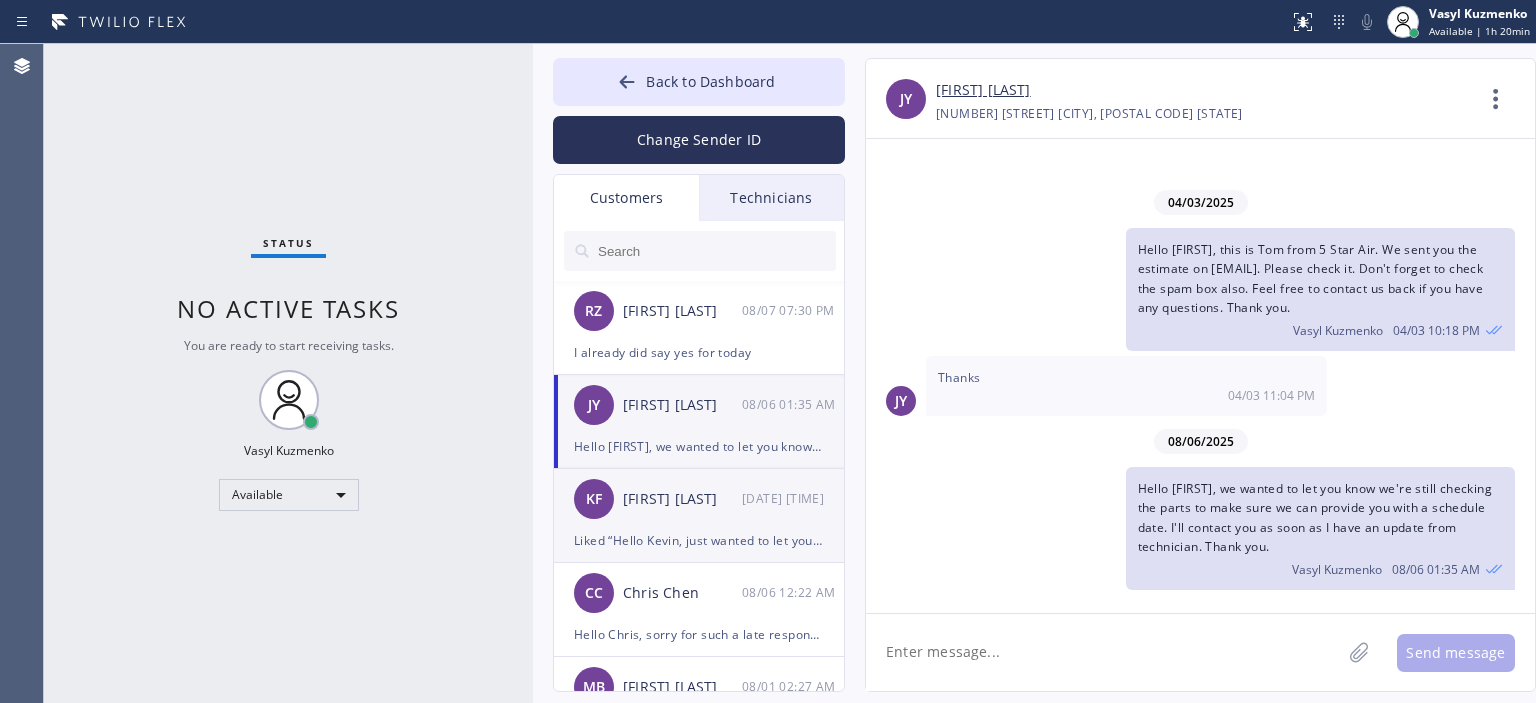 click on "[FIRST] [LAST]" at bounding box center [682, 499] 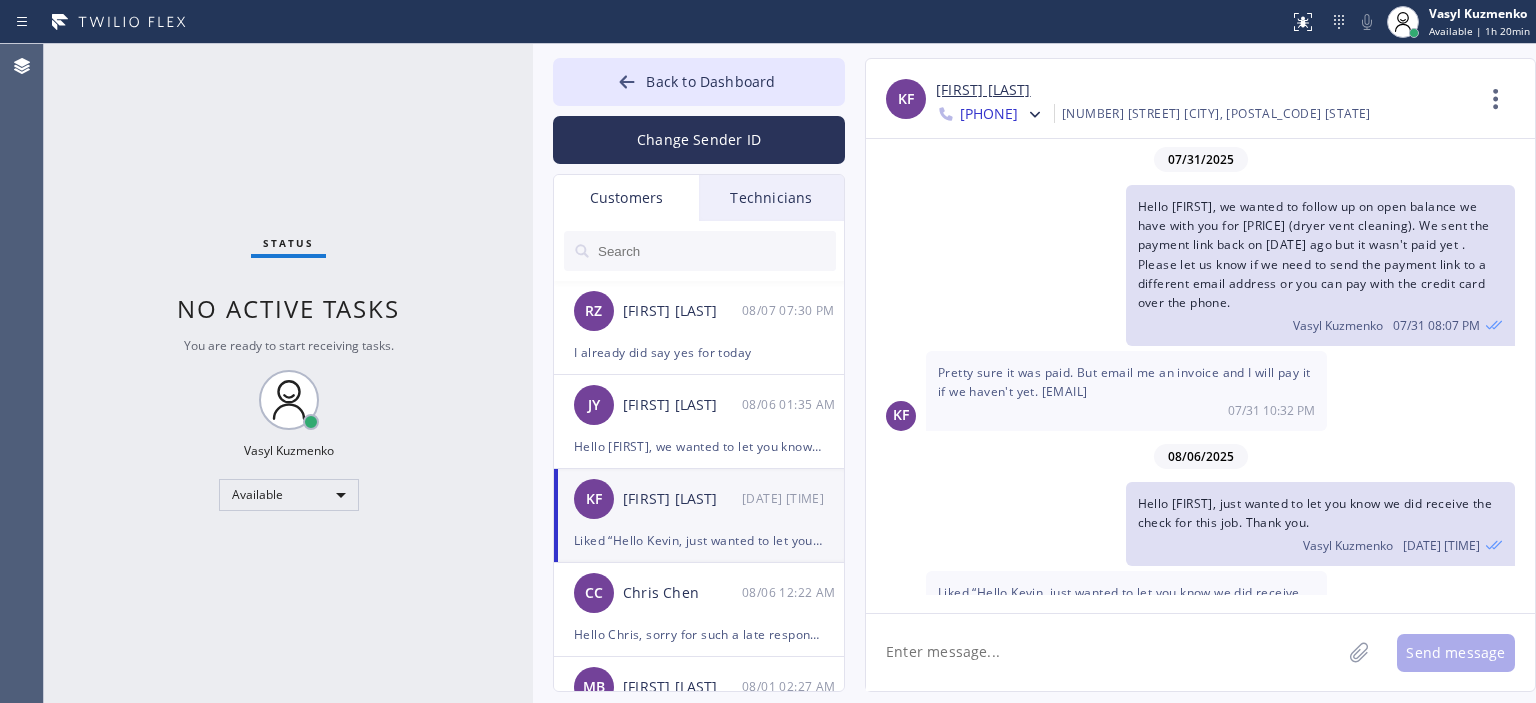 scroll, scrollTop: 54, scrollLeft: 0, axis: vertical 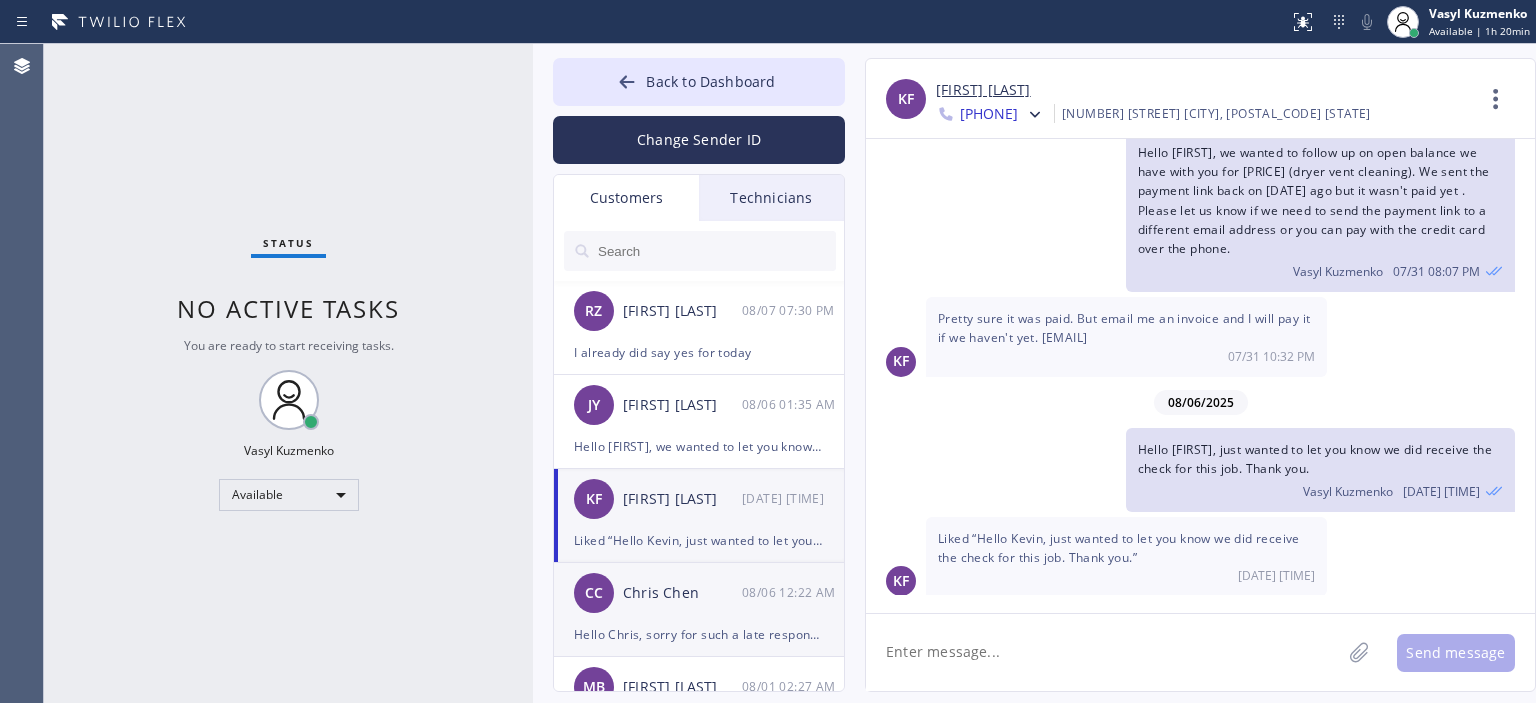 click on "Chris Chen" at bounding box center [682, 593] 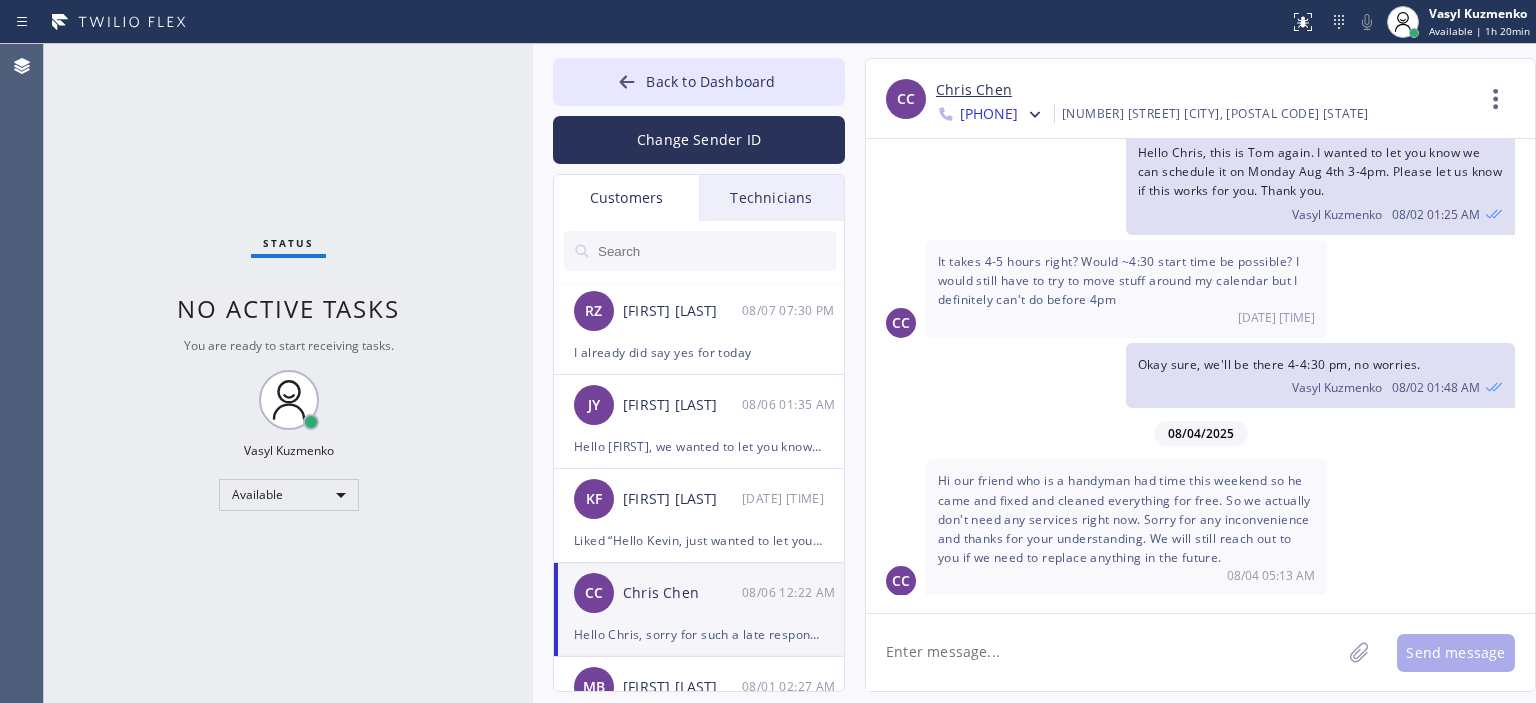 scroll, scrollTop: 226, scrollLeft: 0, axis: vertical 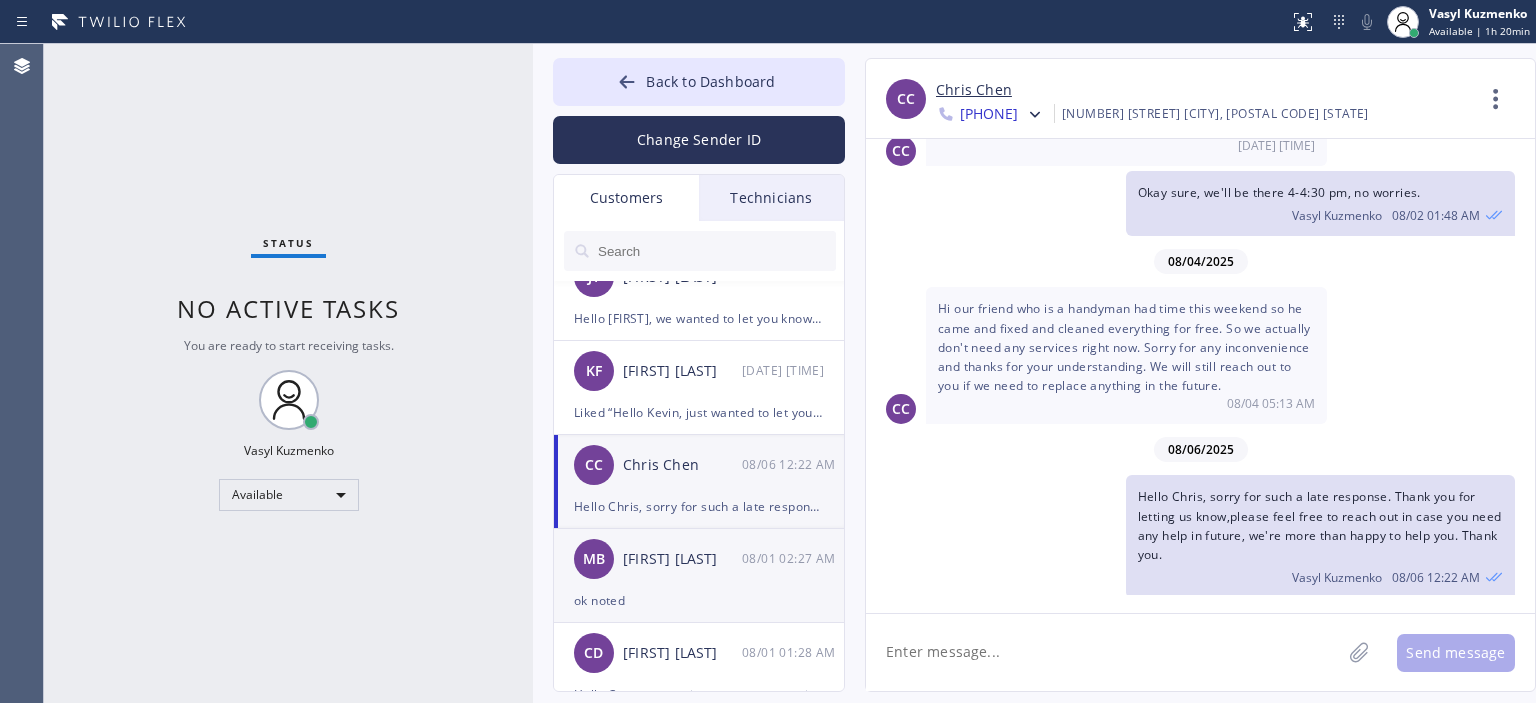 click on "ok noted" at bounding box center (699, 600) 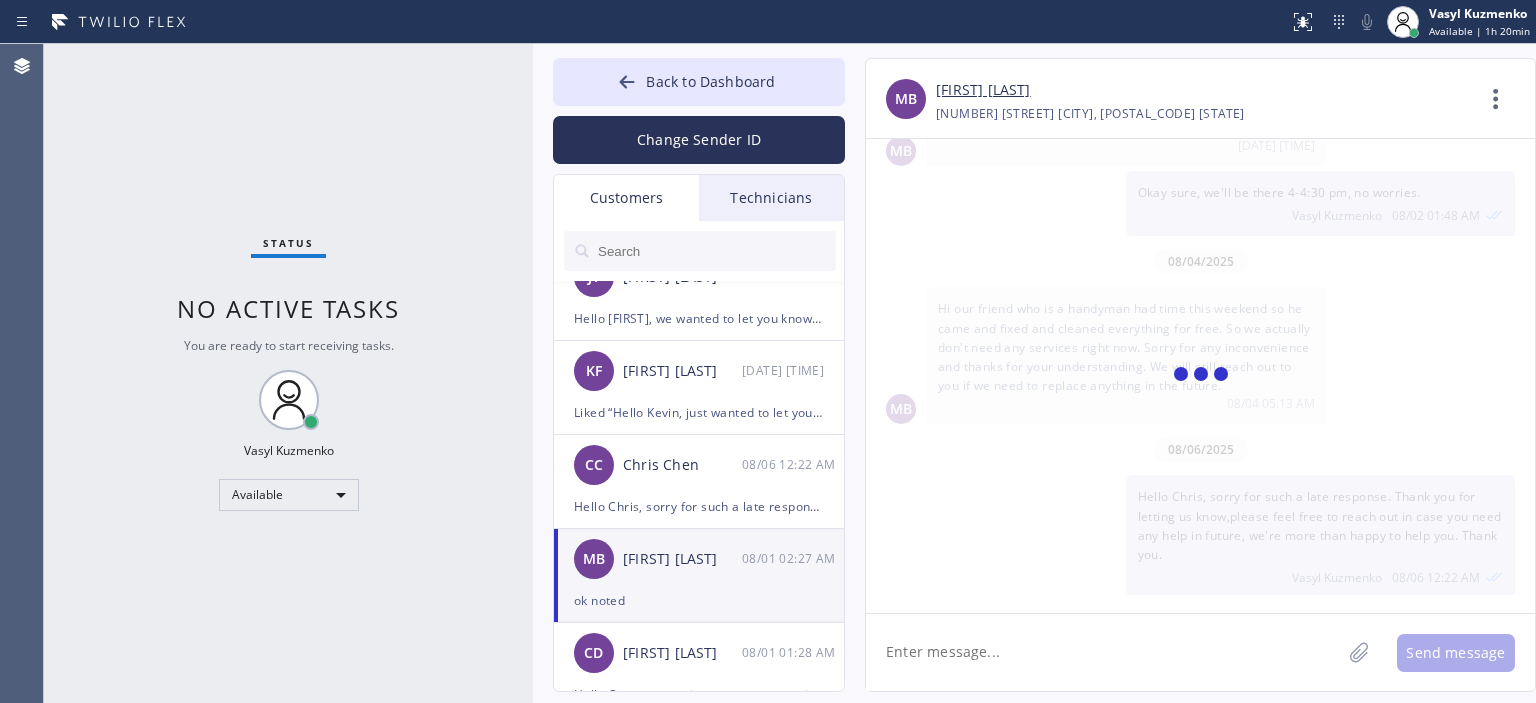 scroll, scrollTop: 0, scrollLeft: 0, axis: both 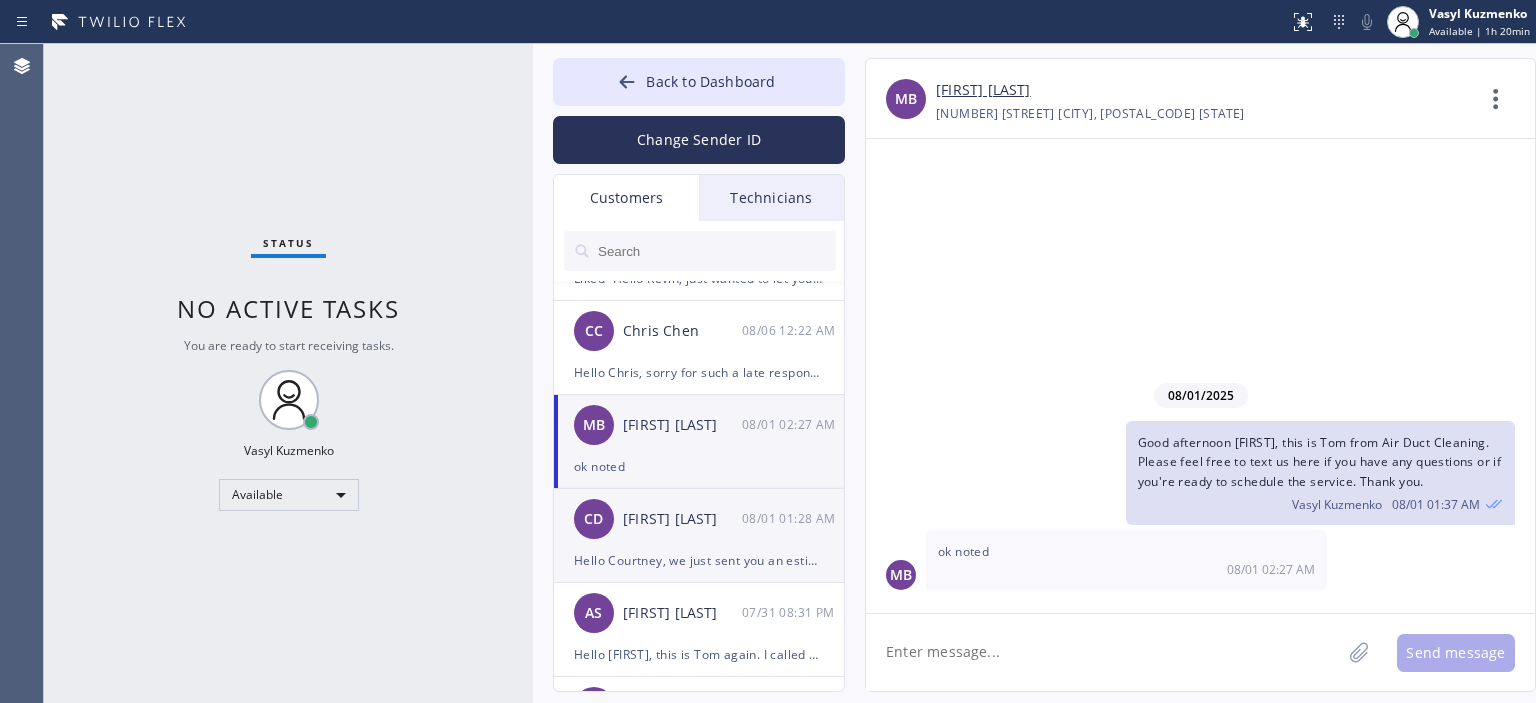 click on "CD Courtney  Duncan 08/01 01:28 AM" at bounding box center [700, 519] 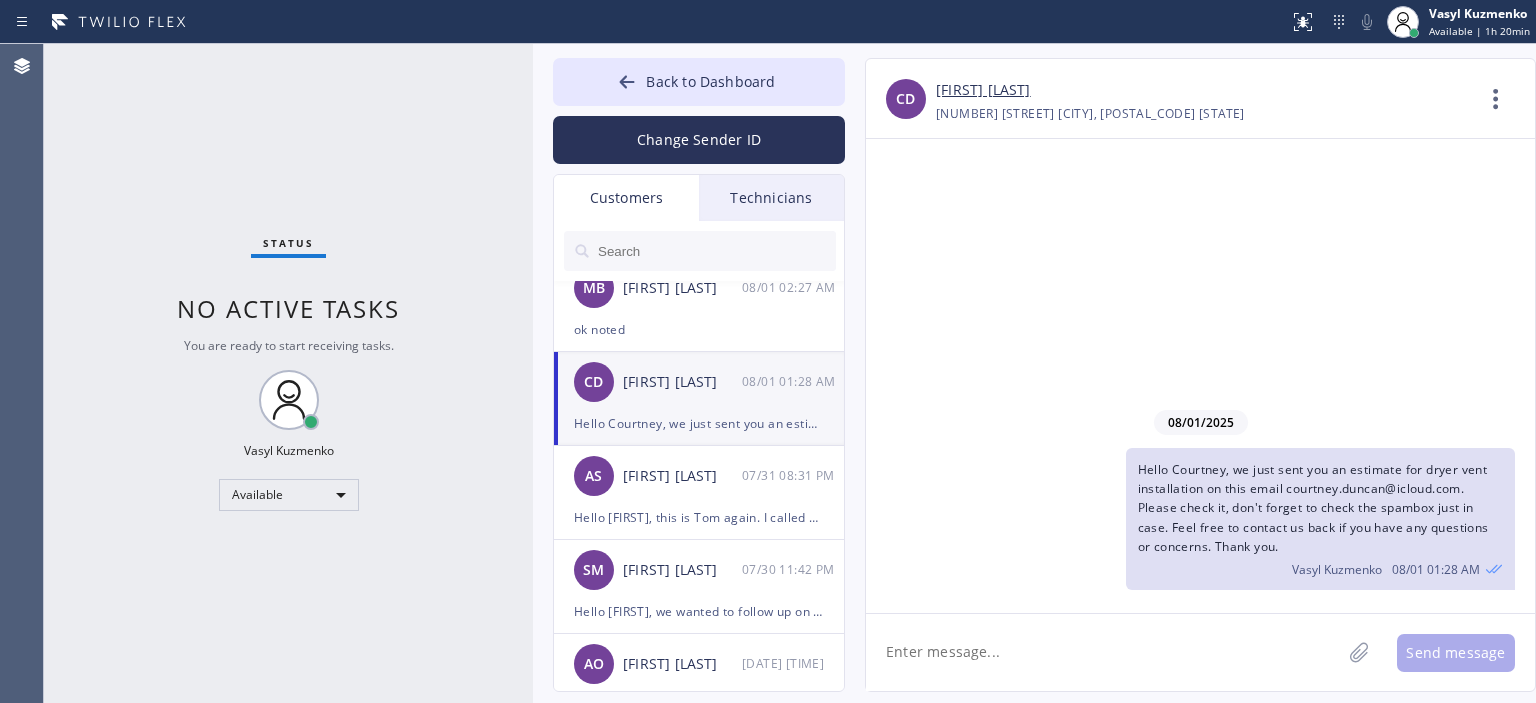 scroll, scrollTop: 398, scrollLeft: 0, axis: vertical 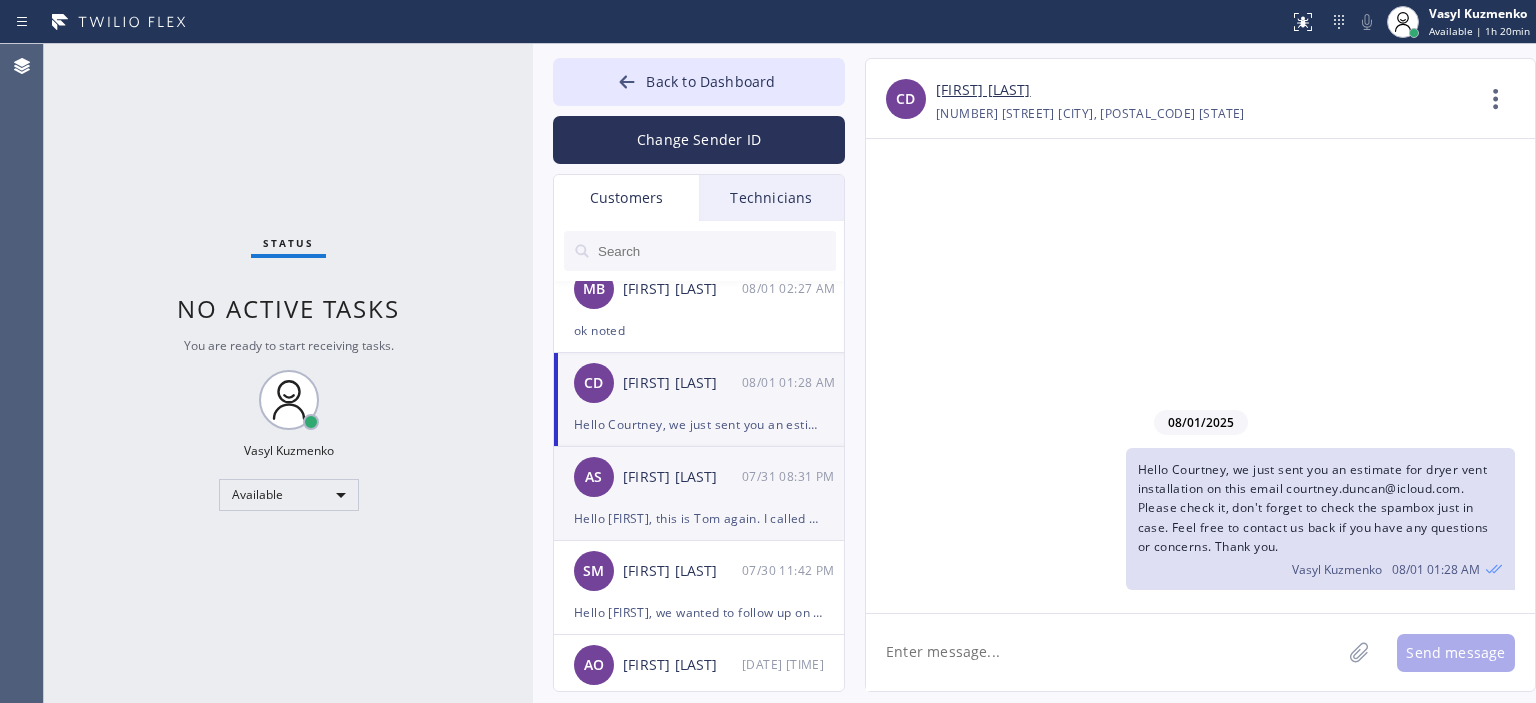 click on "AS AJ  Shaikh  07/31 08:31 PM" at bounding box center [700, 477] 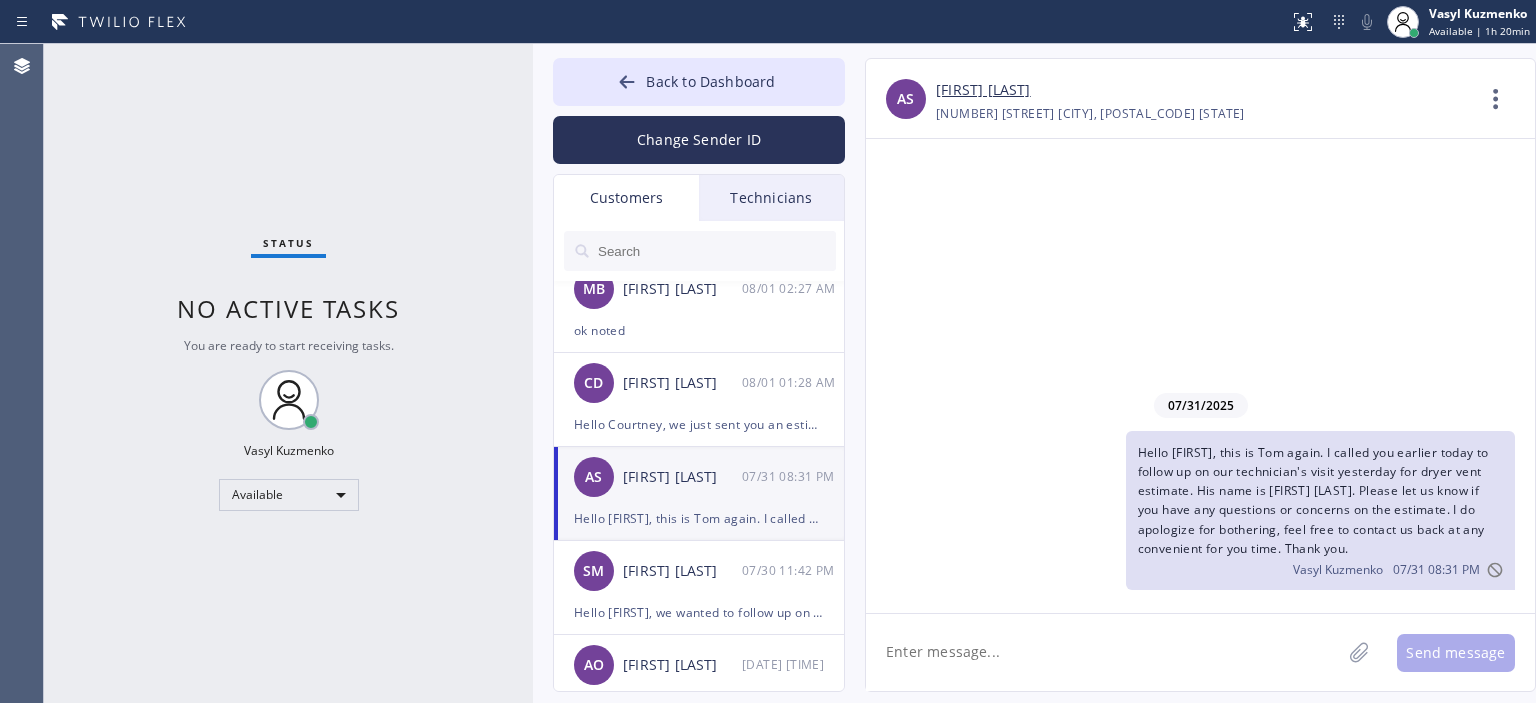 scroll, scrollTop: 0, scrollLeft: 0, axis: both 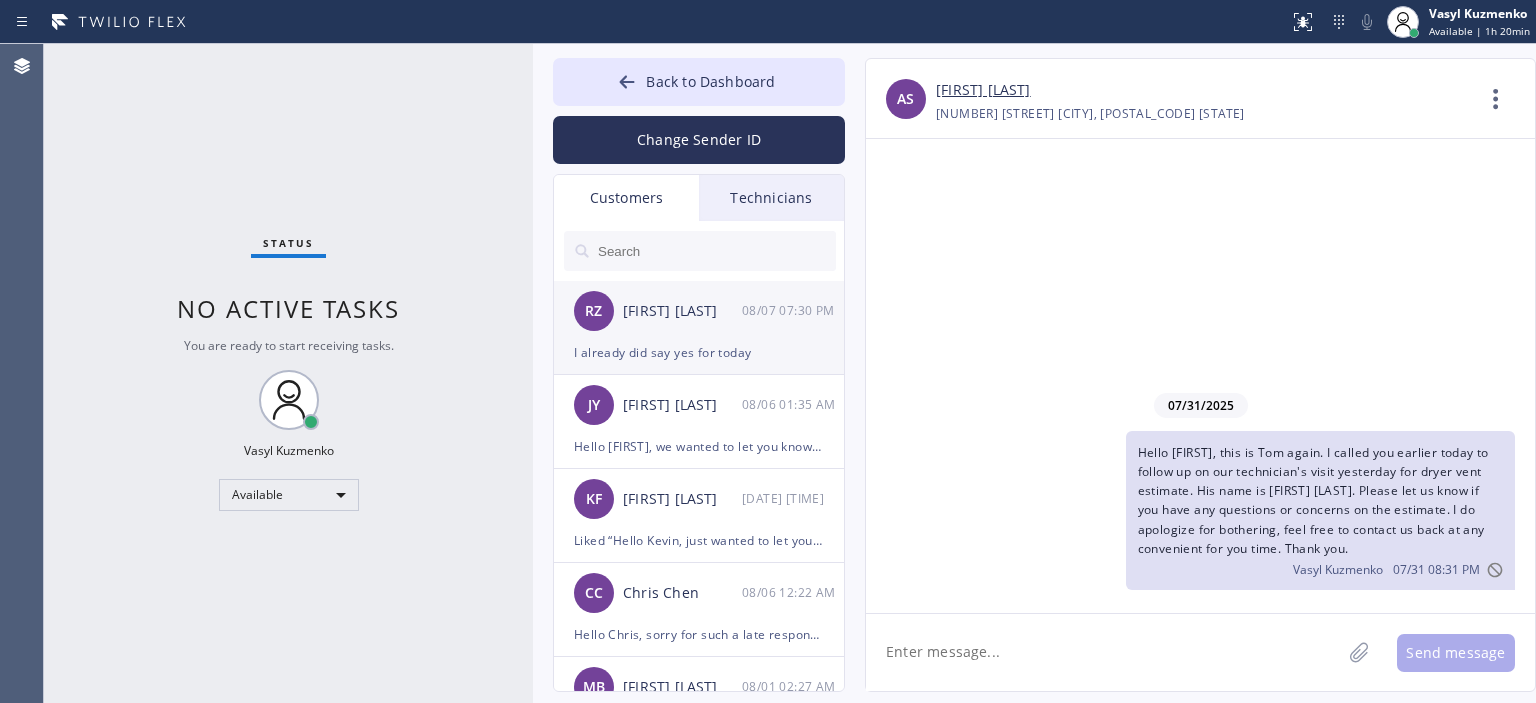 click on "RZ Richard  Zhu  08/07 07:30 PM" at bounding box center (700, 311) 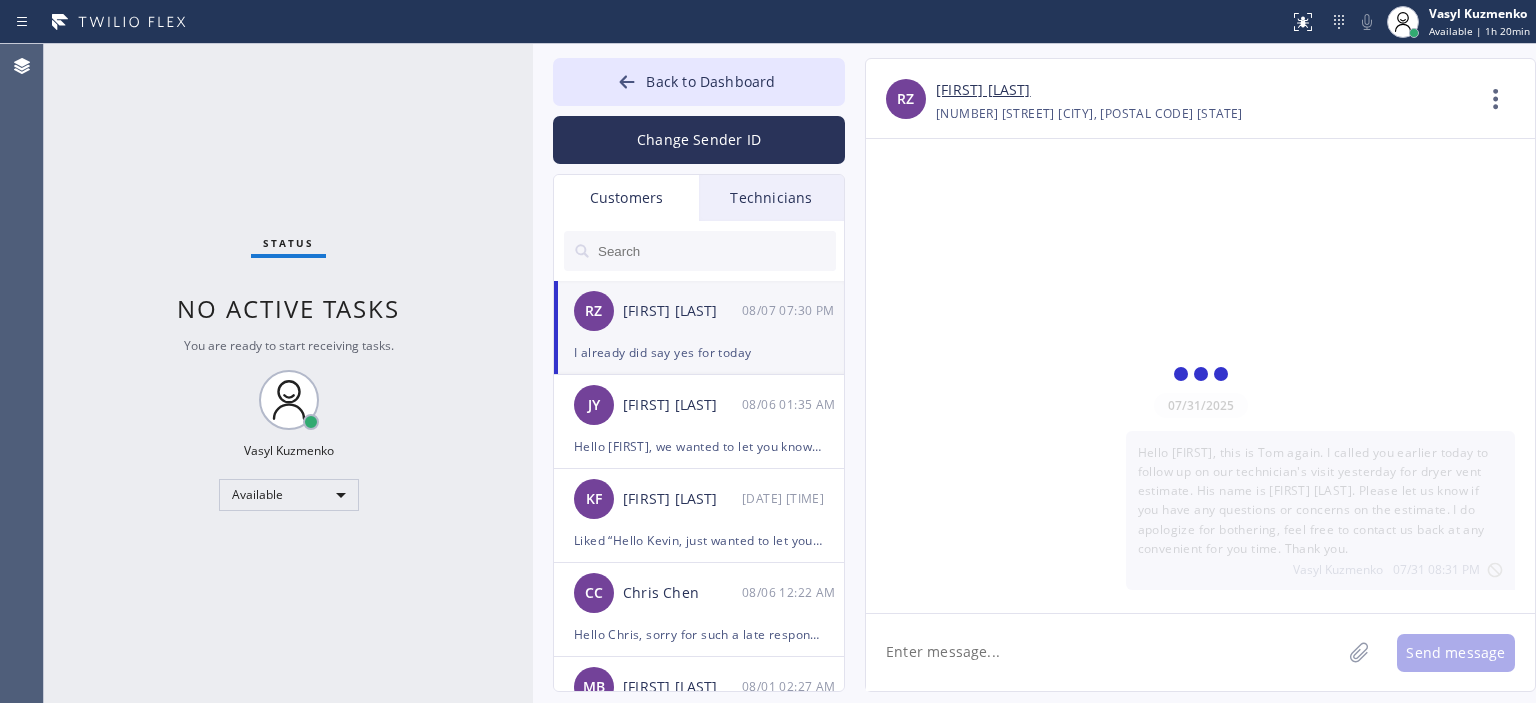scroll, scrollTop: 212, scrollLeft: 0, axis: vertical 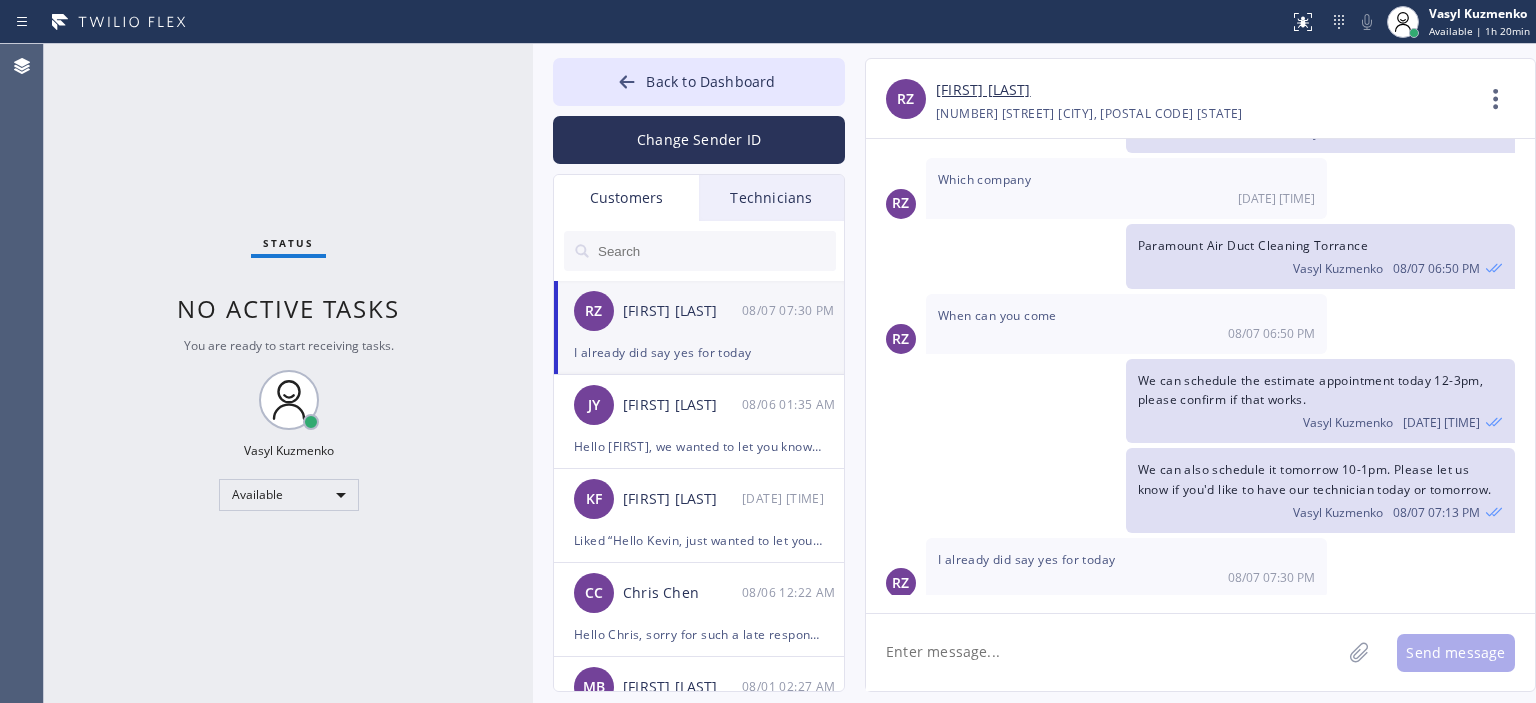 click 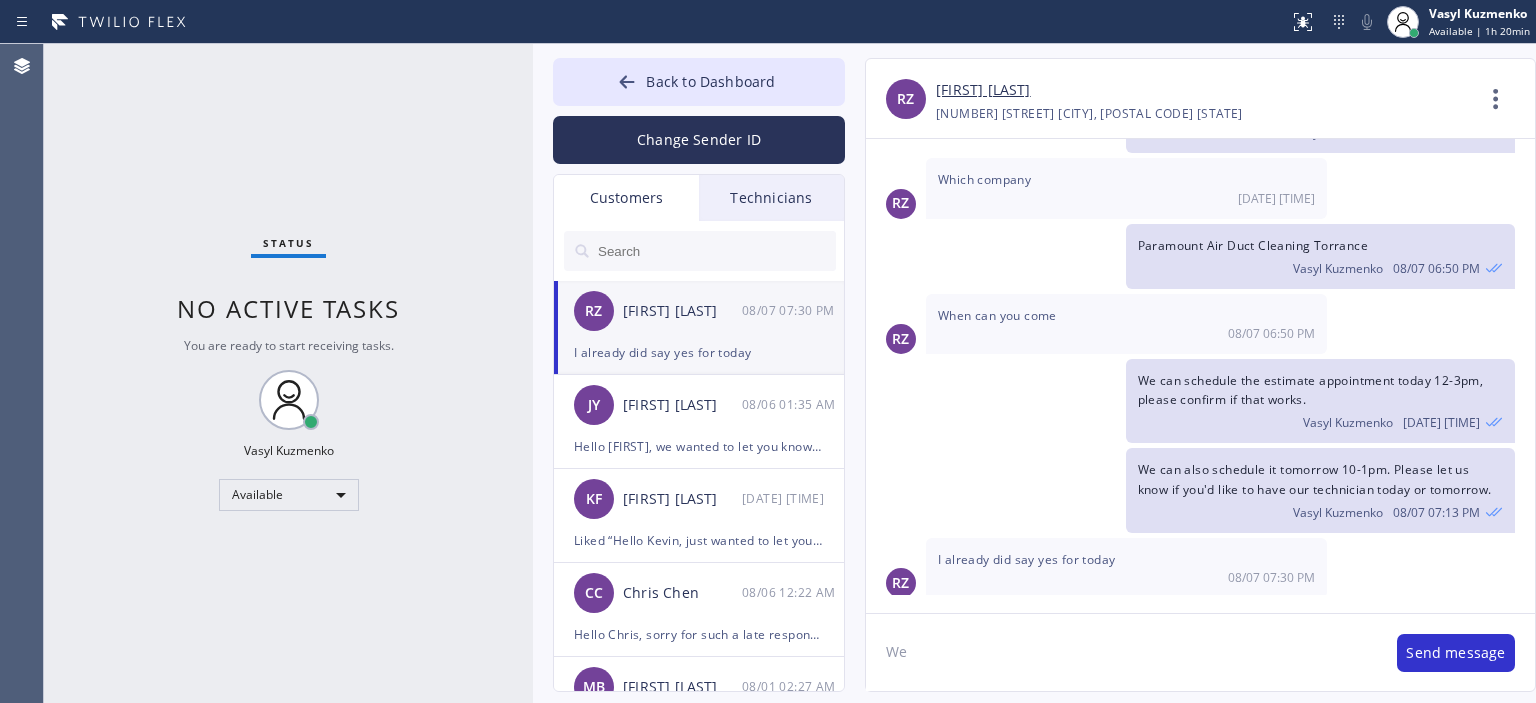 type on "W" 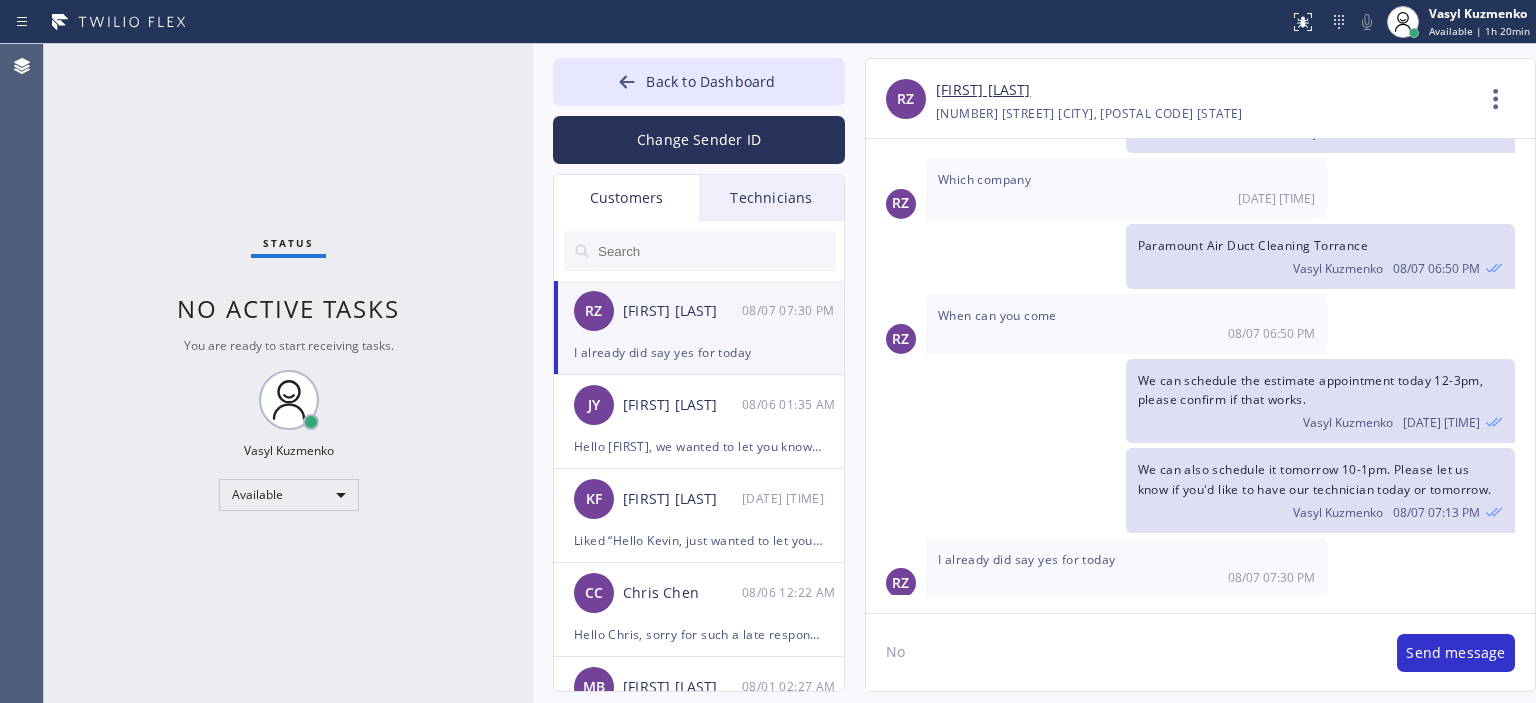 type on "N" 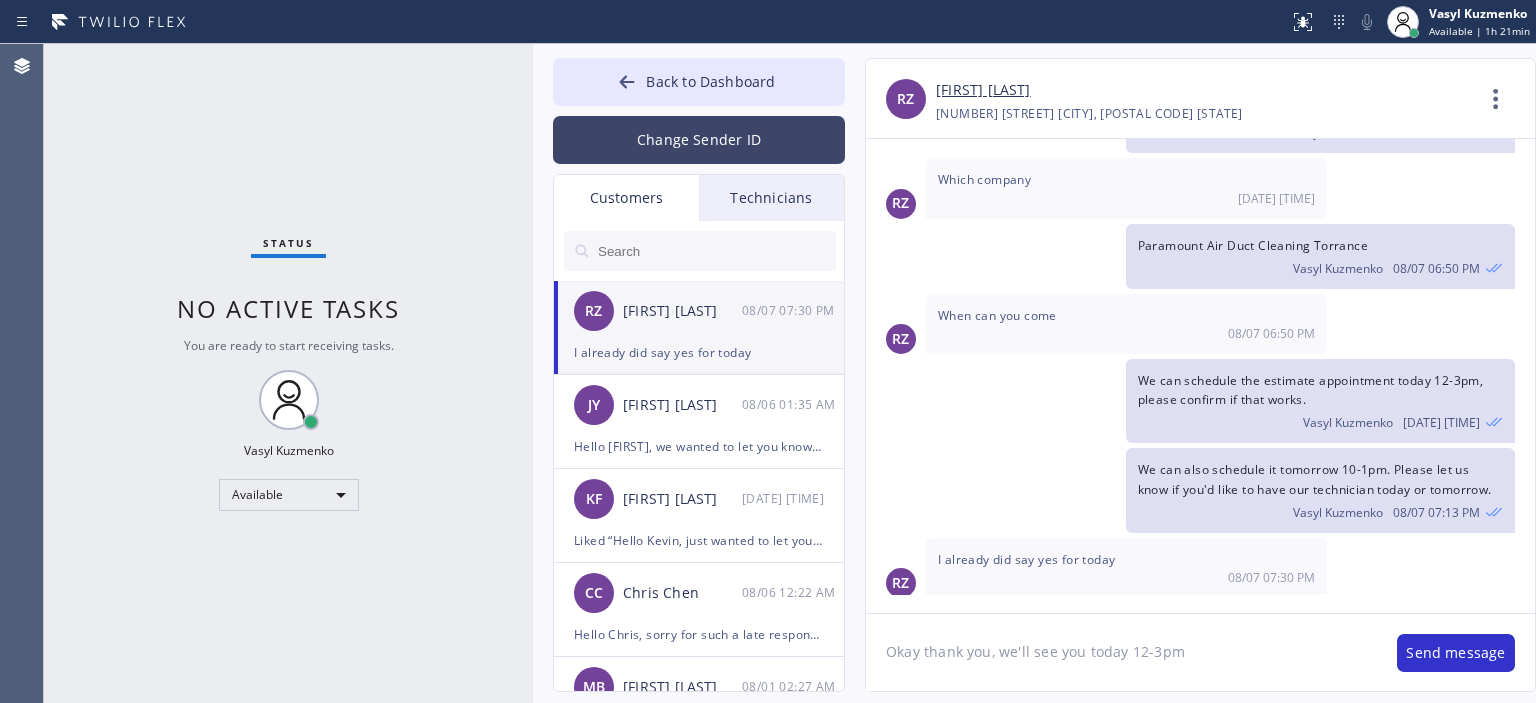 type on "Okay thank you, we'll see you today 12-3pm" 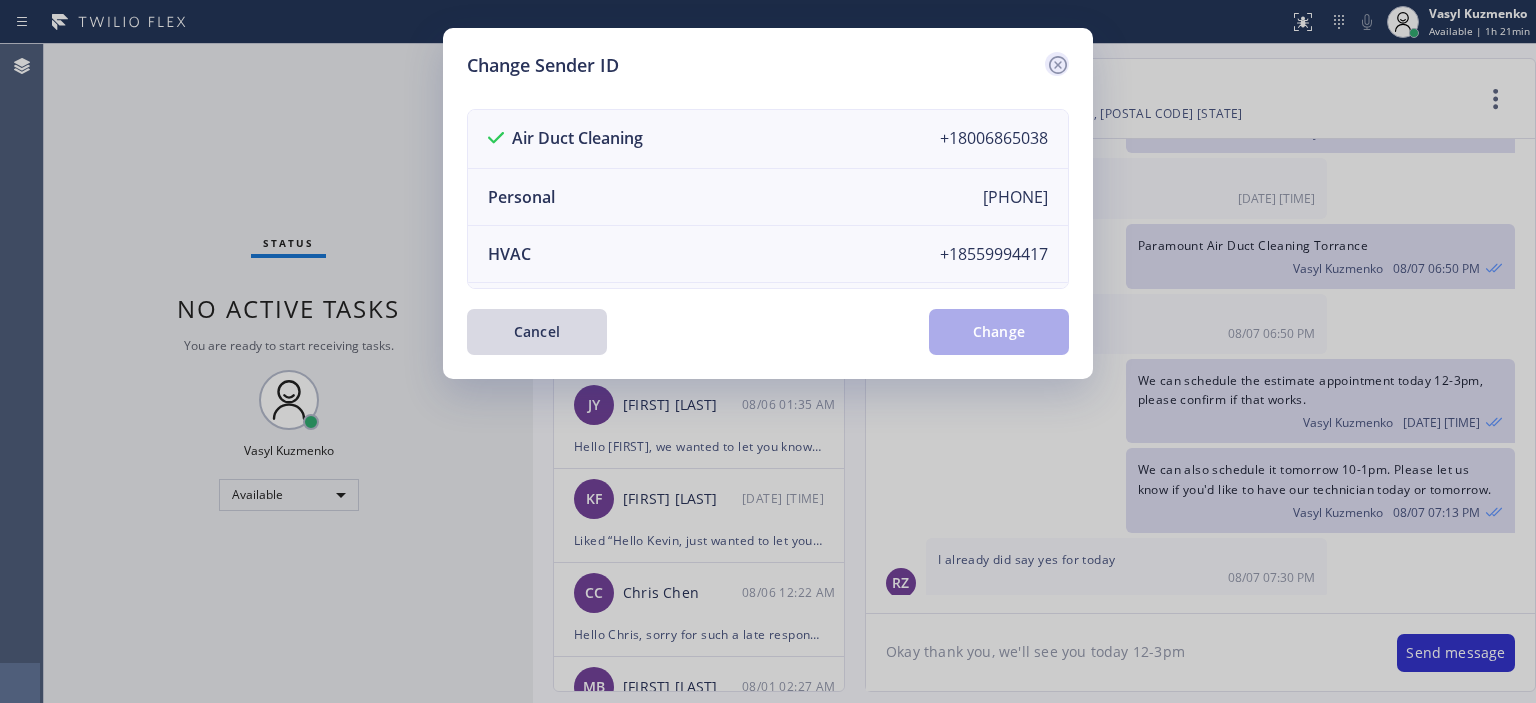 click 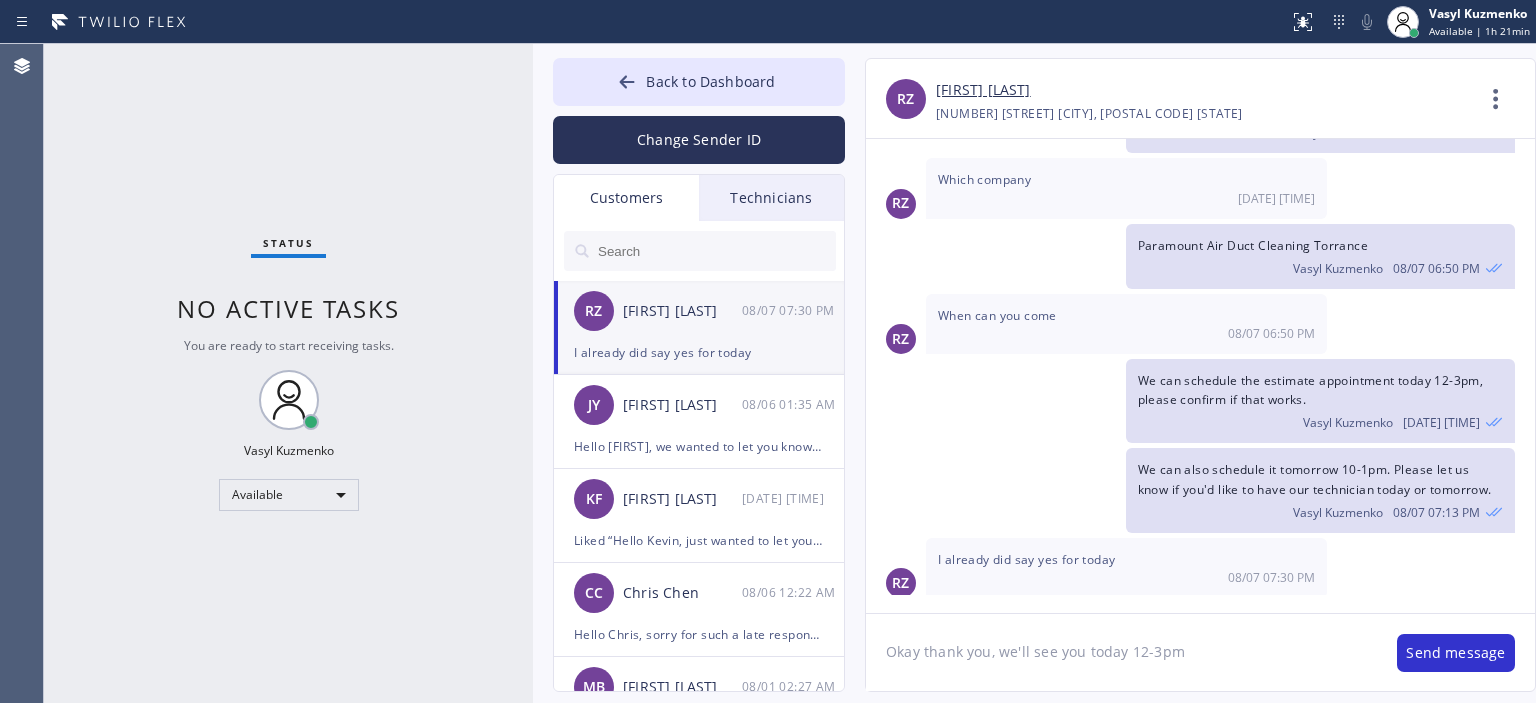 click on "Okay thank you, we'll see you today 12-3pm" 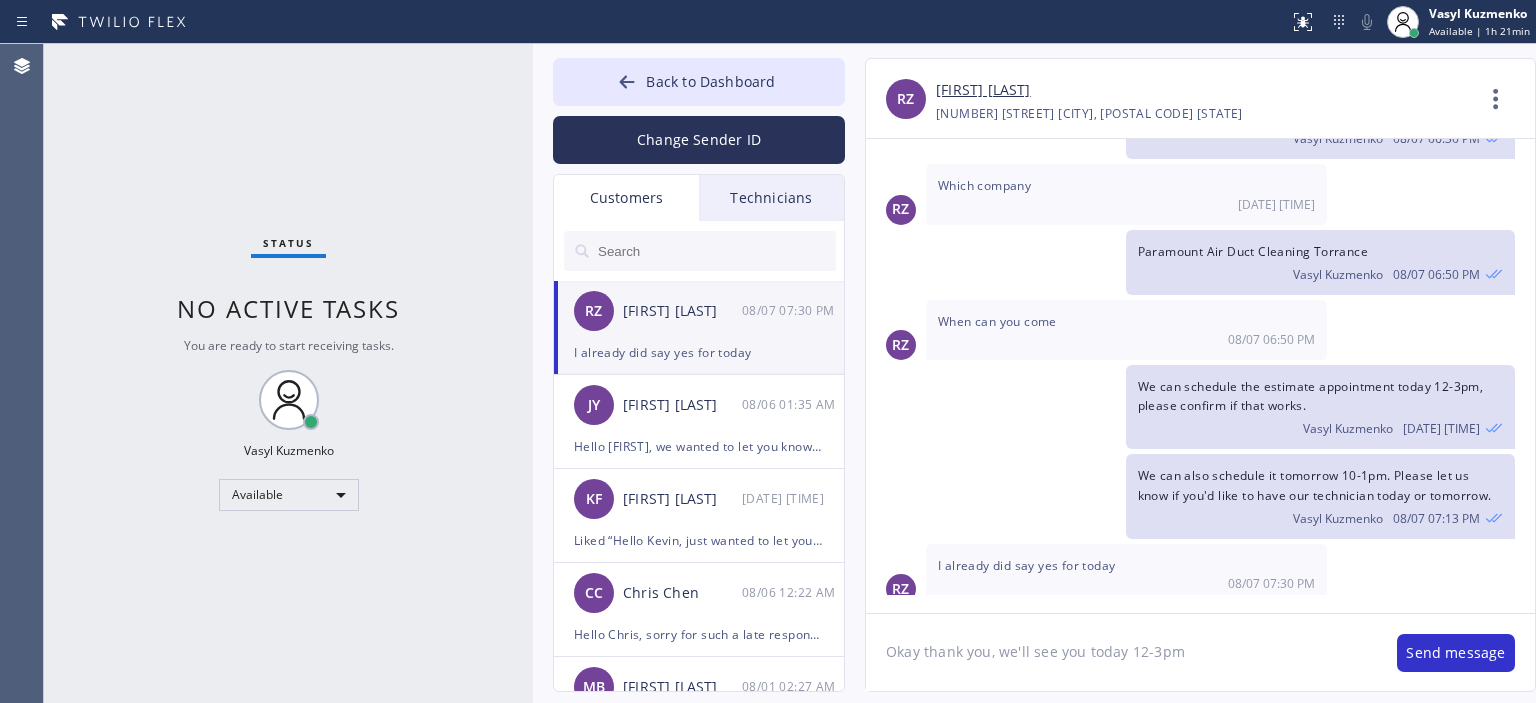 scroll, scrollTop: 212, scrollLeft: 0, axis: vertical 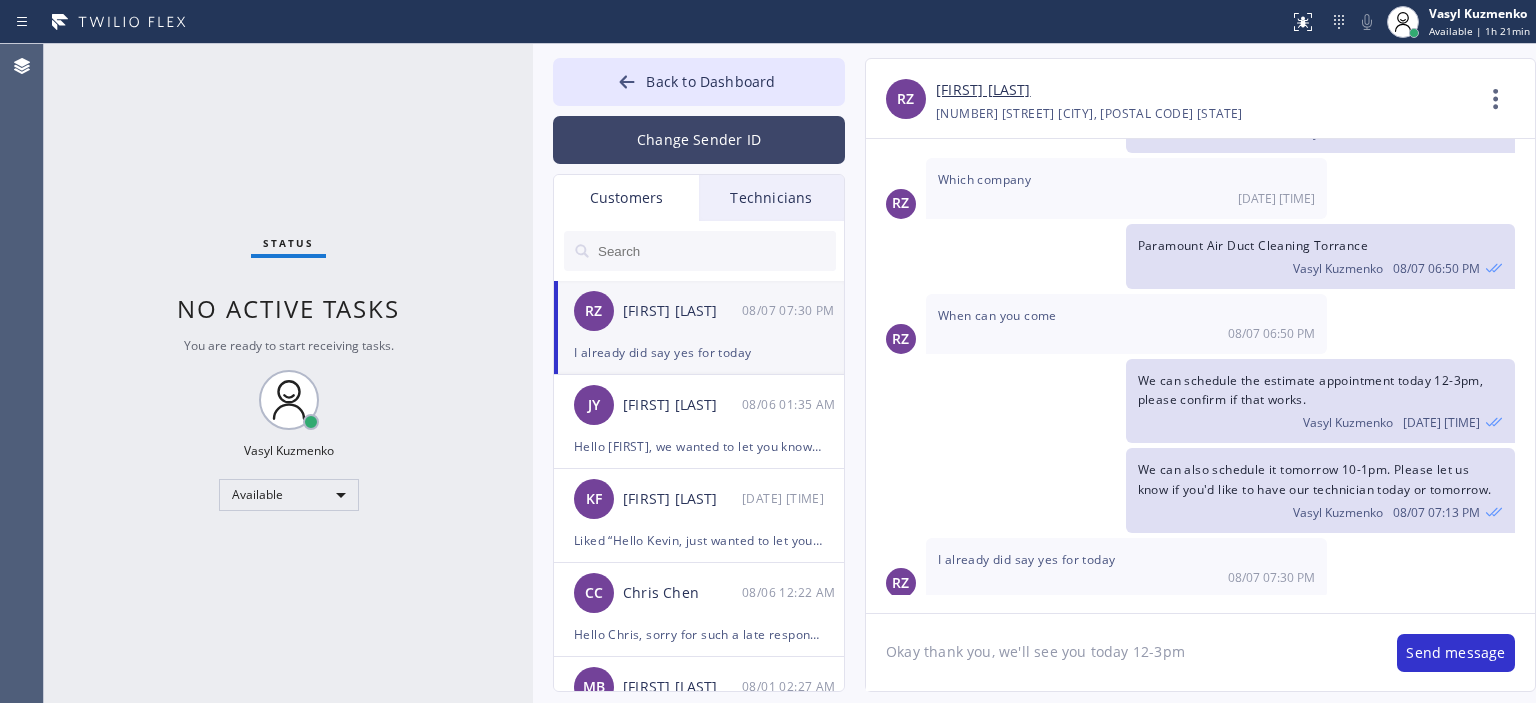 click on "Change Sender ID" at bounding box center [699, 140] 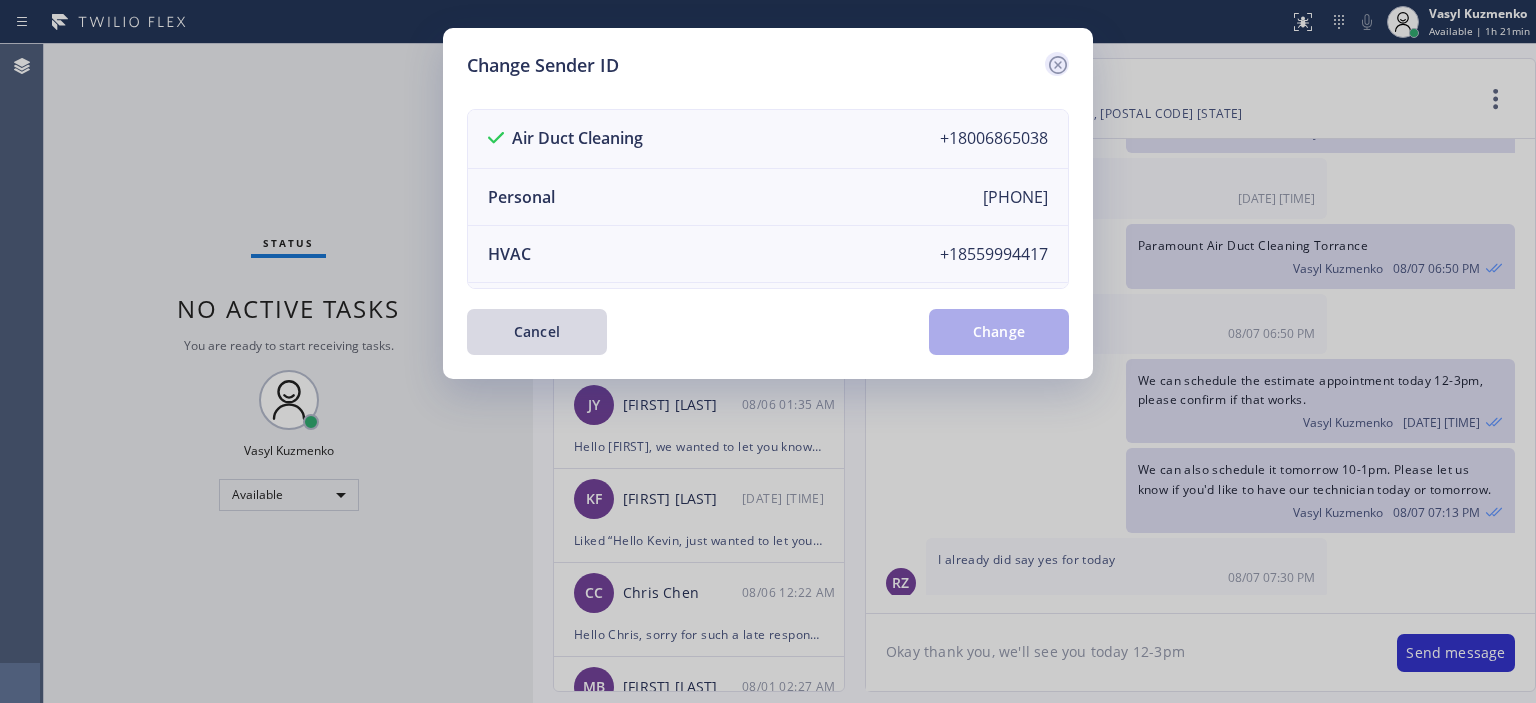 click 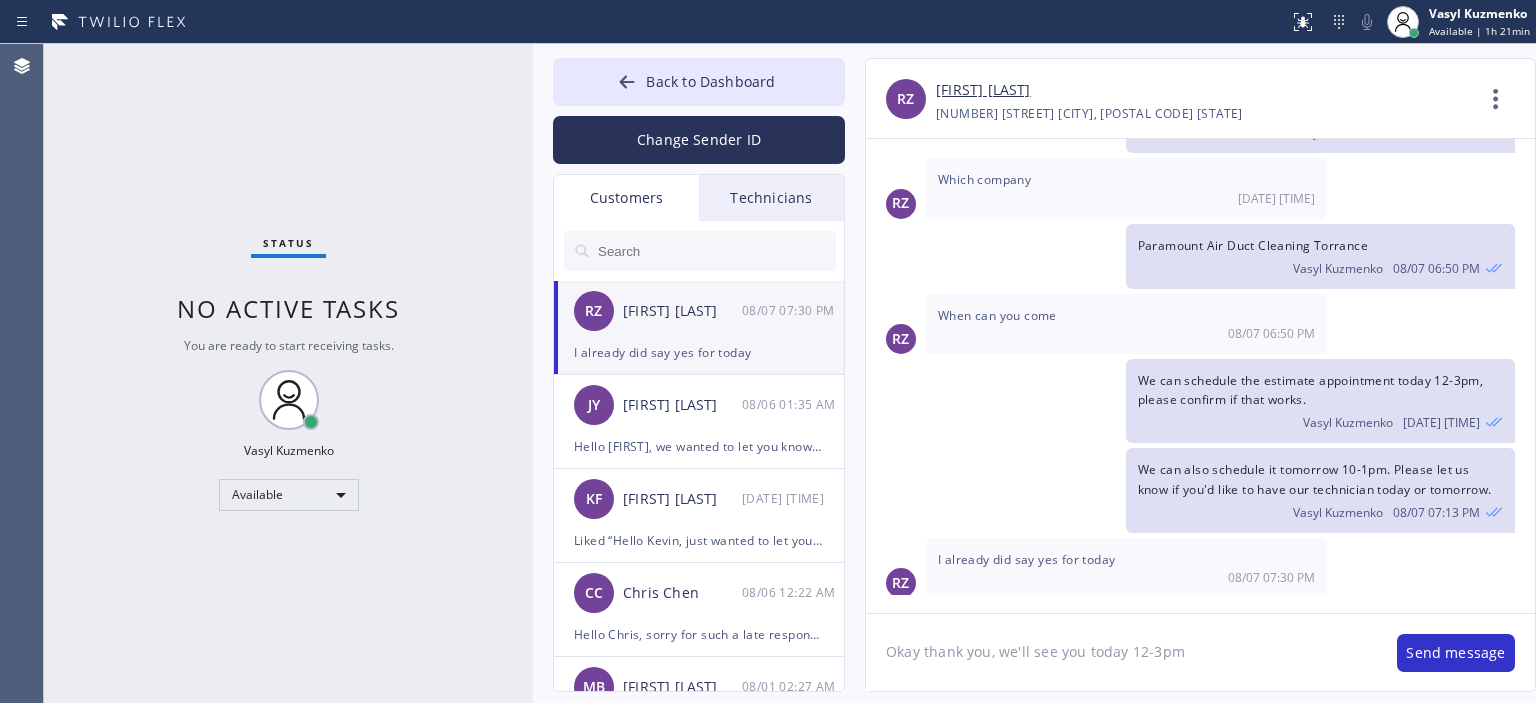 click on "Okay thank you, we'll see you today 12-3pm" 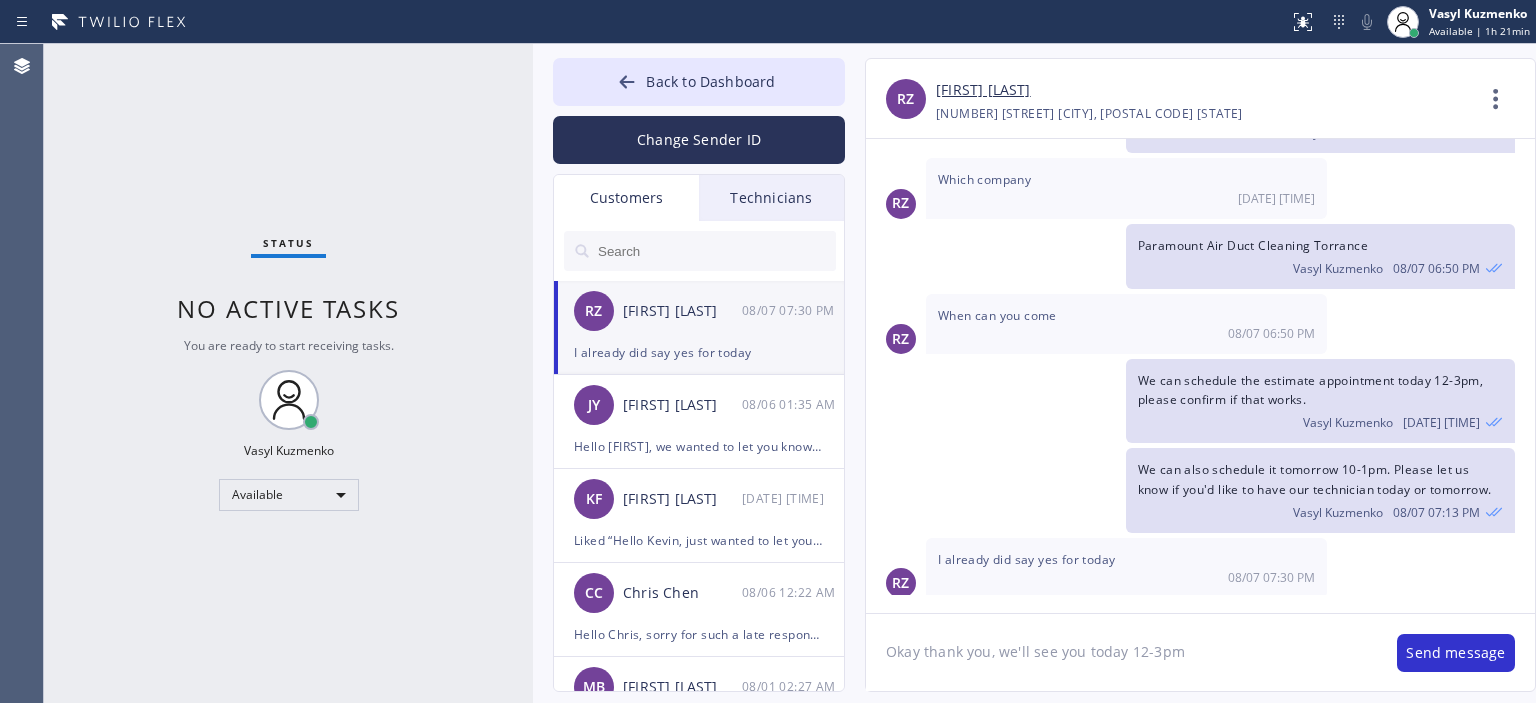 click on "Okay thank you, we'll see you today 12-3pm" 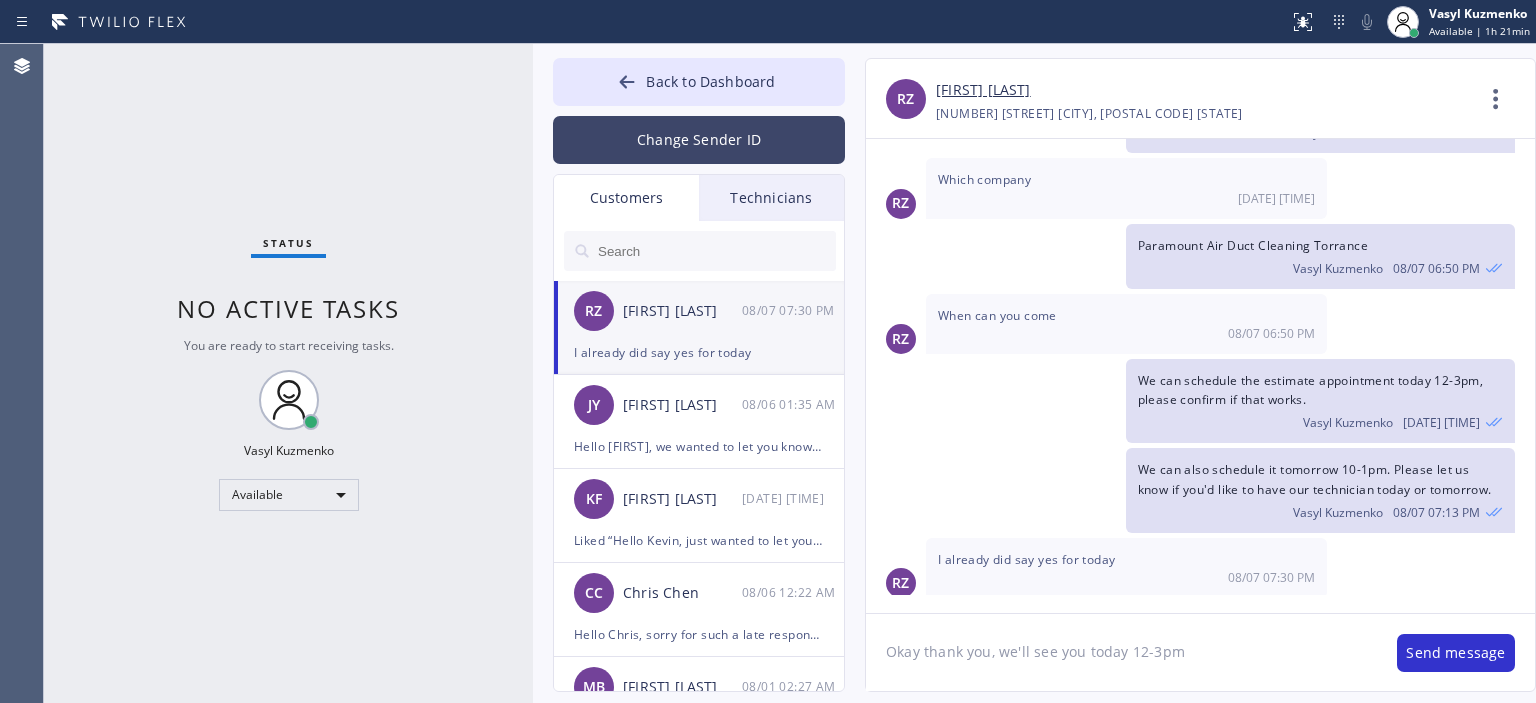 click on "Change Sender ID" at bounding box center (699, 140) 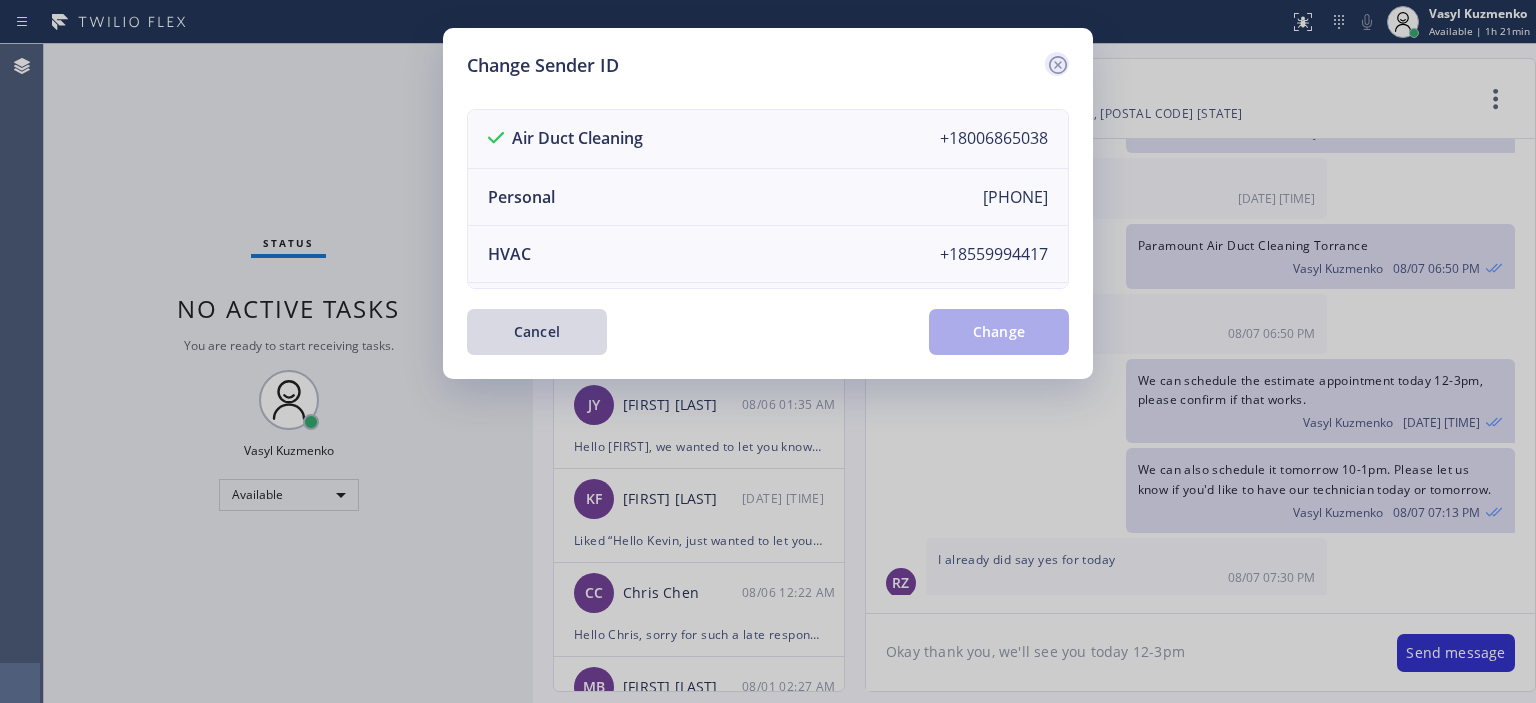 click 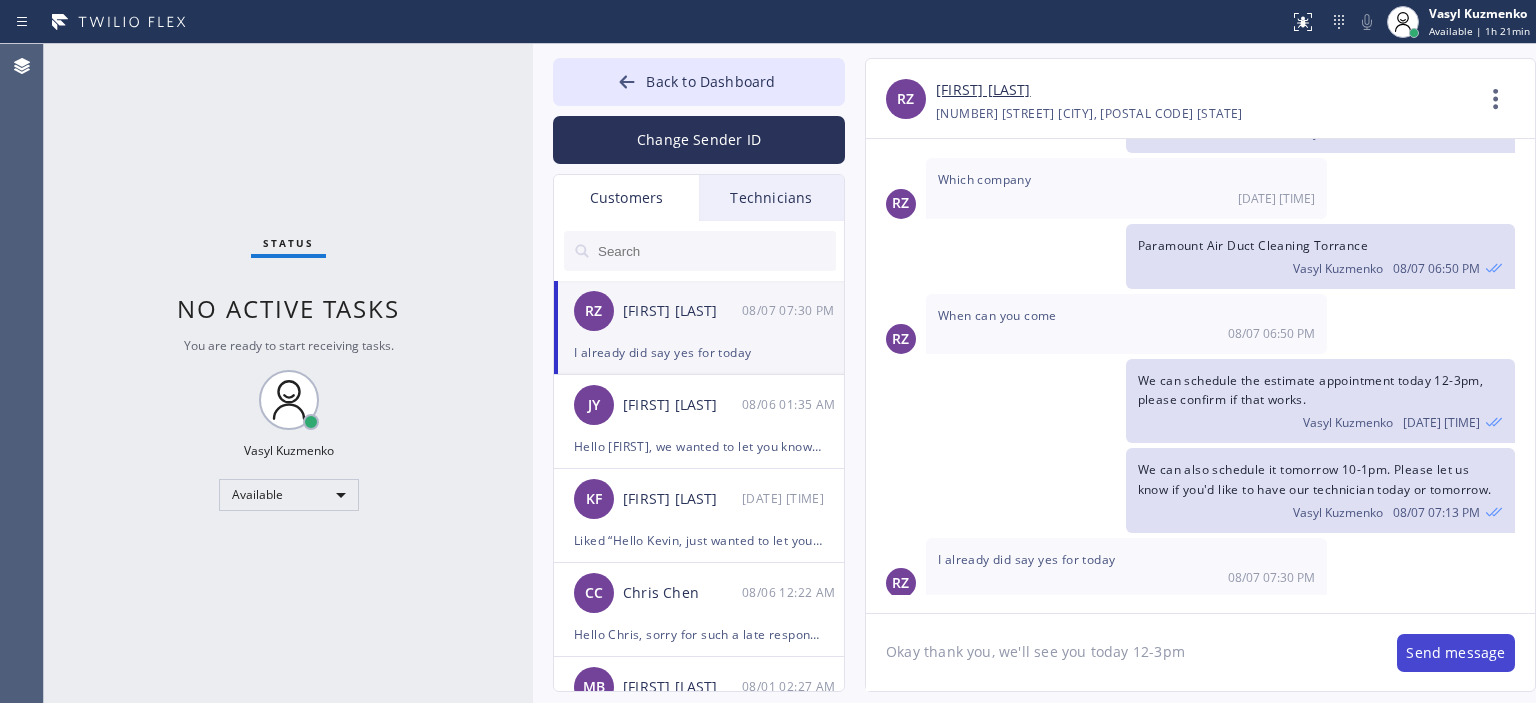 click on "Send message" at bounding box center [1456, 653] 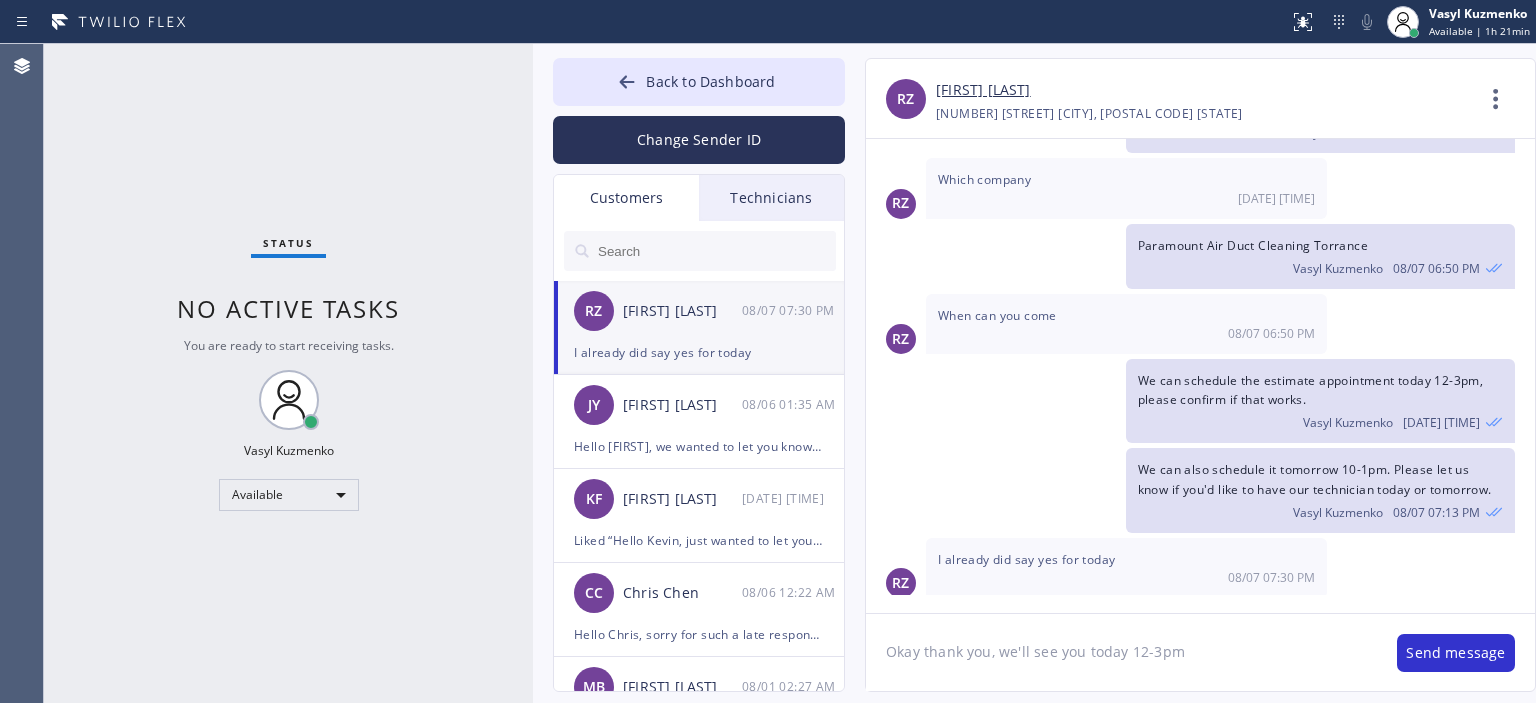 type 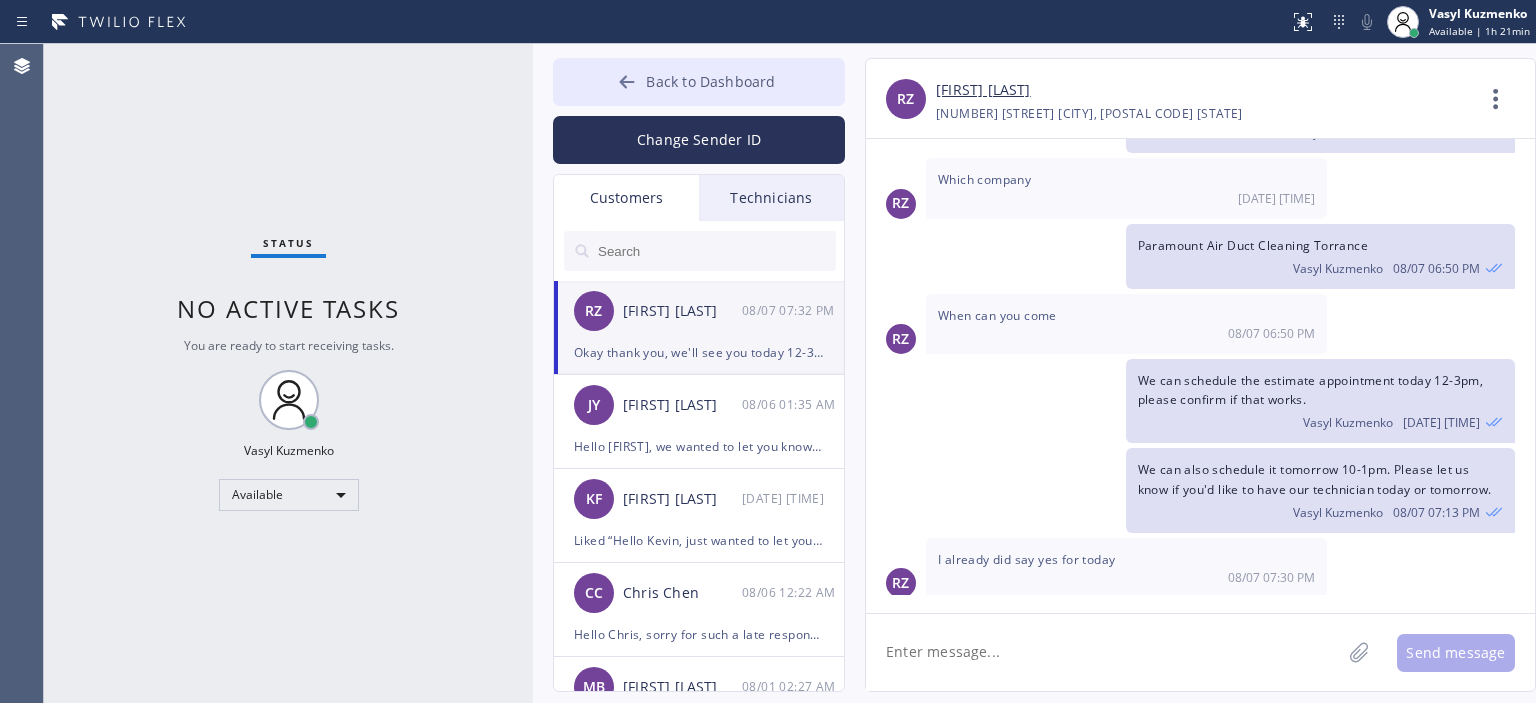 scroll, scrollTop: 281, scrollLeft: 0, axis: vertical 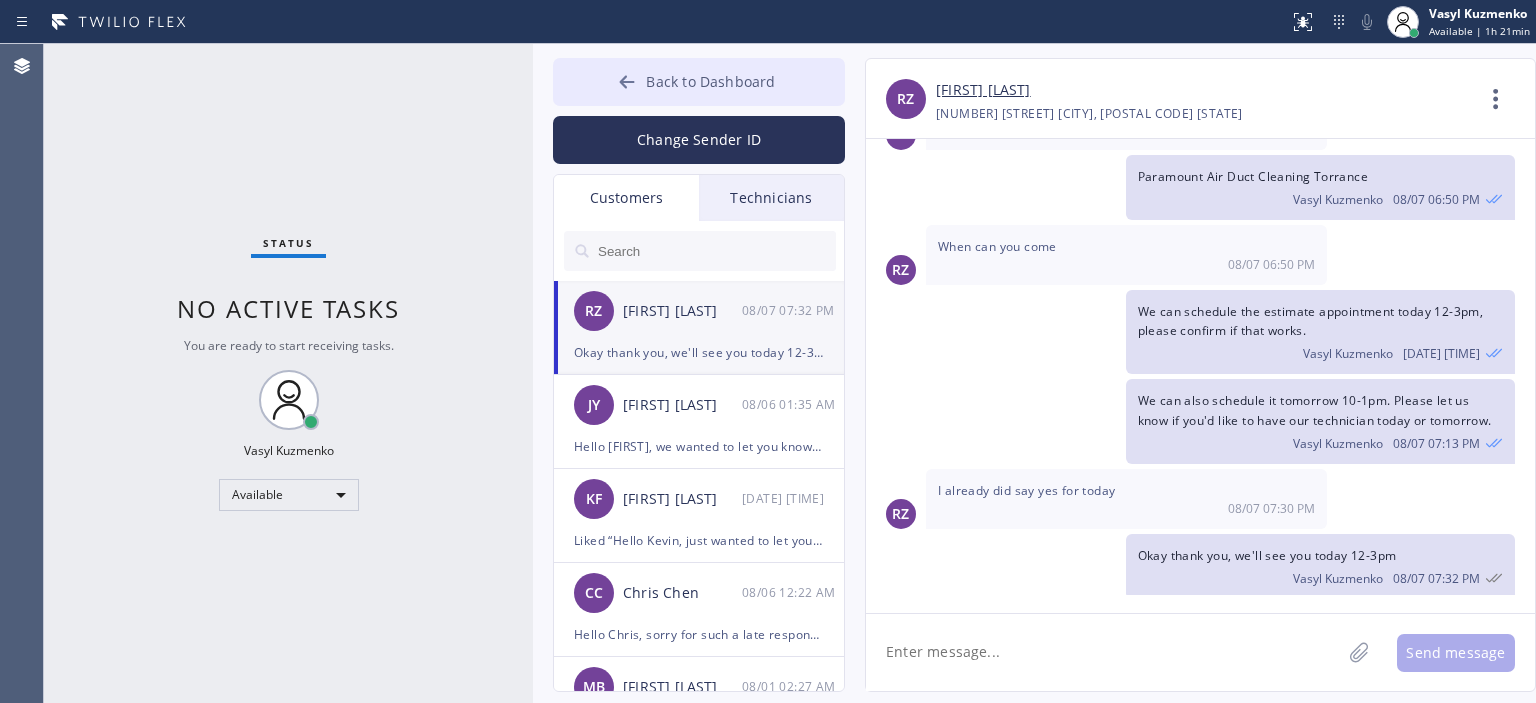 click on "Back to Dashboard" at bounding box center [699, 82] 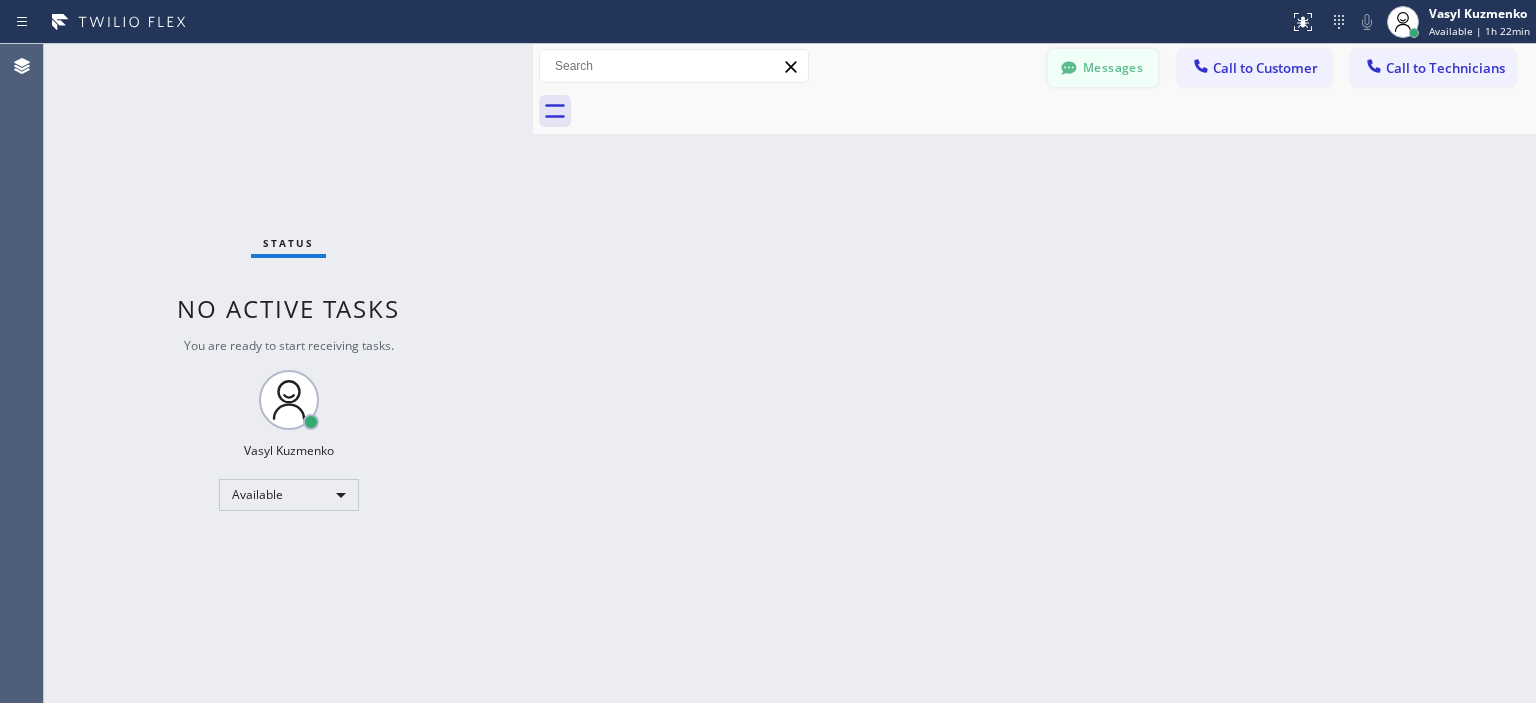 click on "Messages" at bounding box center [1103, 68] 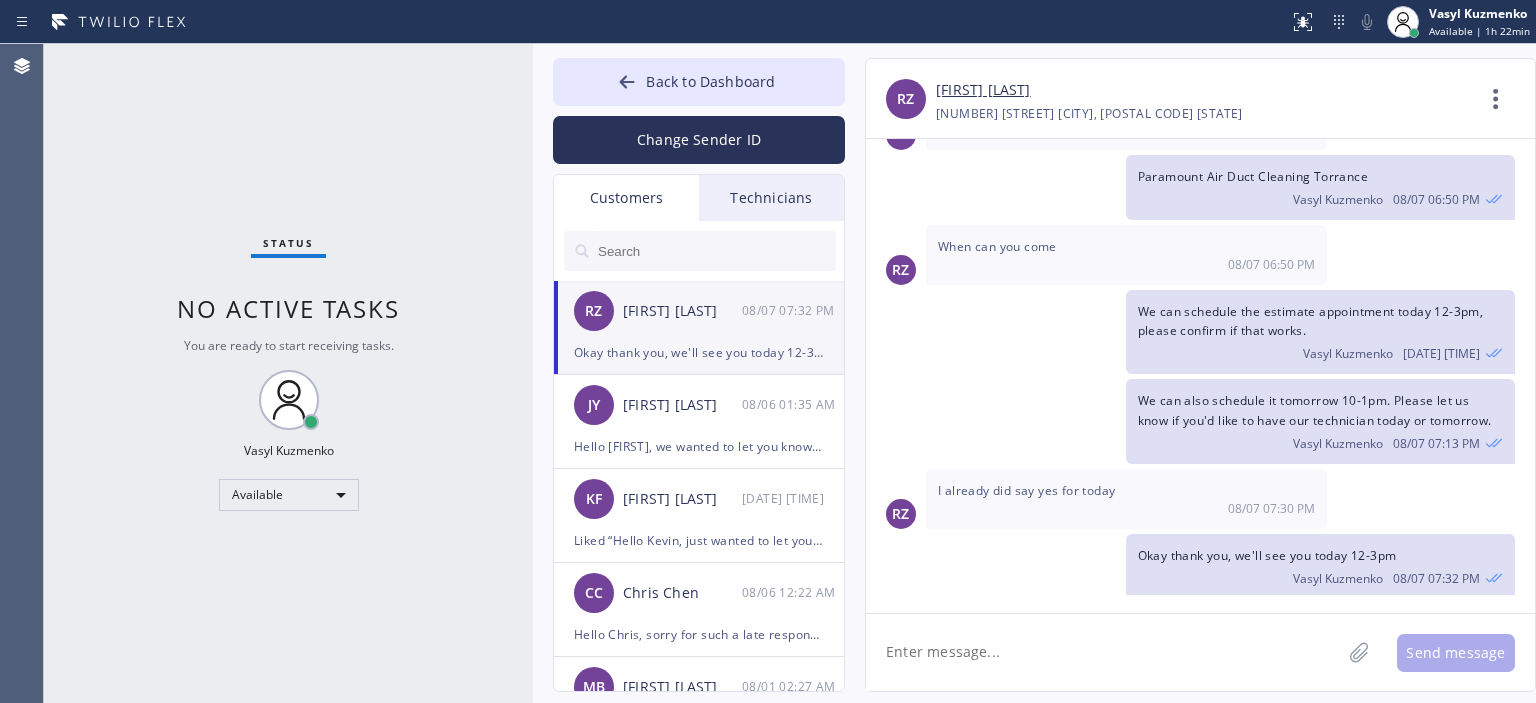 click on "Okay thank you, we'll see you today 12-3pm" at bounding box center [699, 352] 